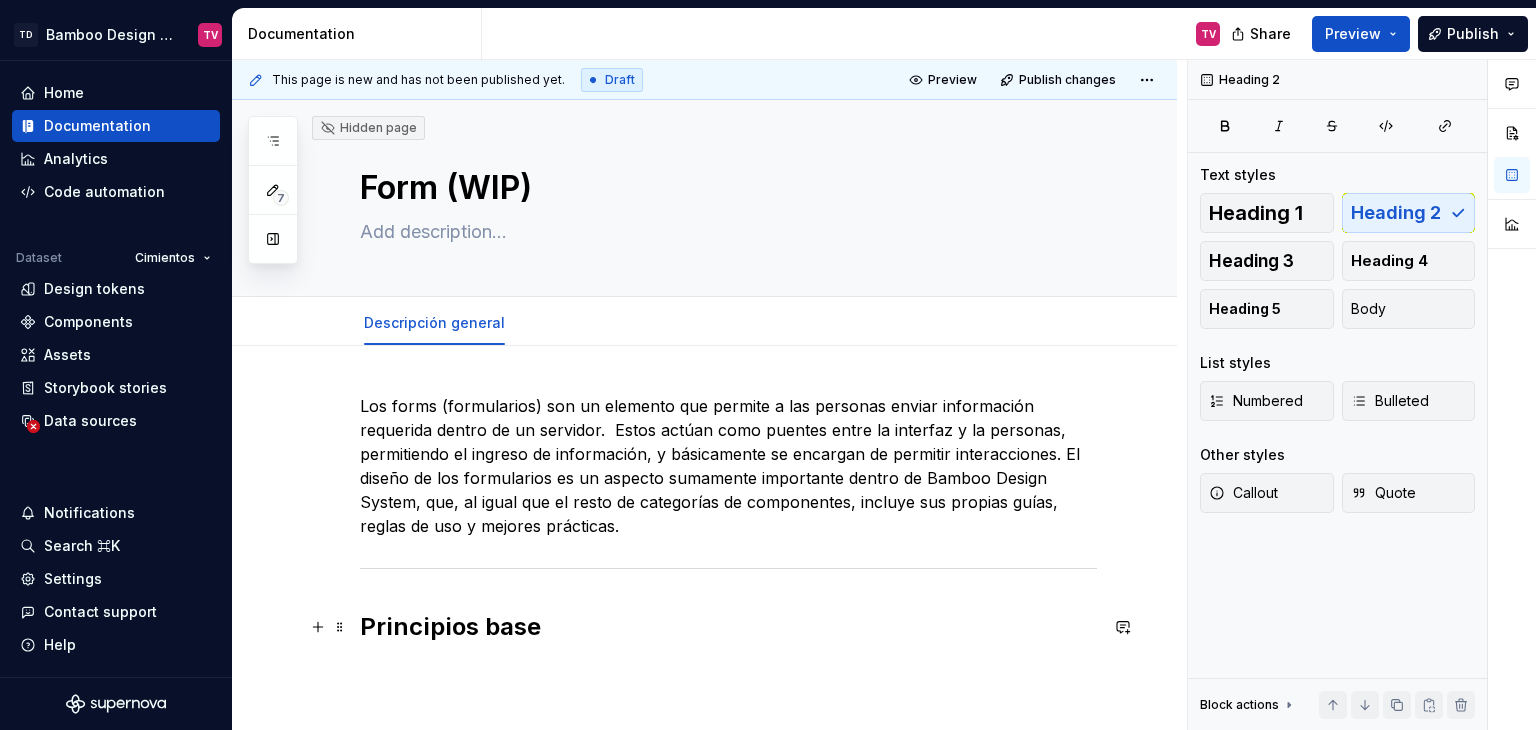 scroll, scrollTop: 0, scrollLeft: 0, axis: both 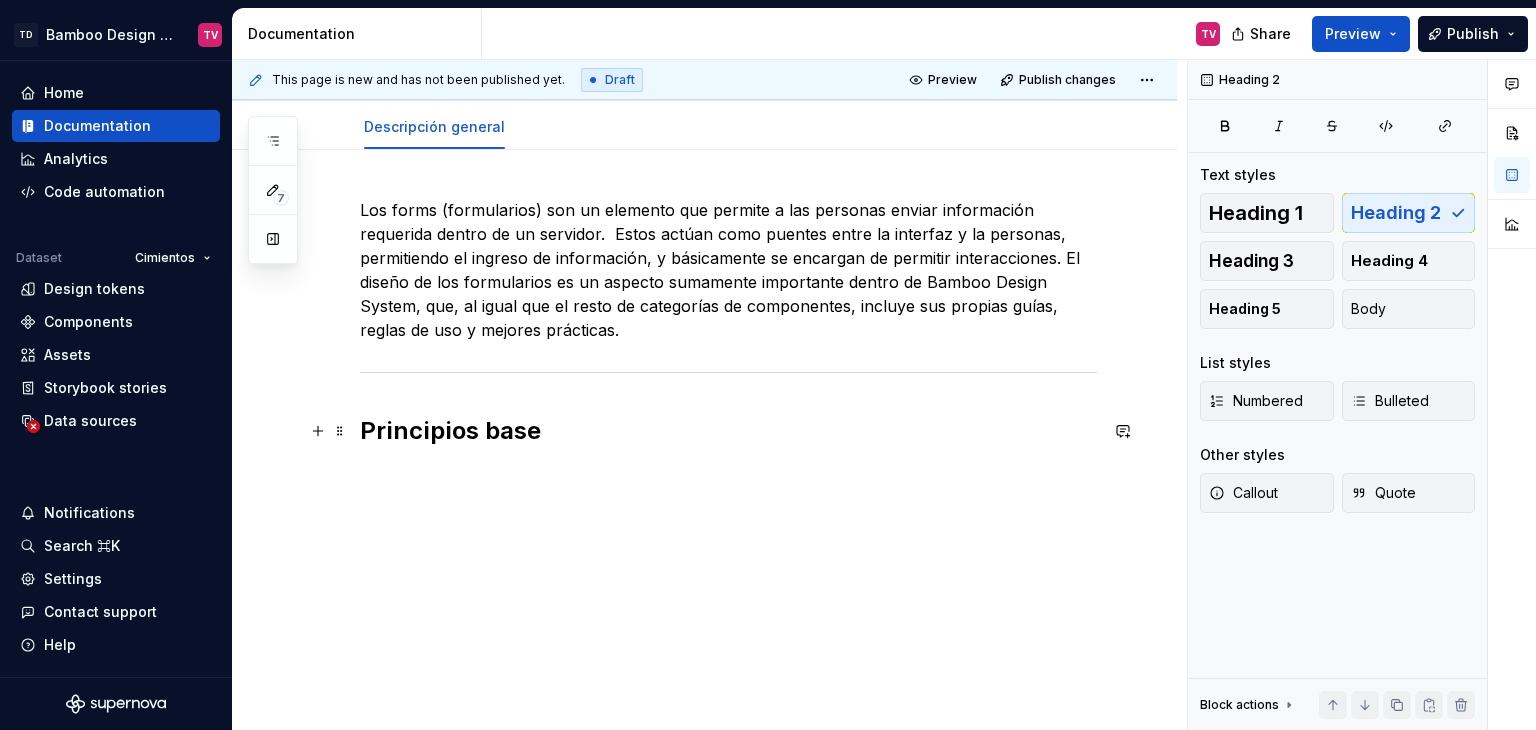 click on "Principios base" at bounding box center (728, 431) 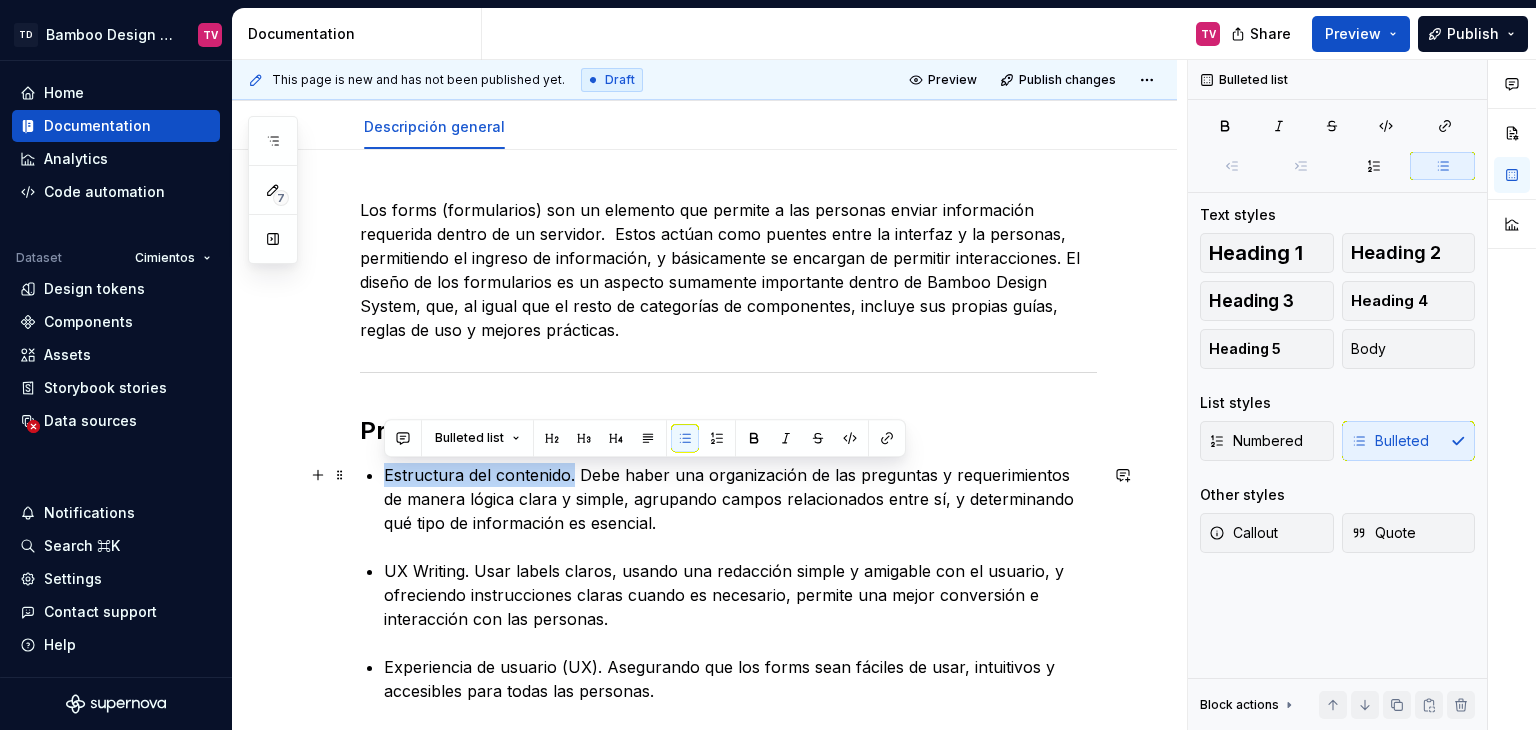 drag, startPoint x: 574, startPoint y: 475, endPoint x: 383, endPoint y: 476, distance: 191.00262 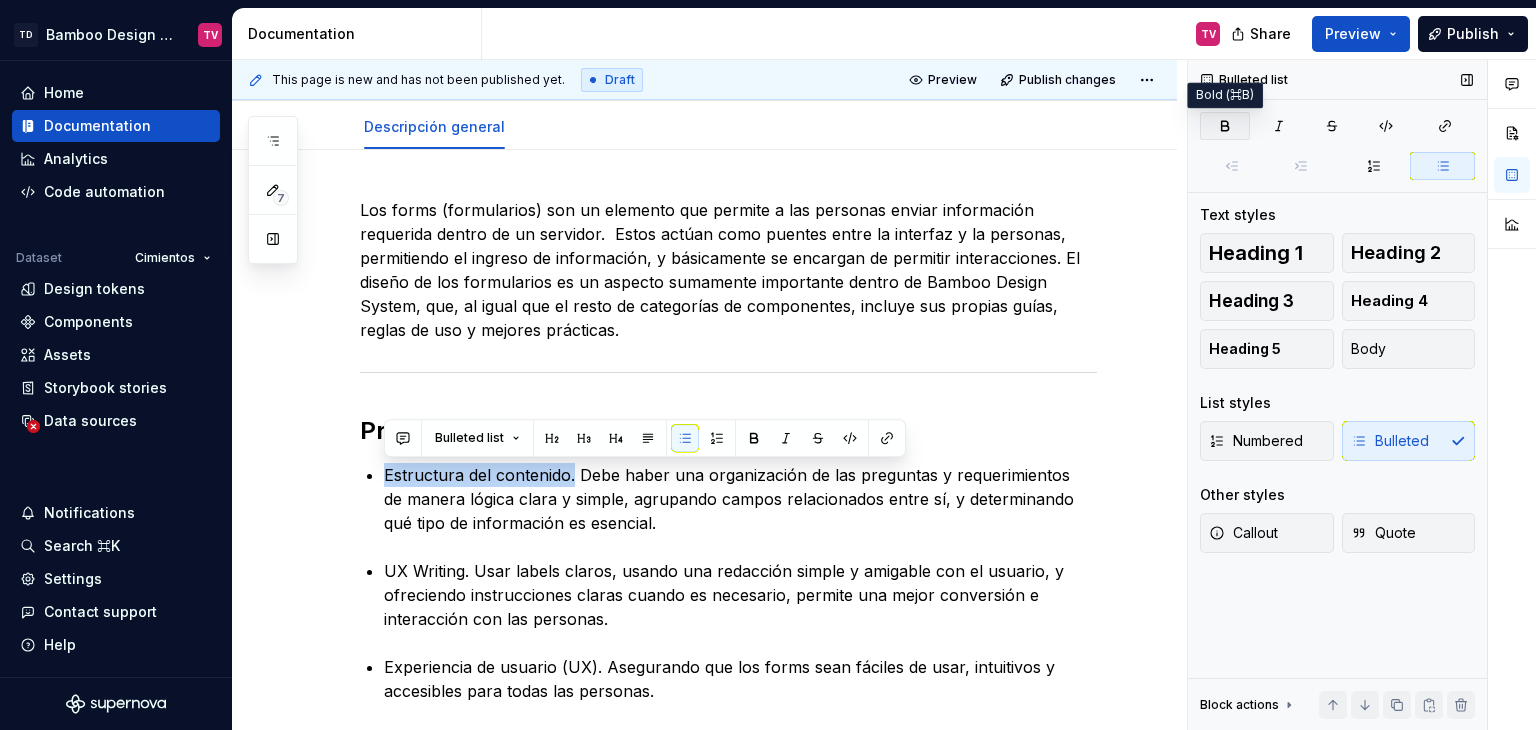 click 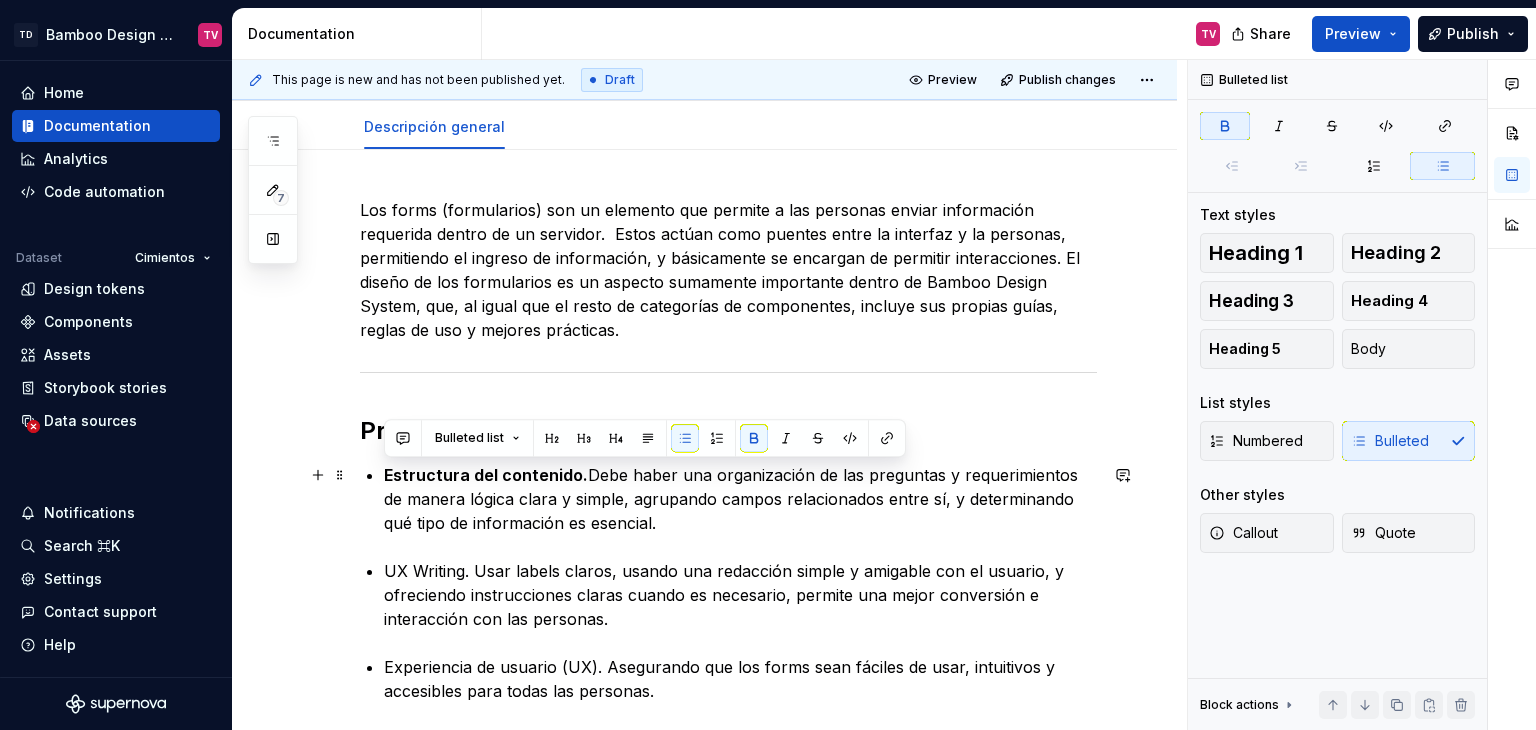 click on "Estructura del contenido.  Debe haber una organización de las preguntas y requerimientos de manera lógica clara y simple, agrupando campos relacionados entre sí, y determinando qué tipo de información es esencial." at bounding box center [740, 499] 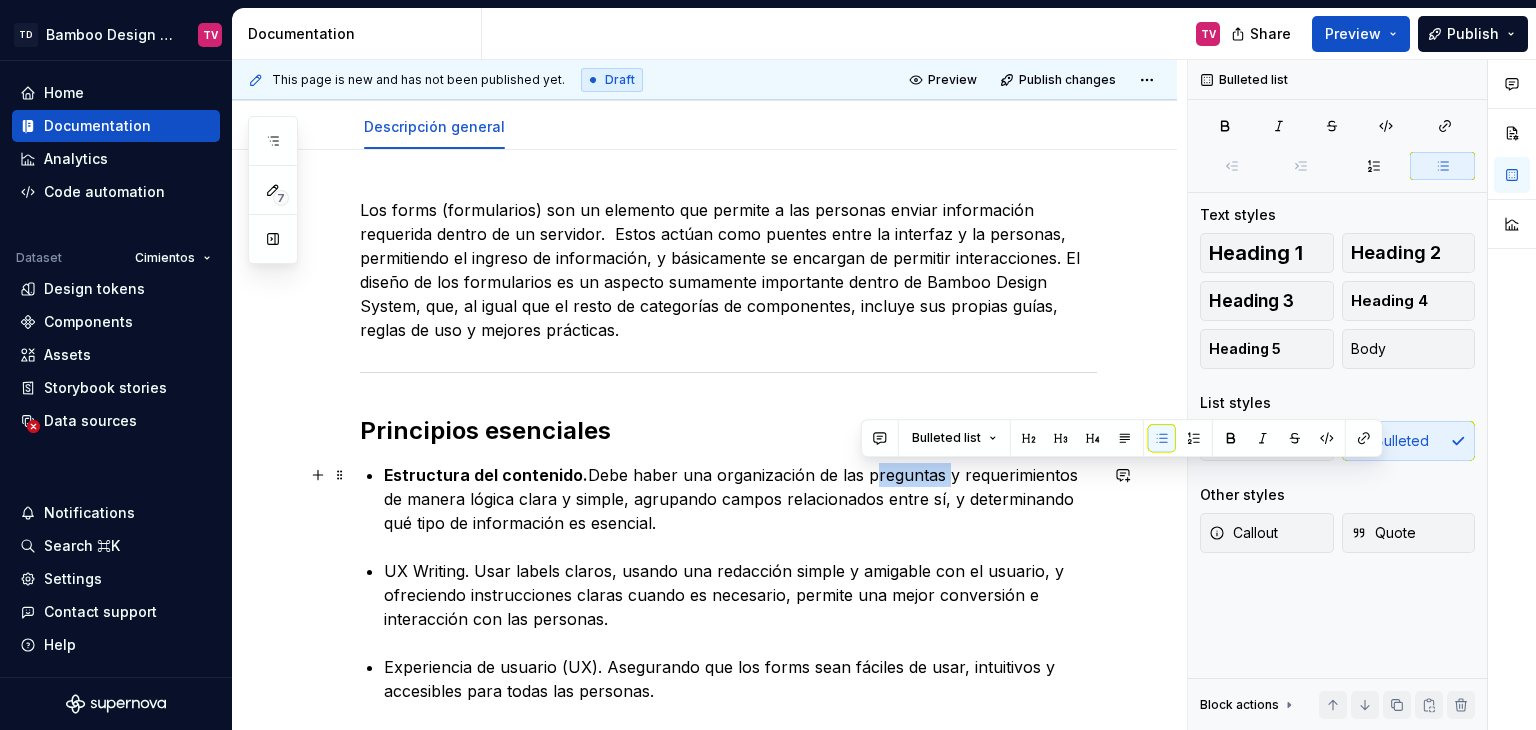 drag, startPoint x: 933, startPoint y: 473, endPoint x: 861, endPoint y: 477, distance: 72.11102 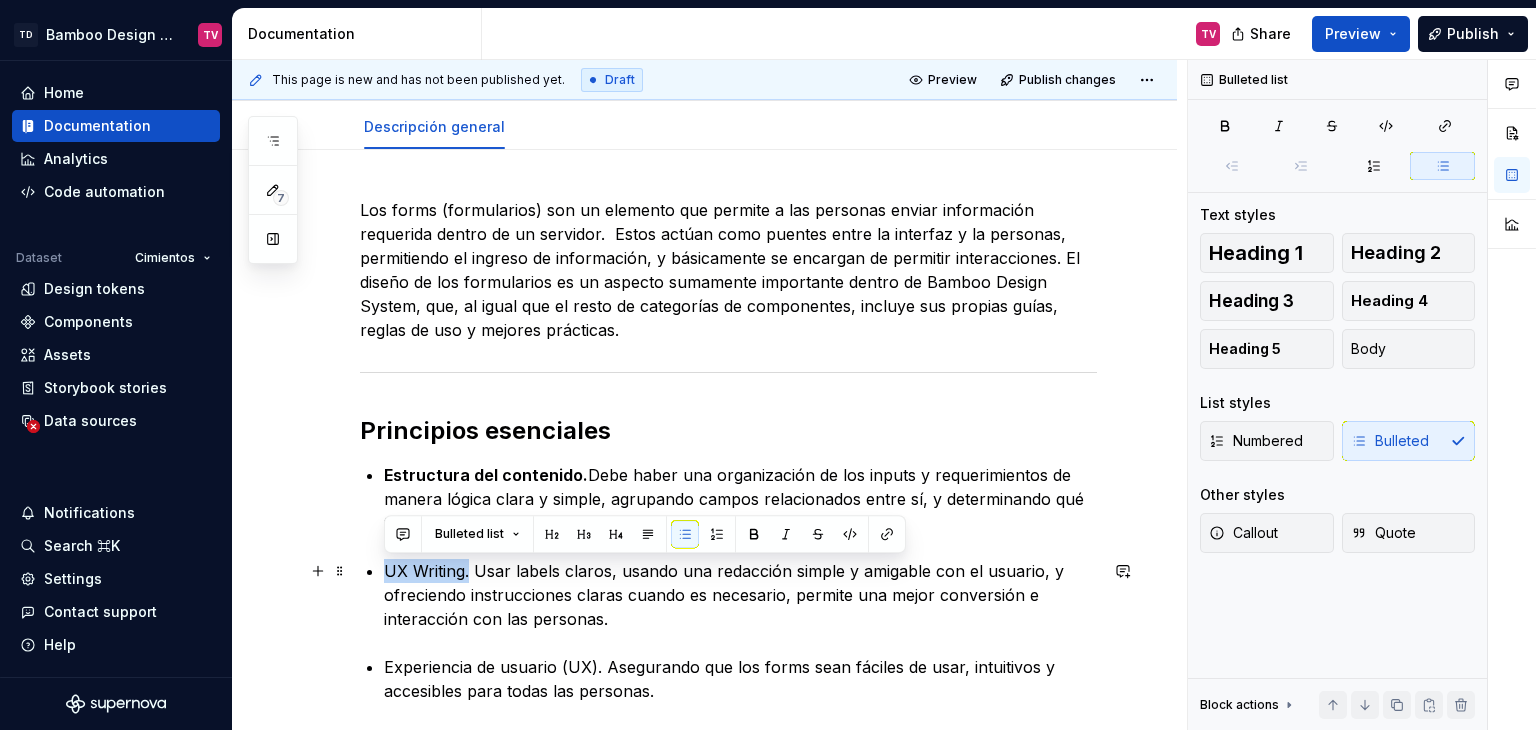 drag, startPoint x: 471, startPoint y: 576, endPoint x: 379, endPoint y: 567, distance: 92.43917 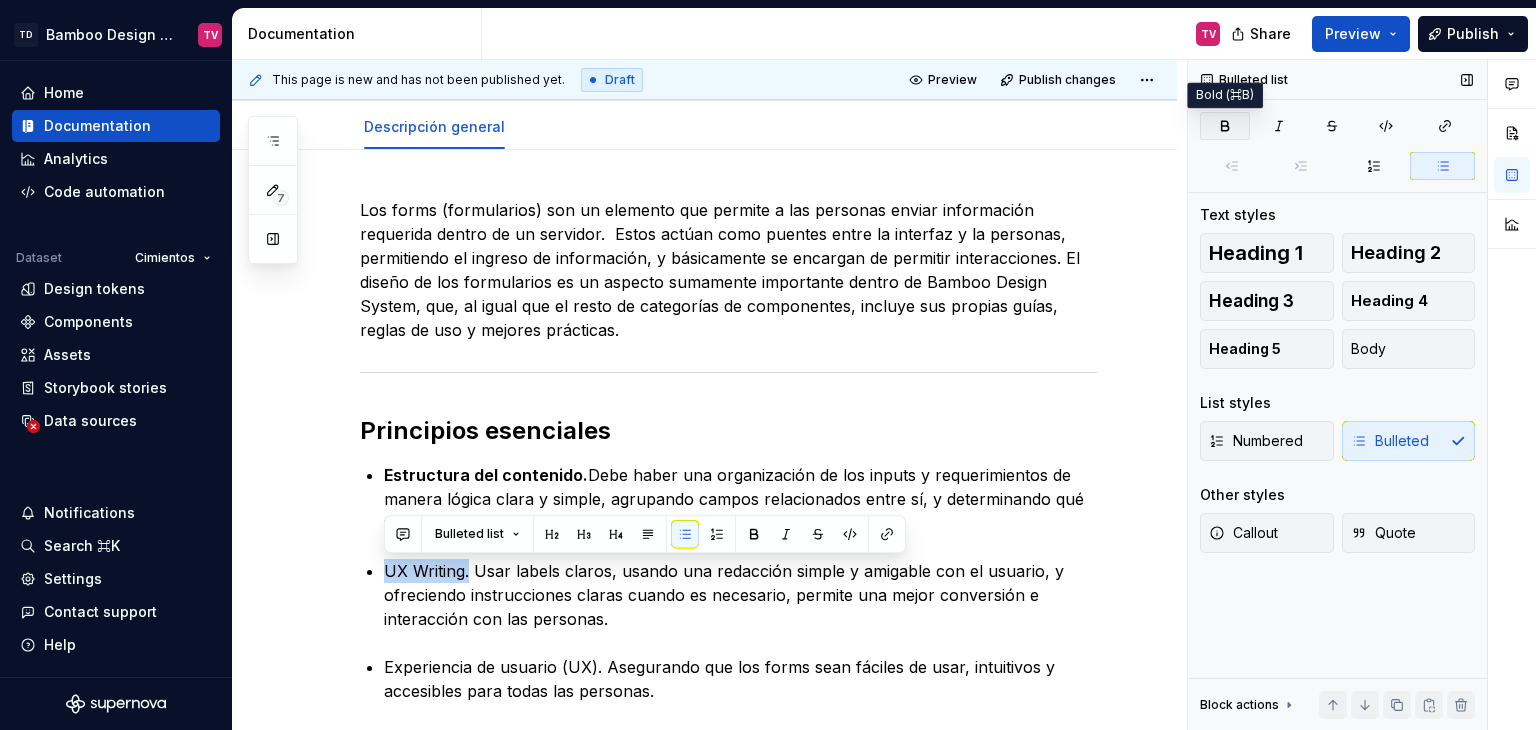 click 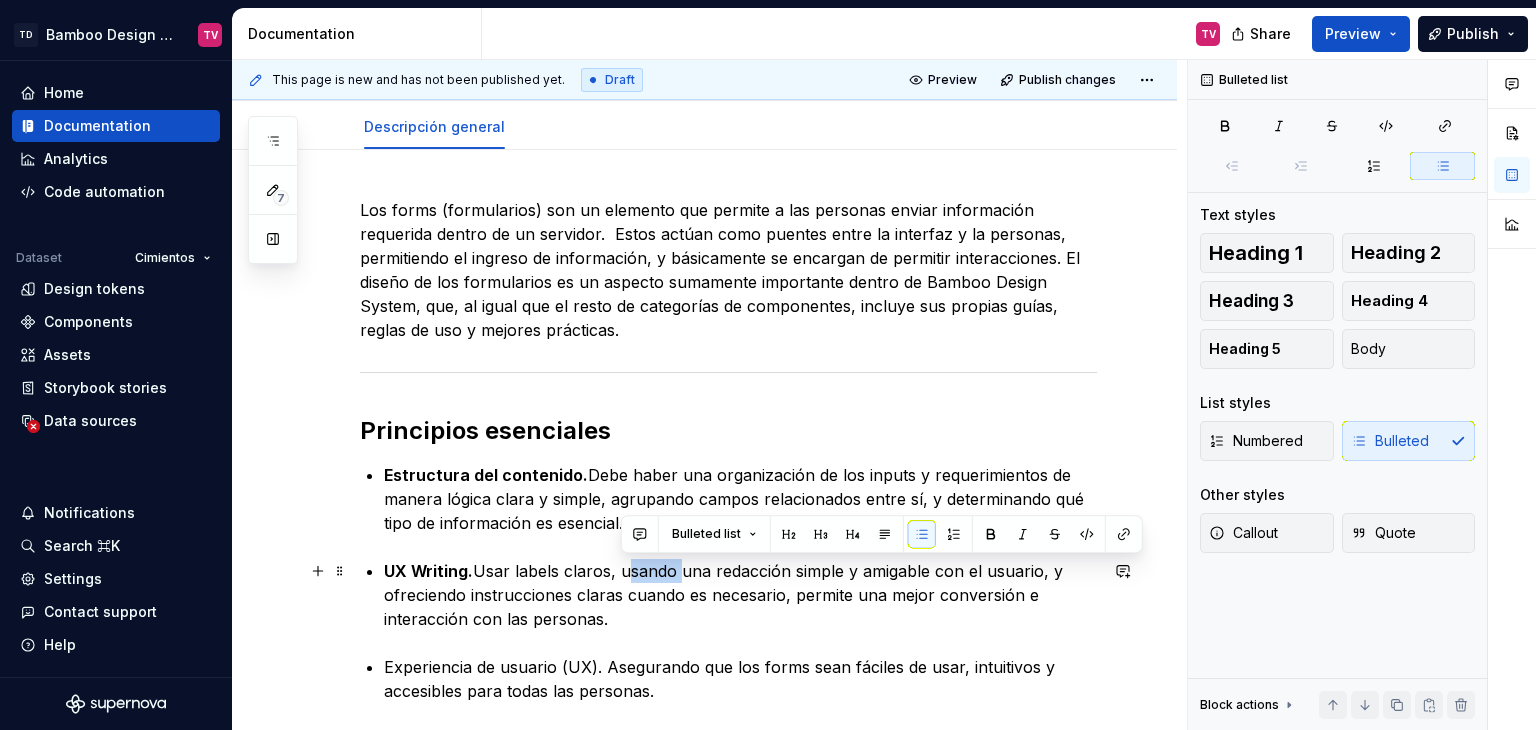 drag, startPoint x: 675, startPoint y: 571, endPoint x: 624, endPoint y: 570, distance: 51.009804 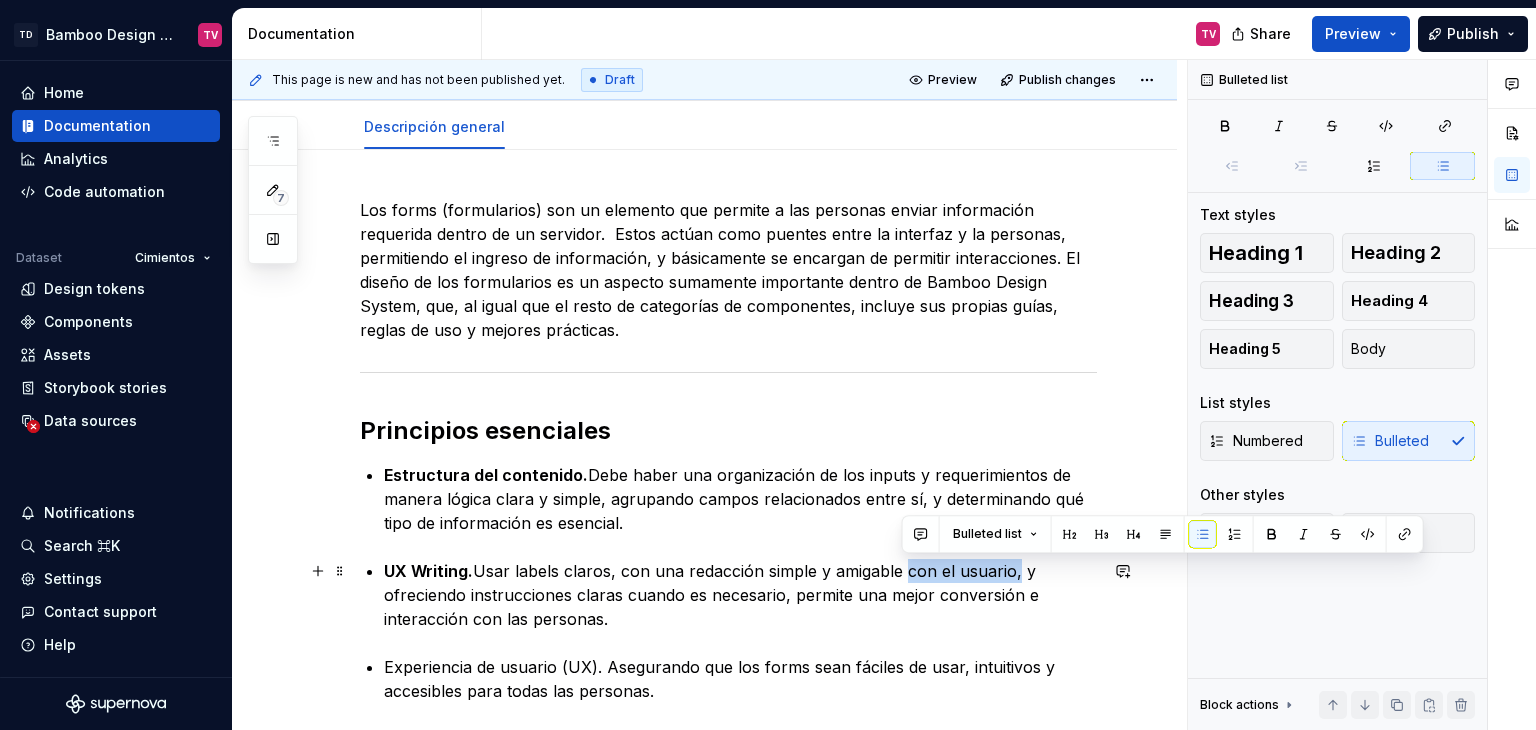 drag, startPoint x: 1012, startPoint y: 570, endPoint x: 899, endPoint y: 570, distance: 113 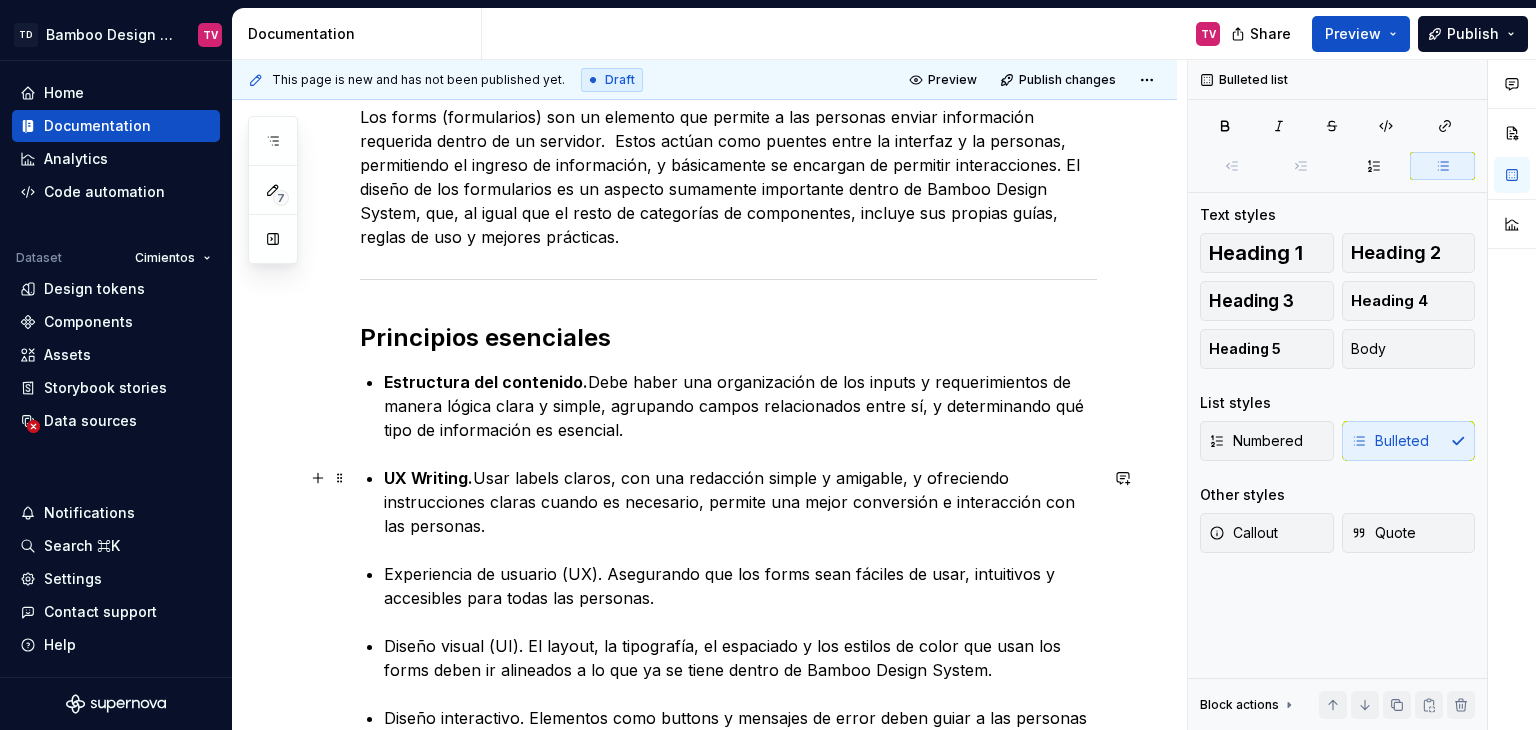scroll, scrollTop: 396, scrollLeft: 0, axis: vertical 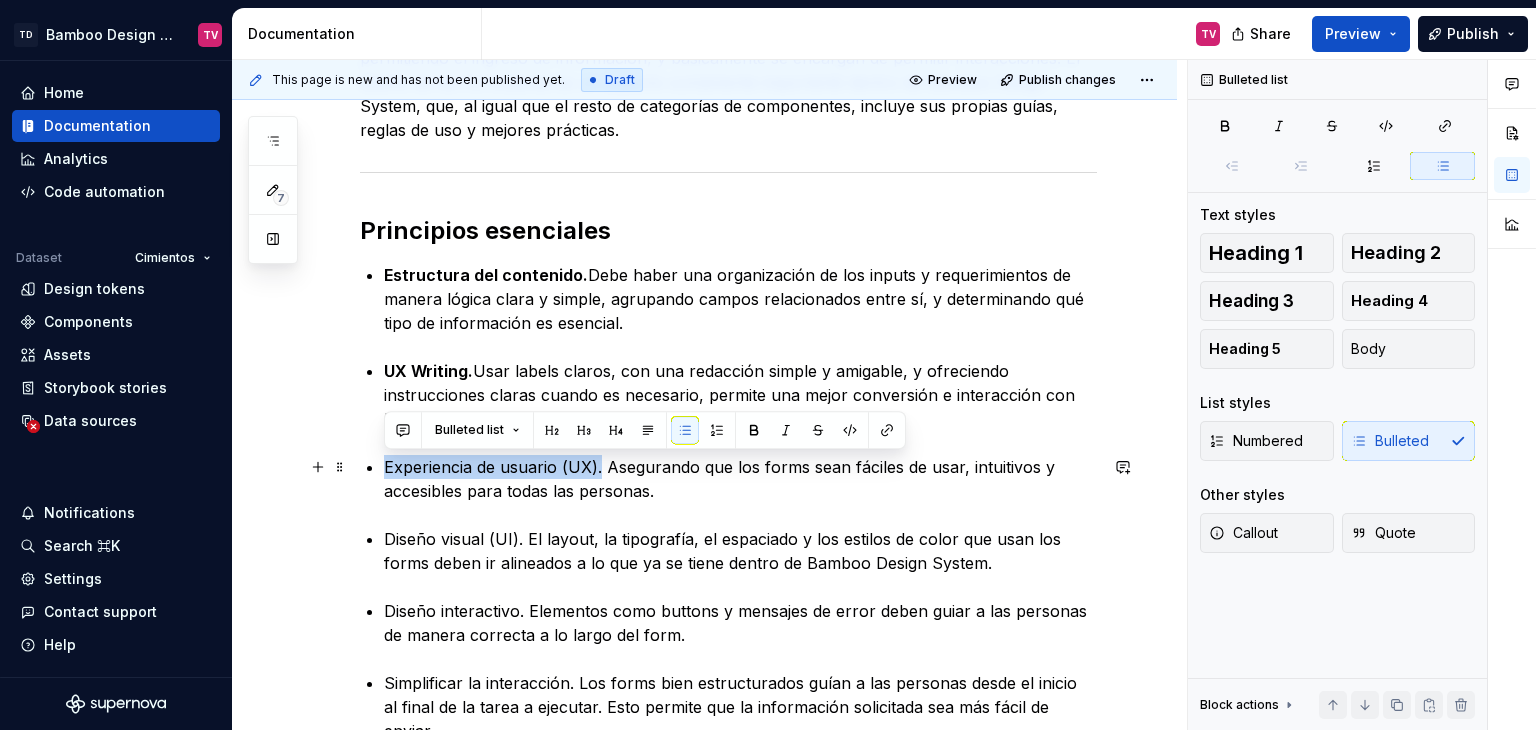 drag, startPoint x: 600, startPoint y: 470, endPoint x: 378, endPoint y: 470, distance: 222 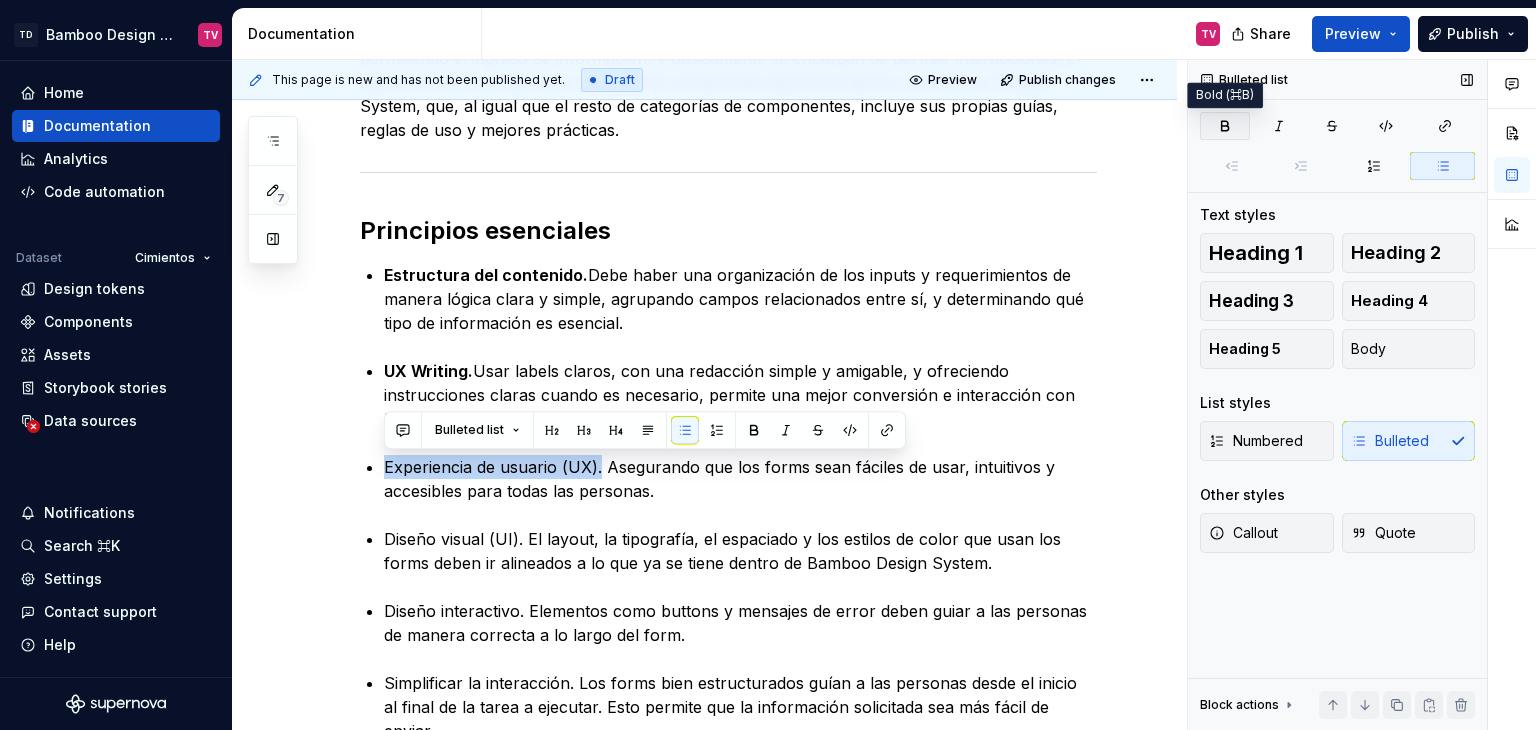 click 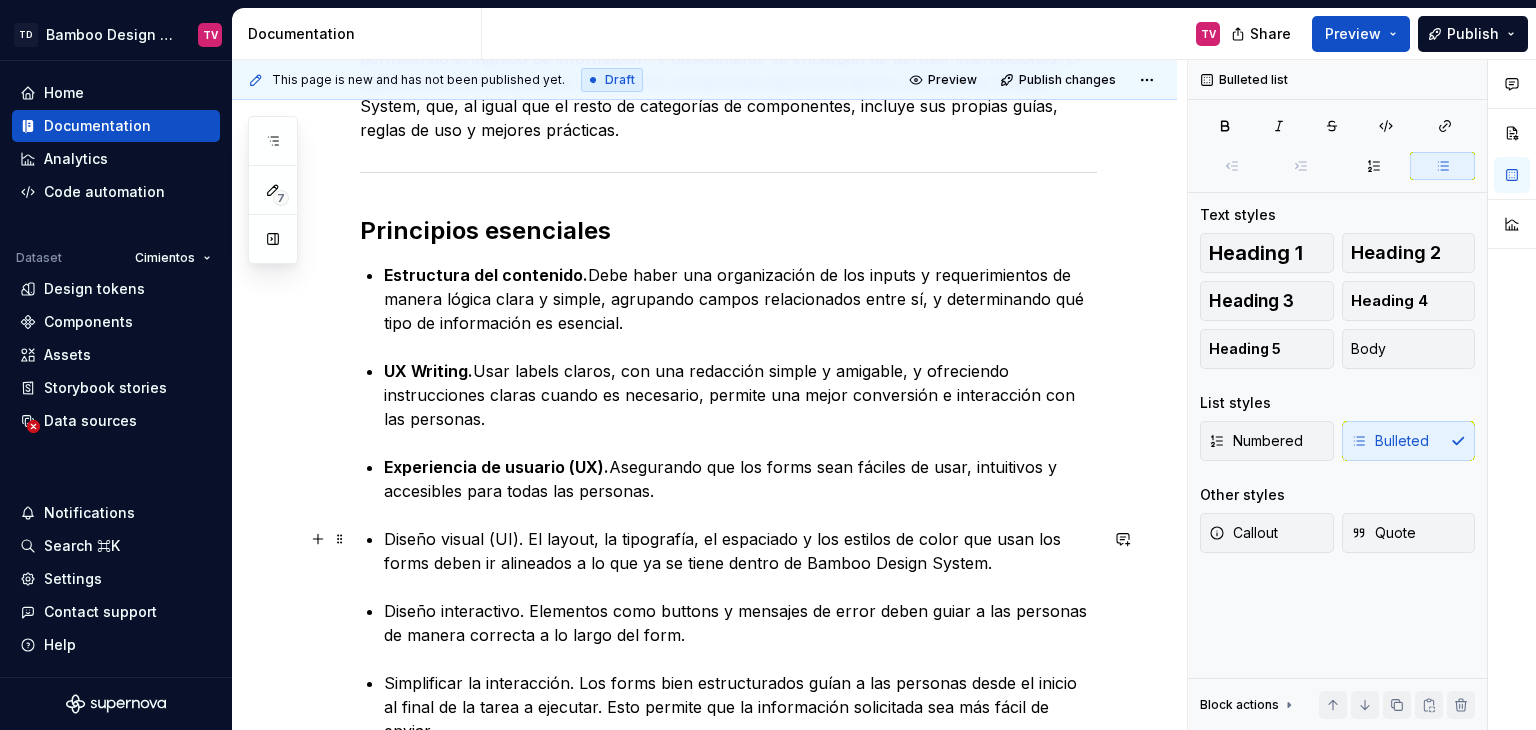 click on "Diseño visual (UI). El layout, la tipografía, el espaciado y los estilos de color que usan los forms deben ir alineados a lo que ya se tiene dentro de Bamboo Design System." at bounding box center (740, 551) 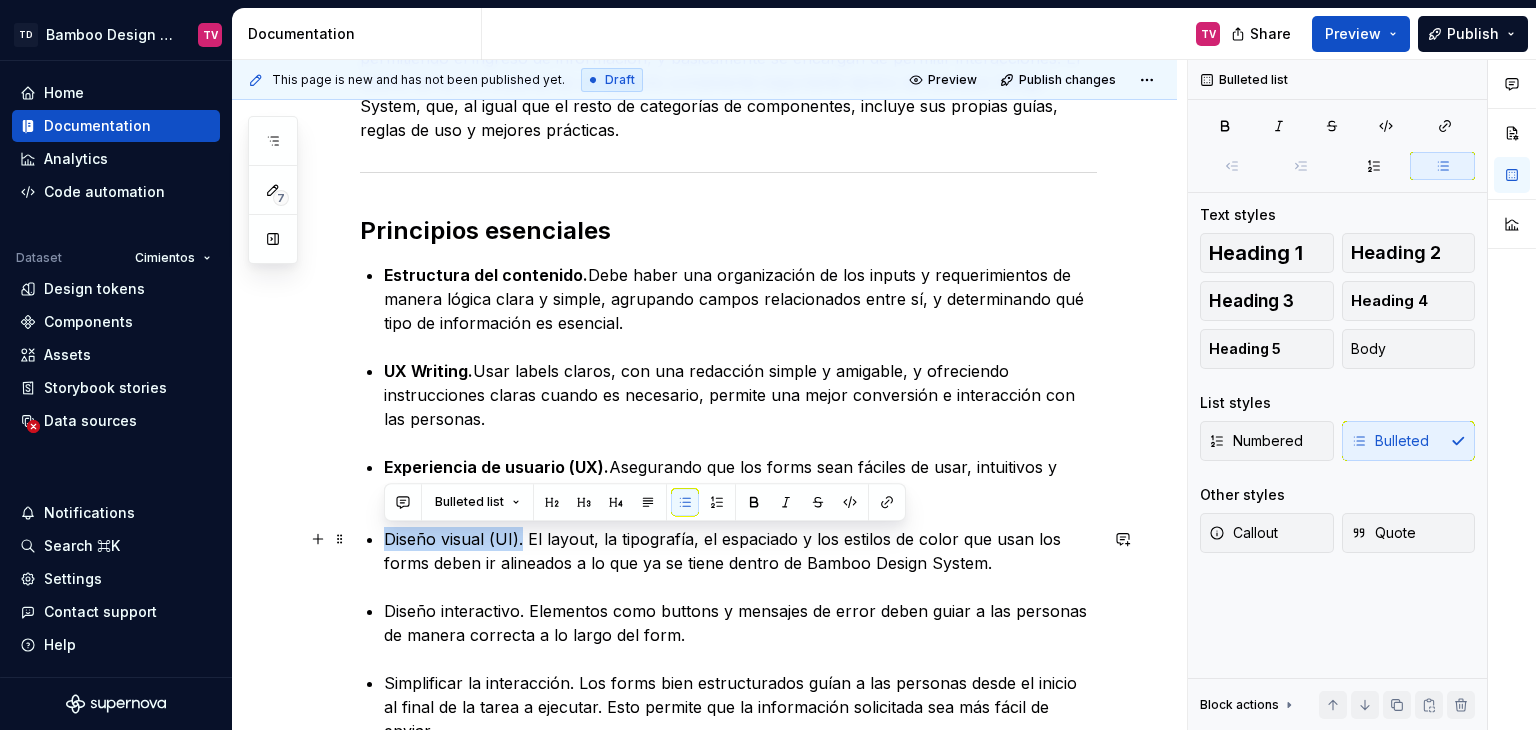drag, startPoint x: 520, startPoint y: 537, endPoint x: 380, endPoint y: 539, distance: 140.01428 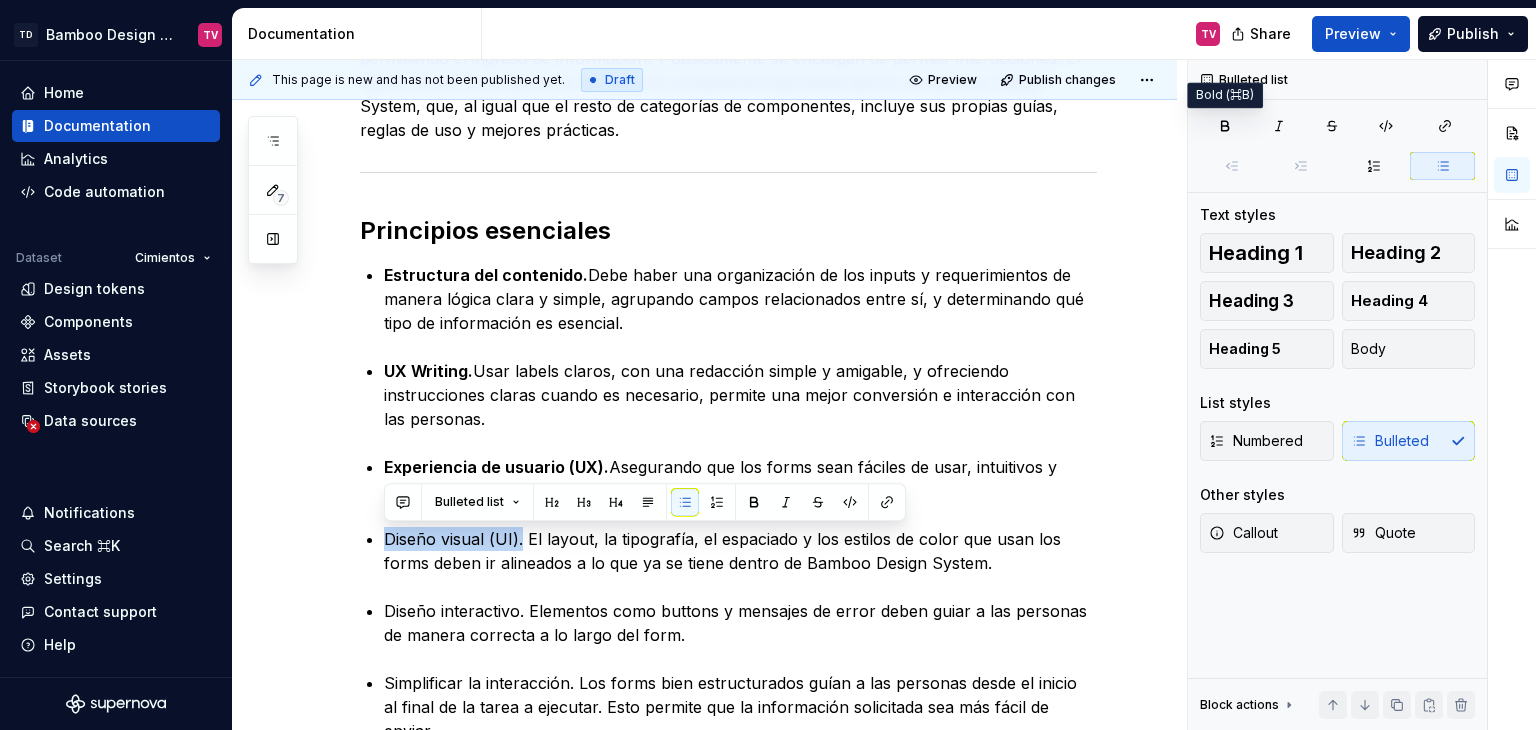 click 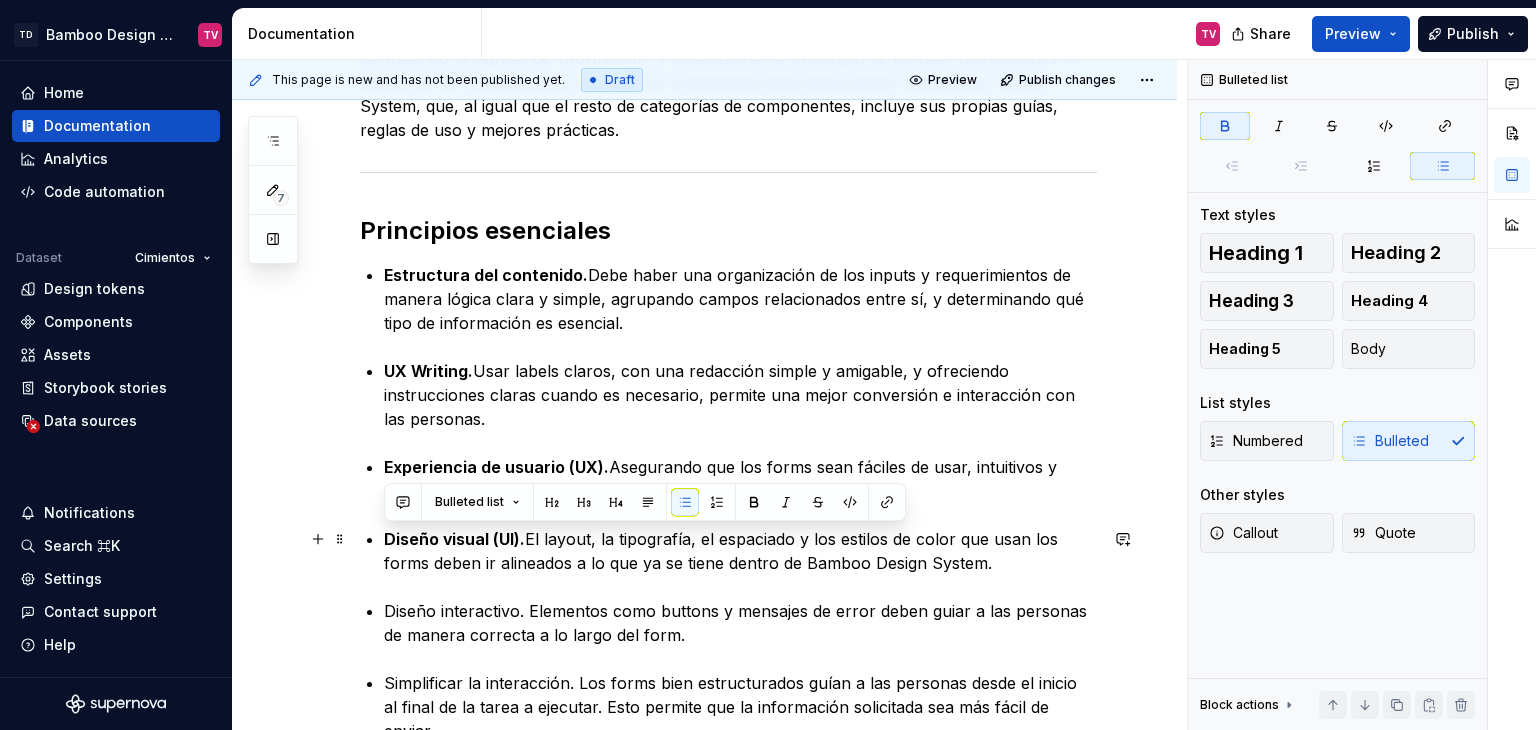 click on "Diseño visual (UI).  El layout, la tipografía, el espaciado y los estilos de color que usan los forms deben ir alineados a lo que ya se tiene dentro de Bamboo Design System." at bounding box center [740, 551] 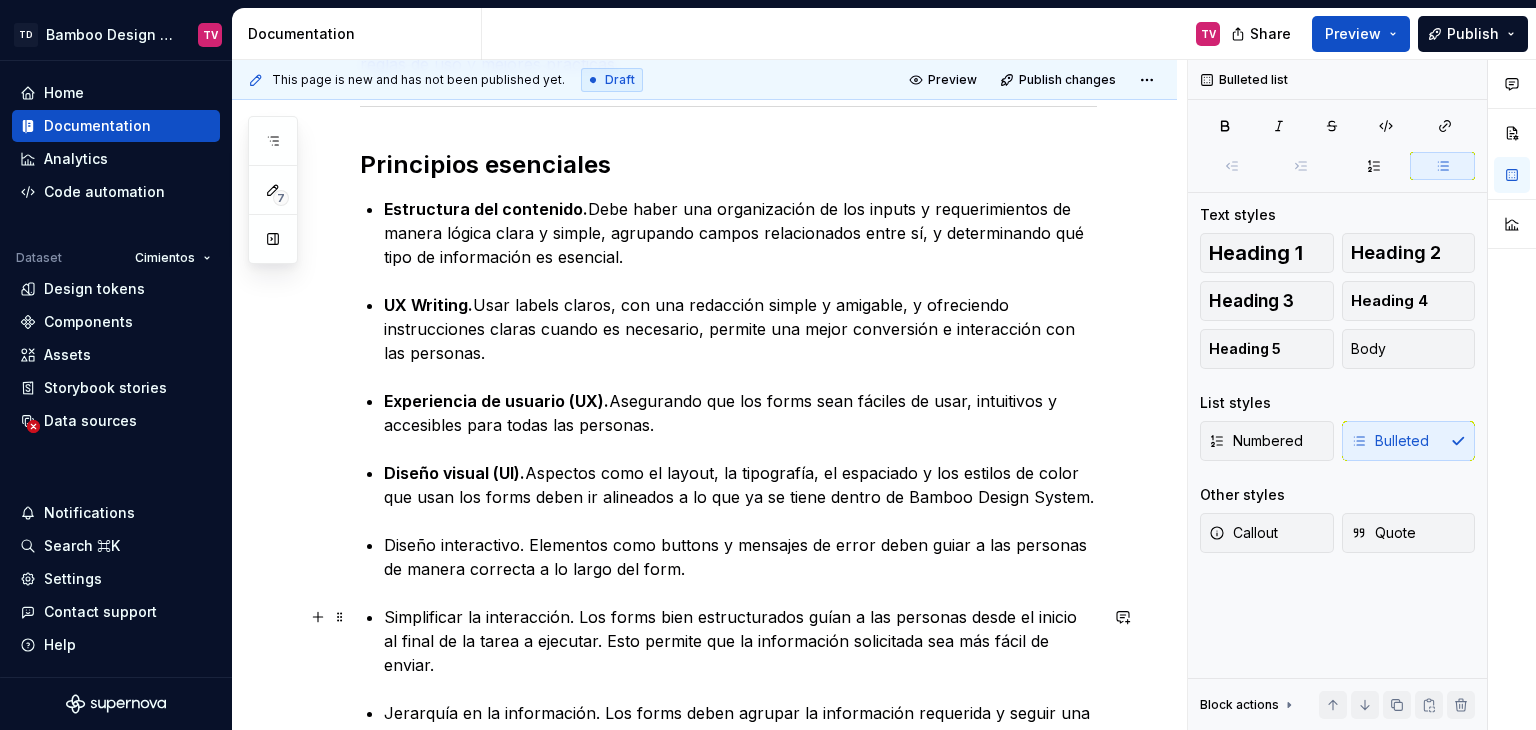 scroll, scrollTop: 496, scrollLeft: 0, axis: vertical 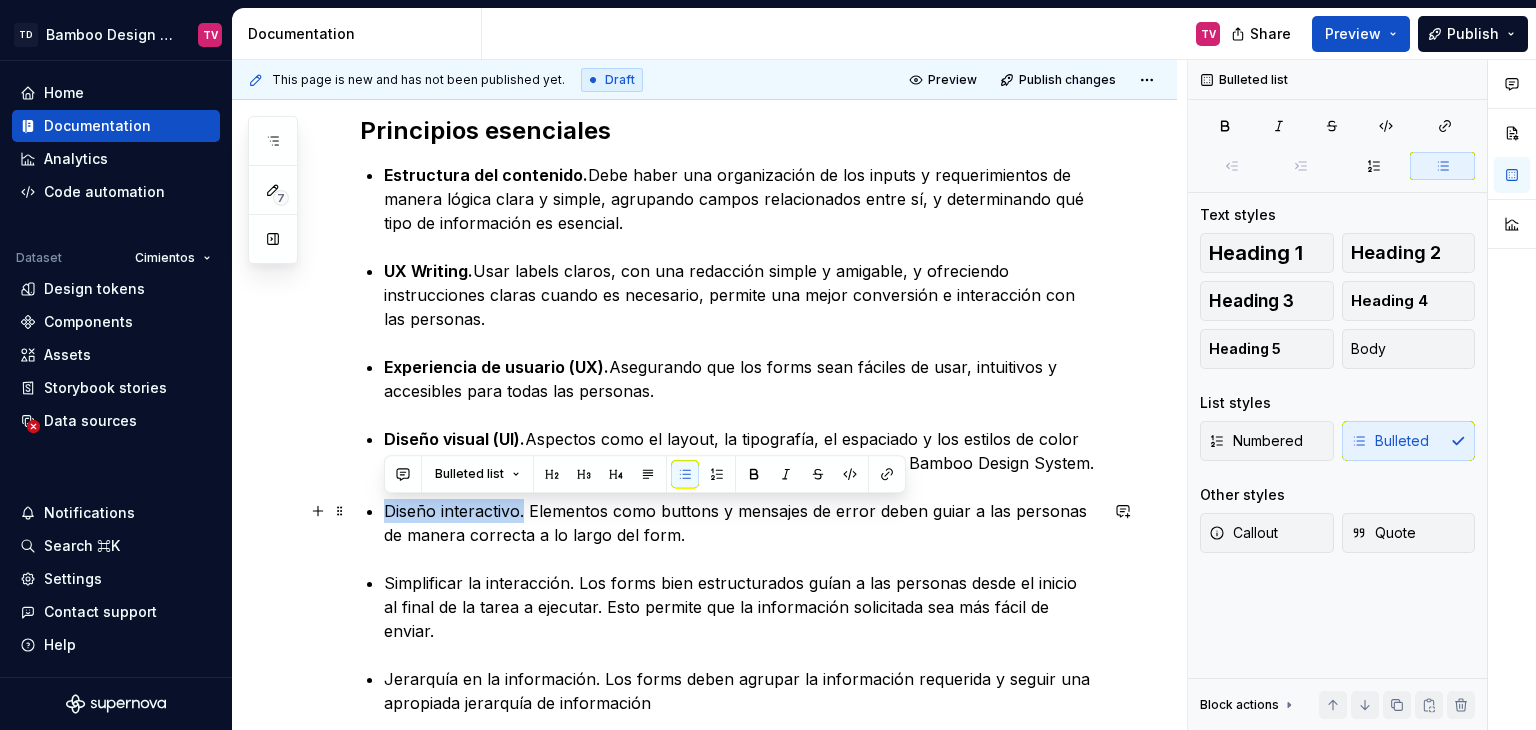 drag, startPoint x: 523, startPoint y: 512, endPoint x: 353, endPoint y: 517, distance: 170.07352 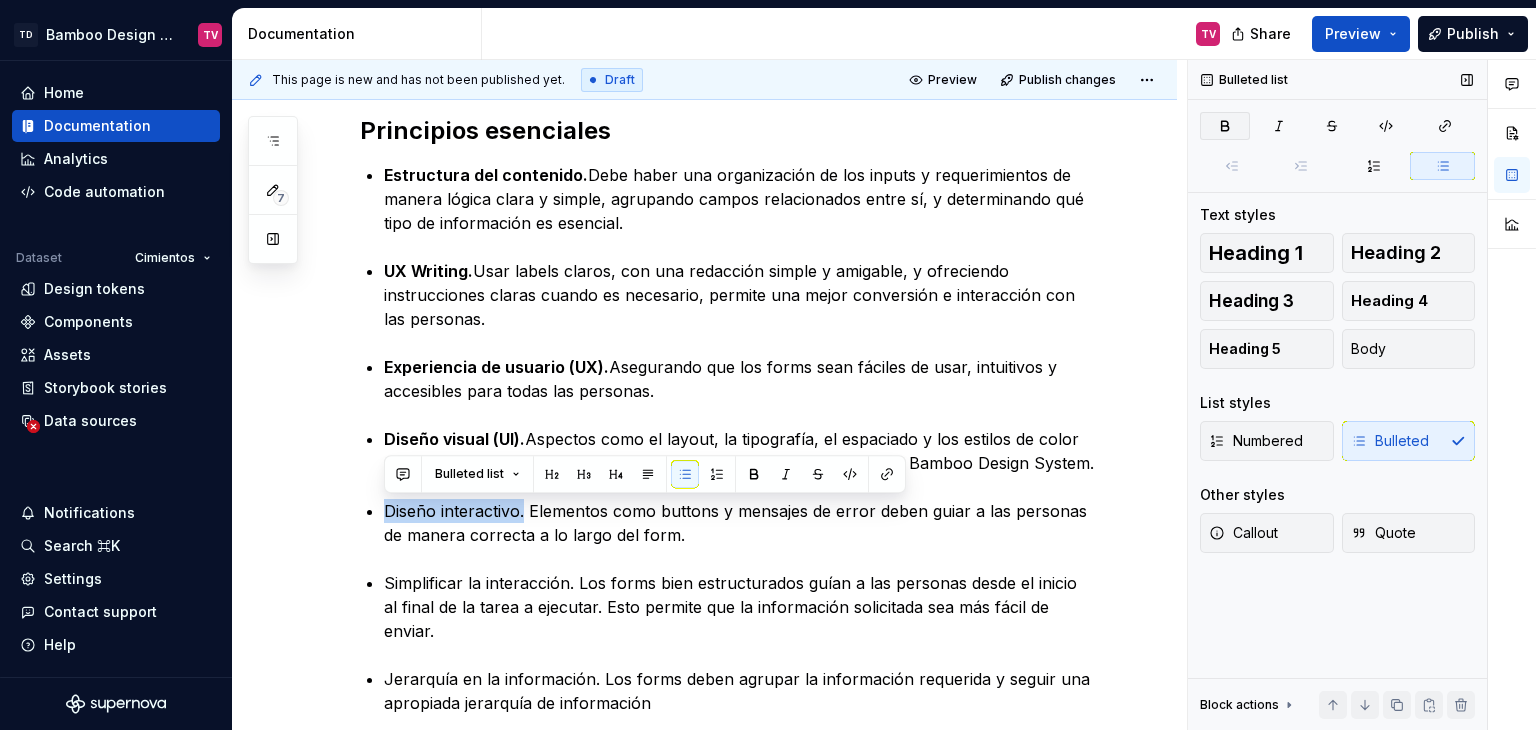 click 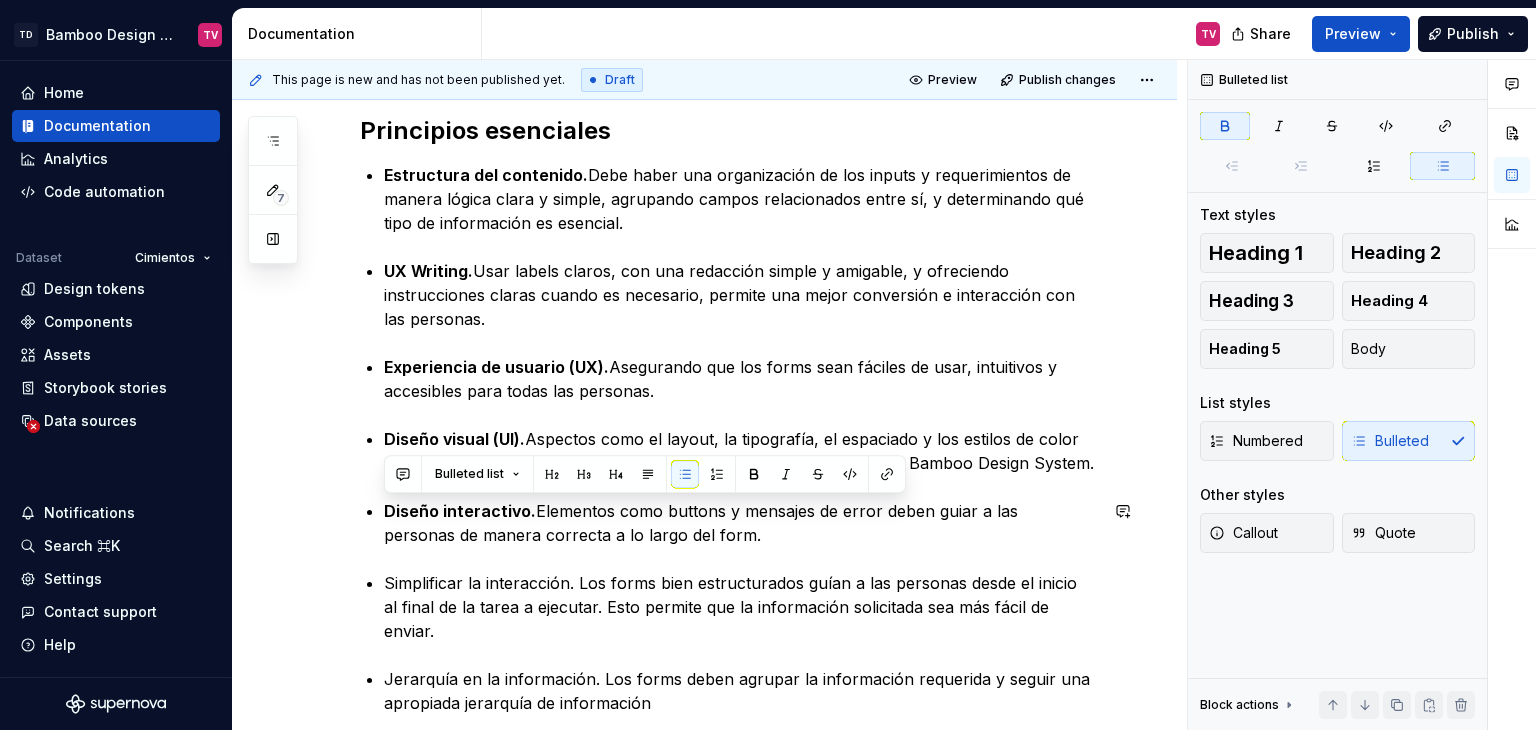click on "Los forms (formularios) son un elemento que permite a las personas enviar información requerida dentro de un servidor.  Estos actúan como puentes entre la interfaz y la personas, permitiendo el ingreso de información, y básicamente se encargan de permitir interacciones. El diseño de los formularios es un aspecto sumamente importante dentro de Bamboo Design System, que, al igual que el resto de categorías de componentes, incluye sus propias guías, reglas de uso y mejores prácticas.   Principios esenciales Estructura del contenido.  Debe haber una organización de los inputs y requerimientos de manera lógica clara y simple, agrupando campos relacionados entre sí, y determinando qué tipo de información es esencial.  UX Writing.  Usar labels claros, con una redacción simple y amigable, y ofreciendo instrucciones claras cuando es necesario, permite una mejor conversión e interacción con las personas.  Experiencia de usuario (UX). Diseño visual (UI). Diseño interactivo." at bounding box center (728, 330) 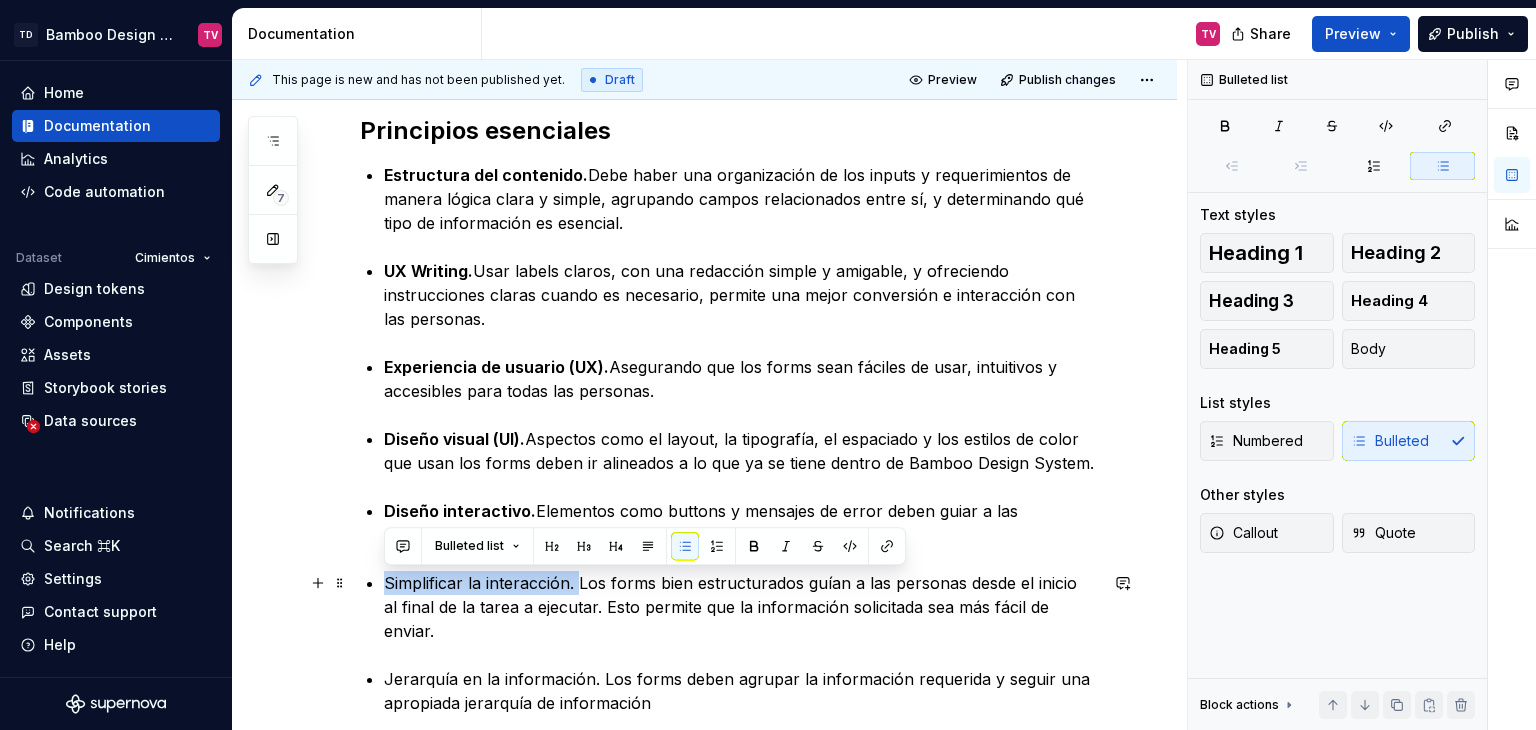 drag, startPoint x: 581, startPoint y: 581, endPoint x: 373, endPoint y: 574, distance: 208.11775 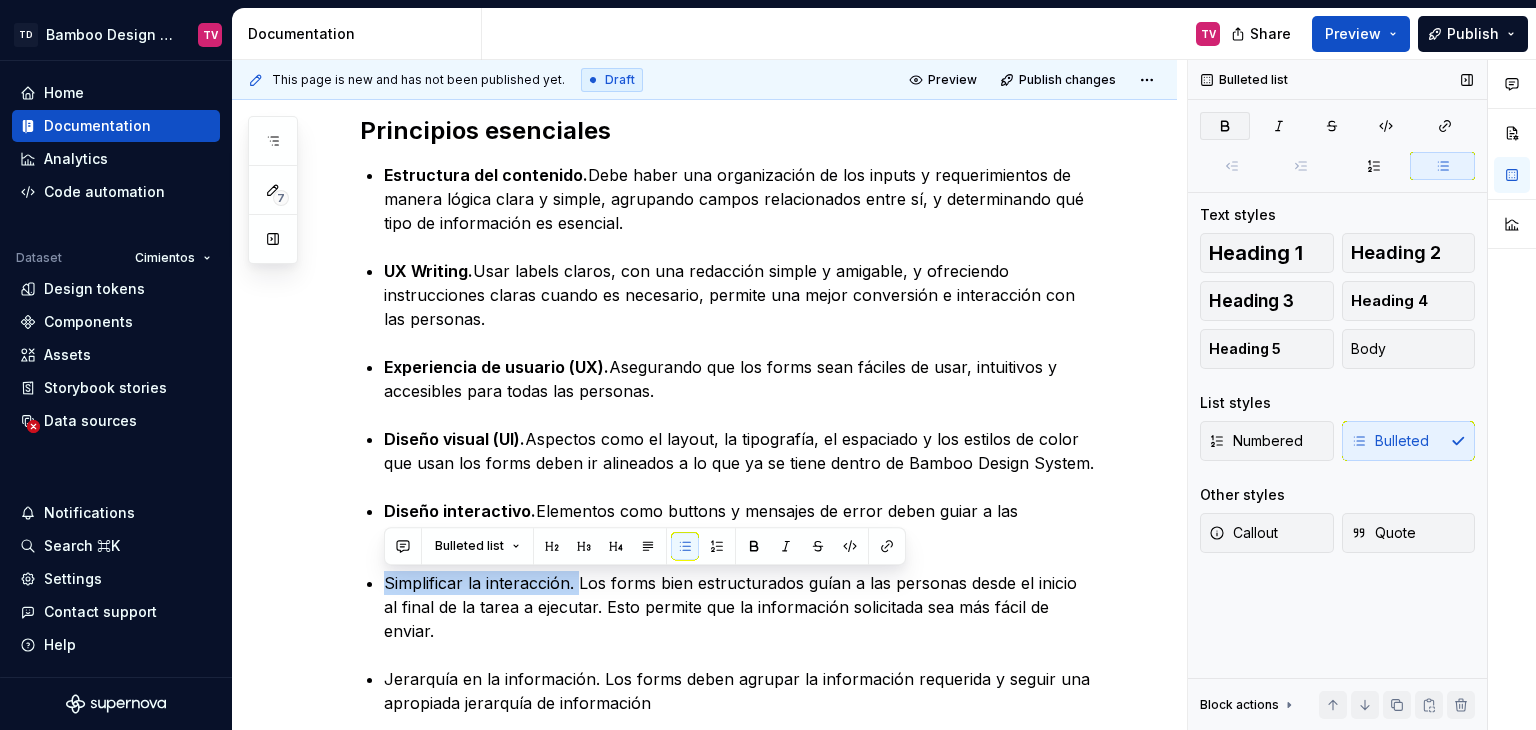 click 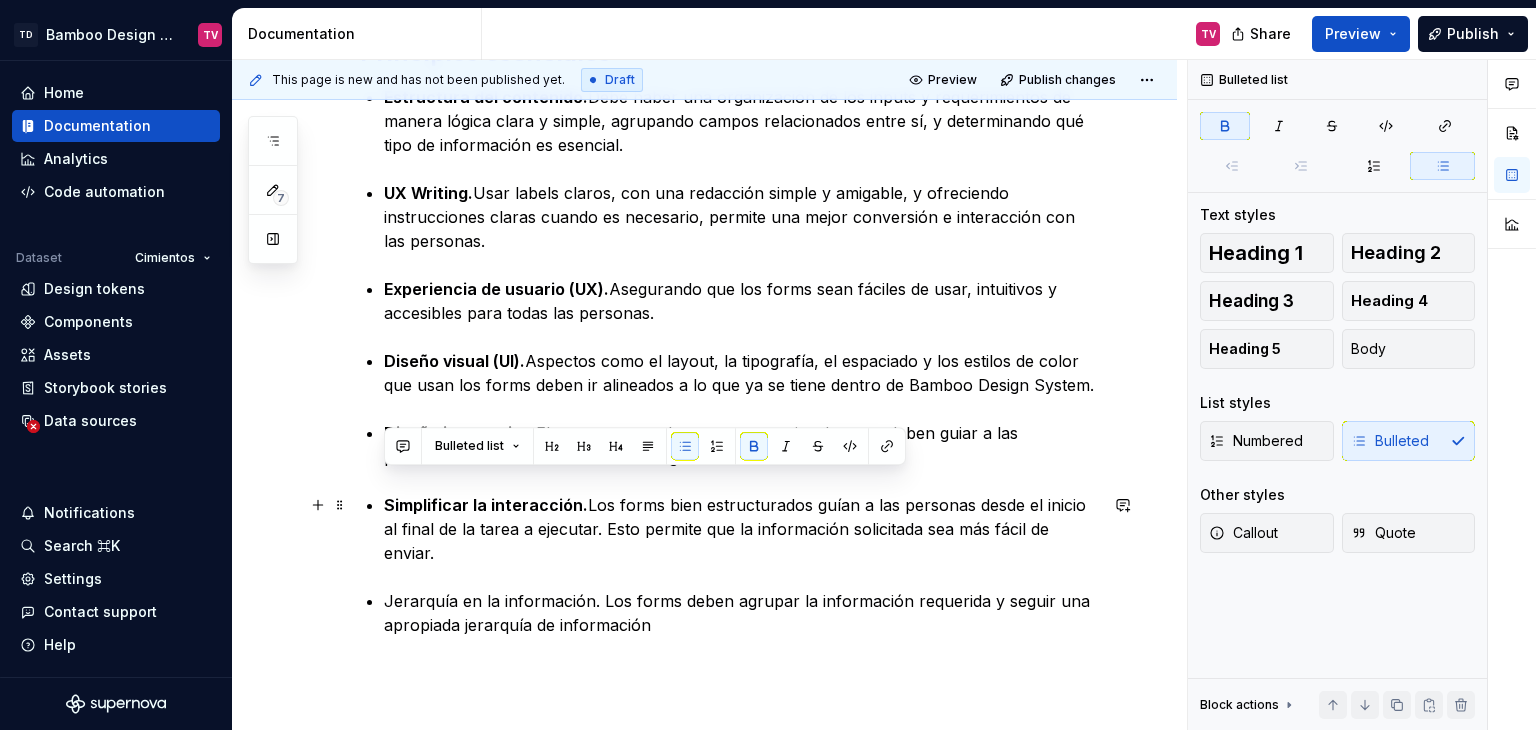 scroll, scrollTop: 596, scrollLeft: 0, axis: vertical 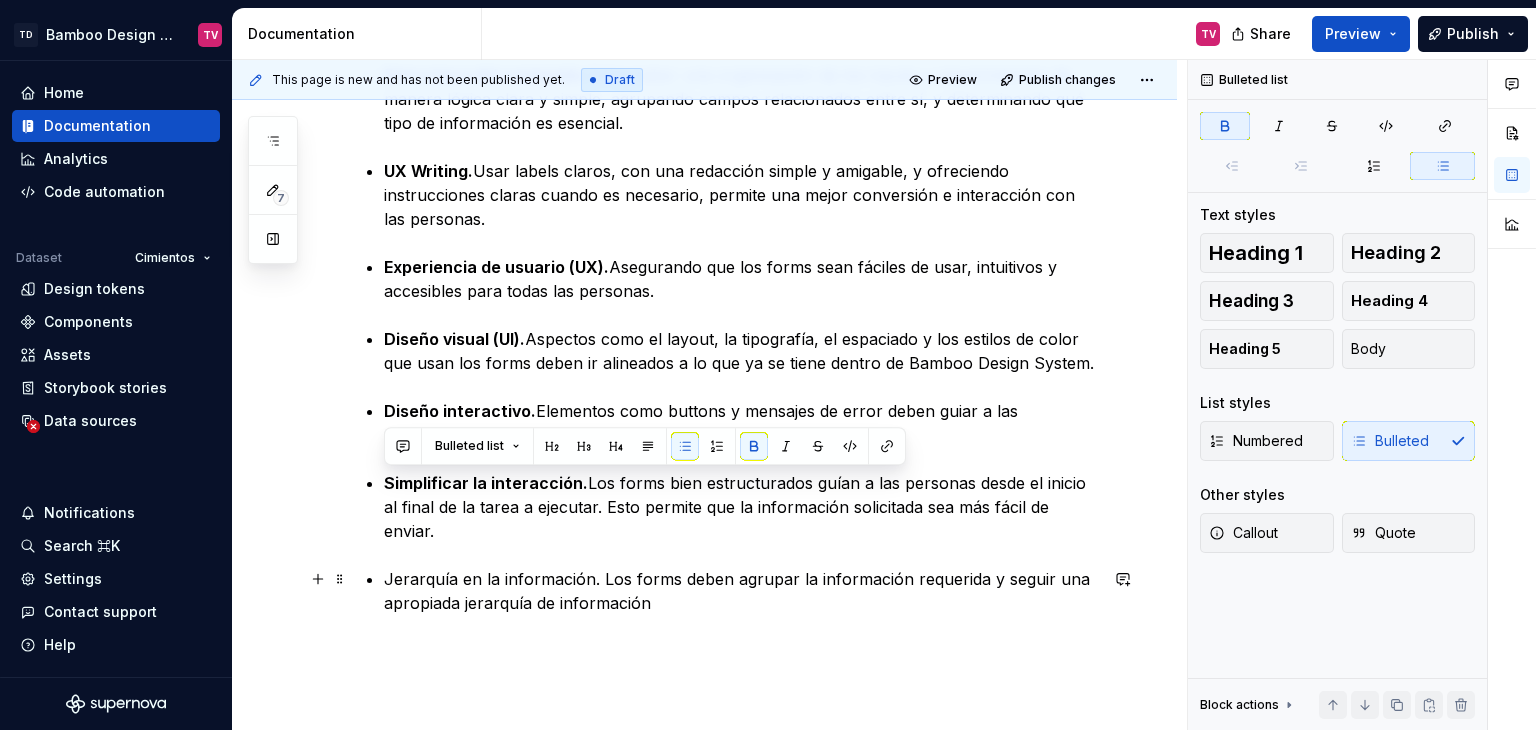 click on "Jerarquía en la información. Los forms deben agrupar la información requerida y seguir una apropiada jerarquía de información" at bounding box center (740, 591) 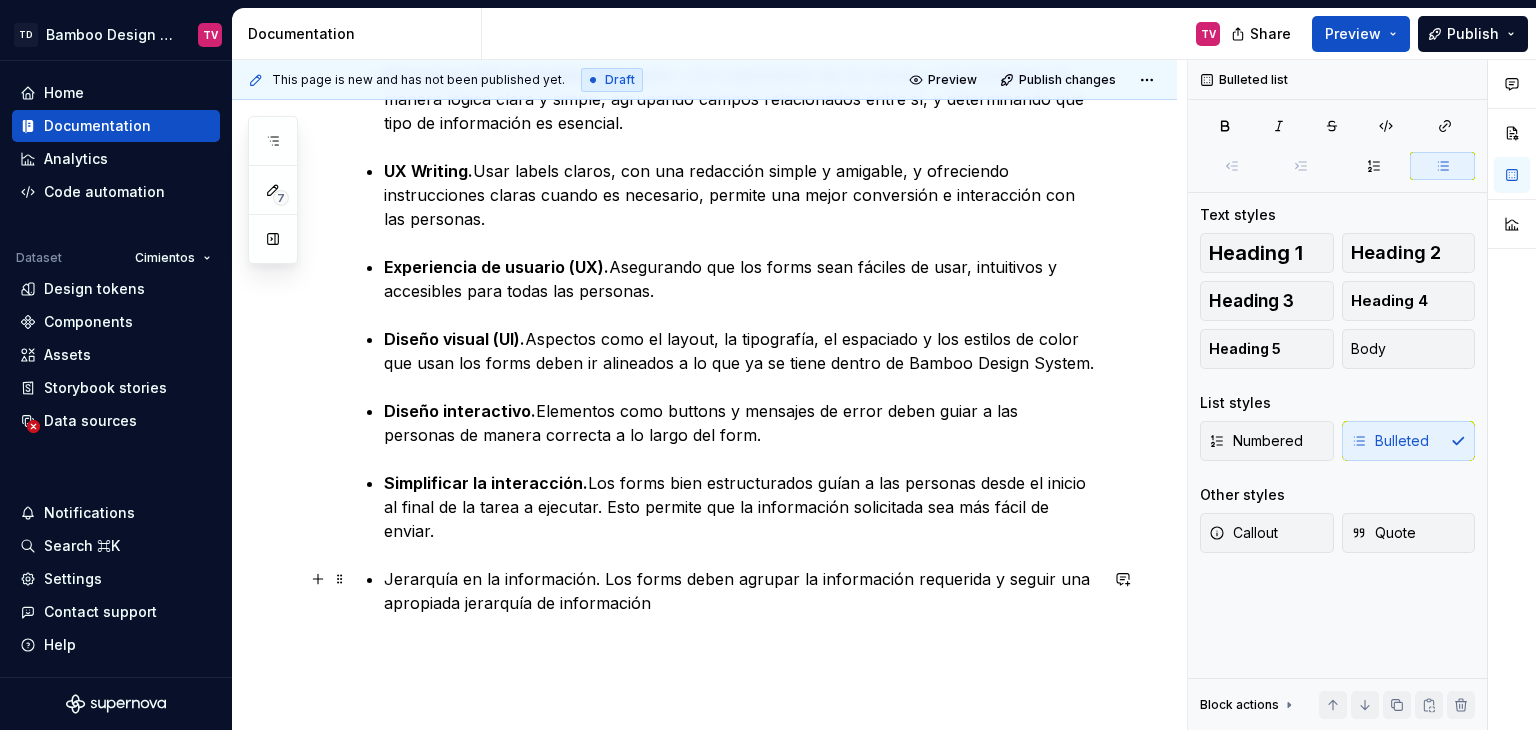 click on "Jerarquía en la información. Los forms deben agrupar la información requerida y seguir una apropiada jerarquía de información" at bounding box center [740, 591] 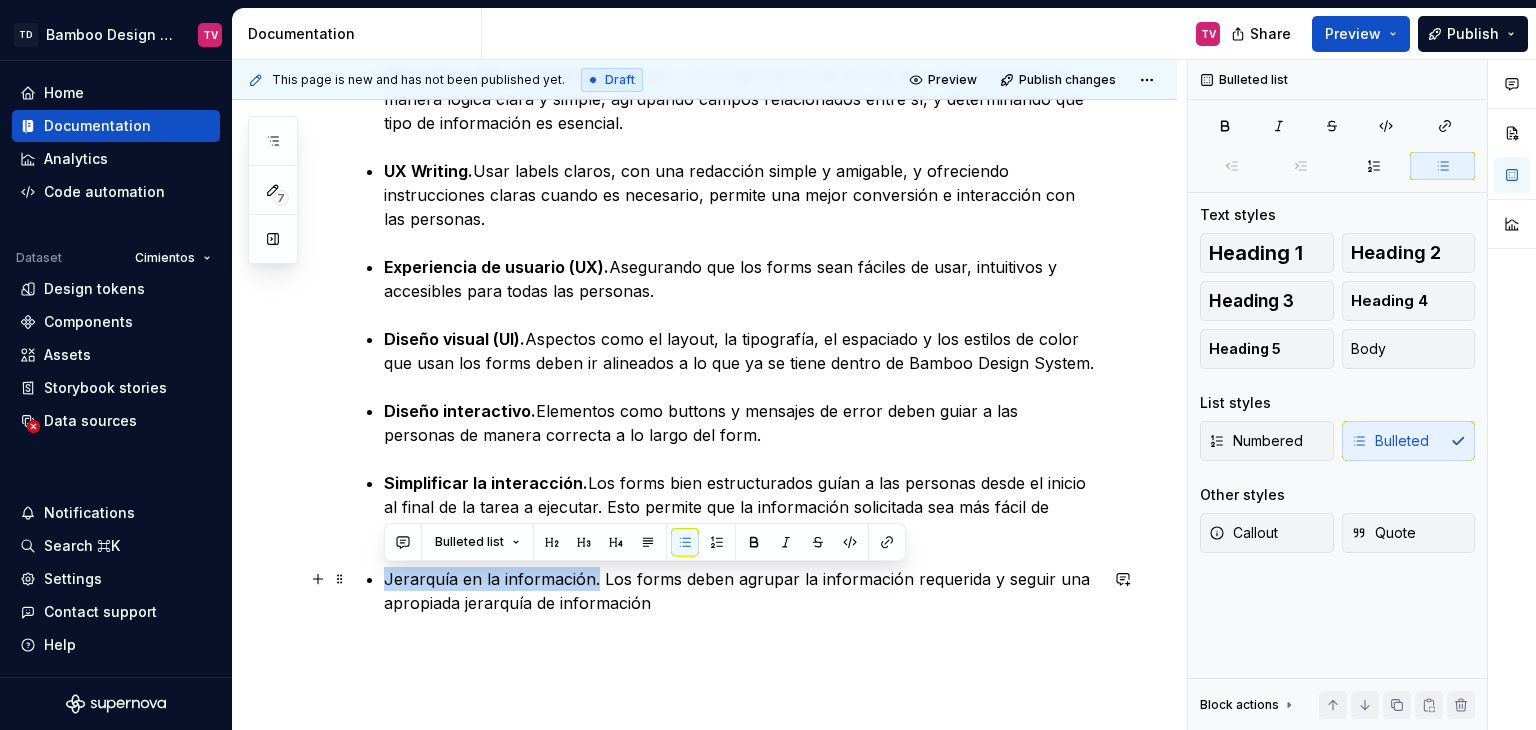 drag, startPoint x: 594, startPoint y: 580, endPoint x: 281, endPoint y: 573, distance: 313.07828 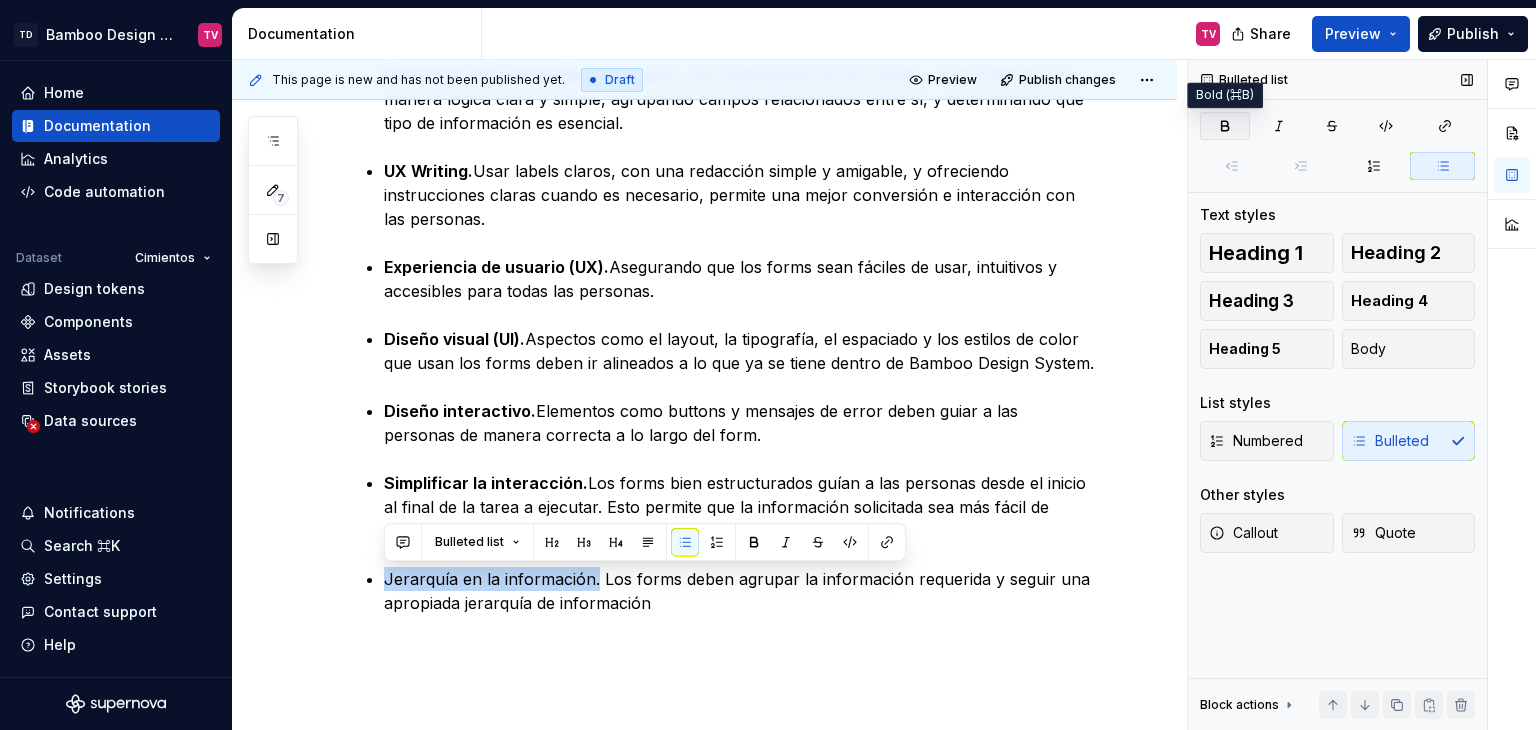 click 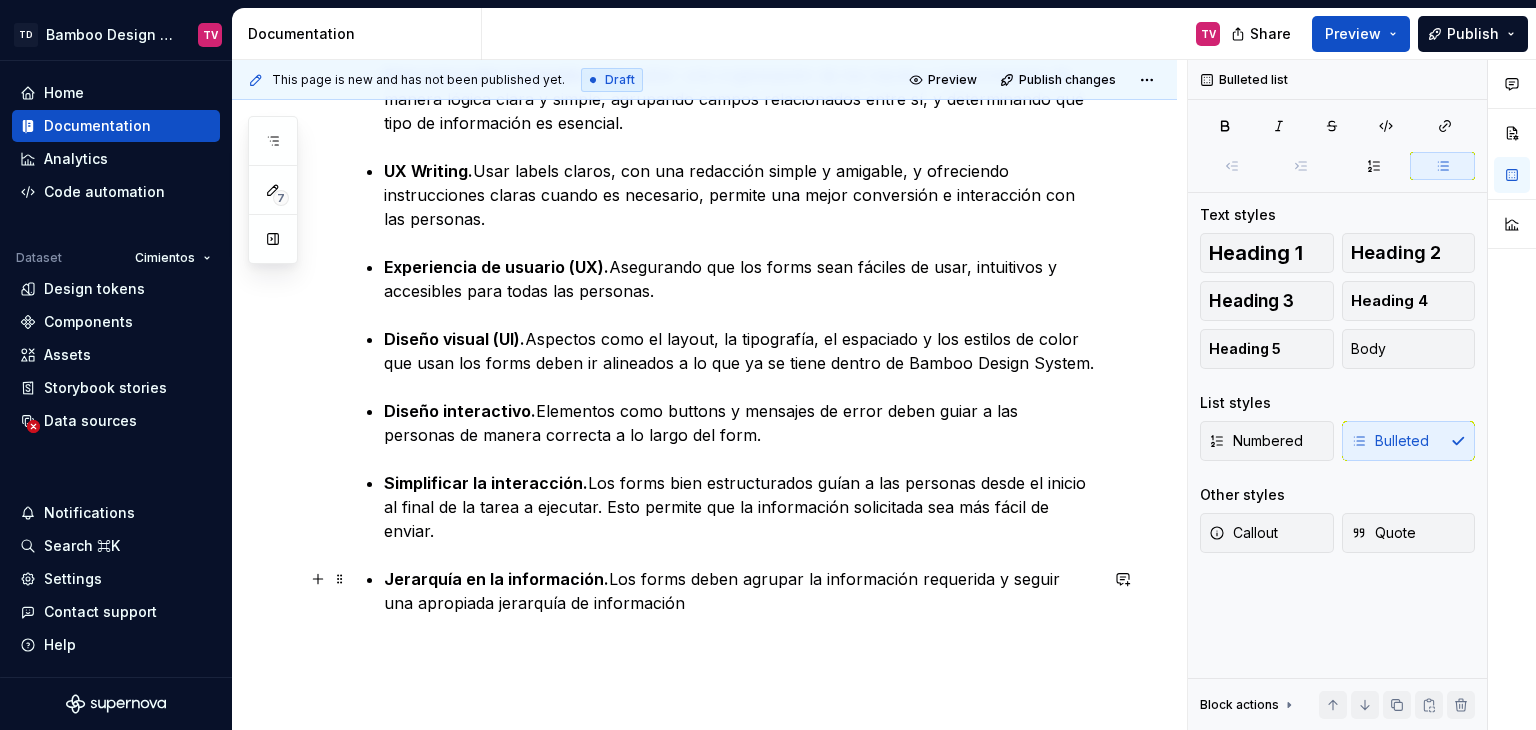 click on "Jerarquía en la información.  Los forms deben agrupar la información requerida y seguir una apropiada jerarquía de información" at bounding box center [740, 591] 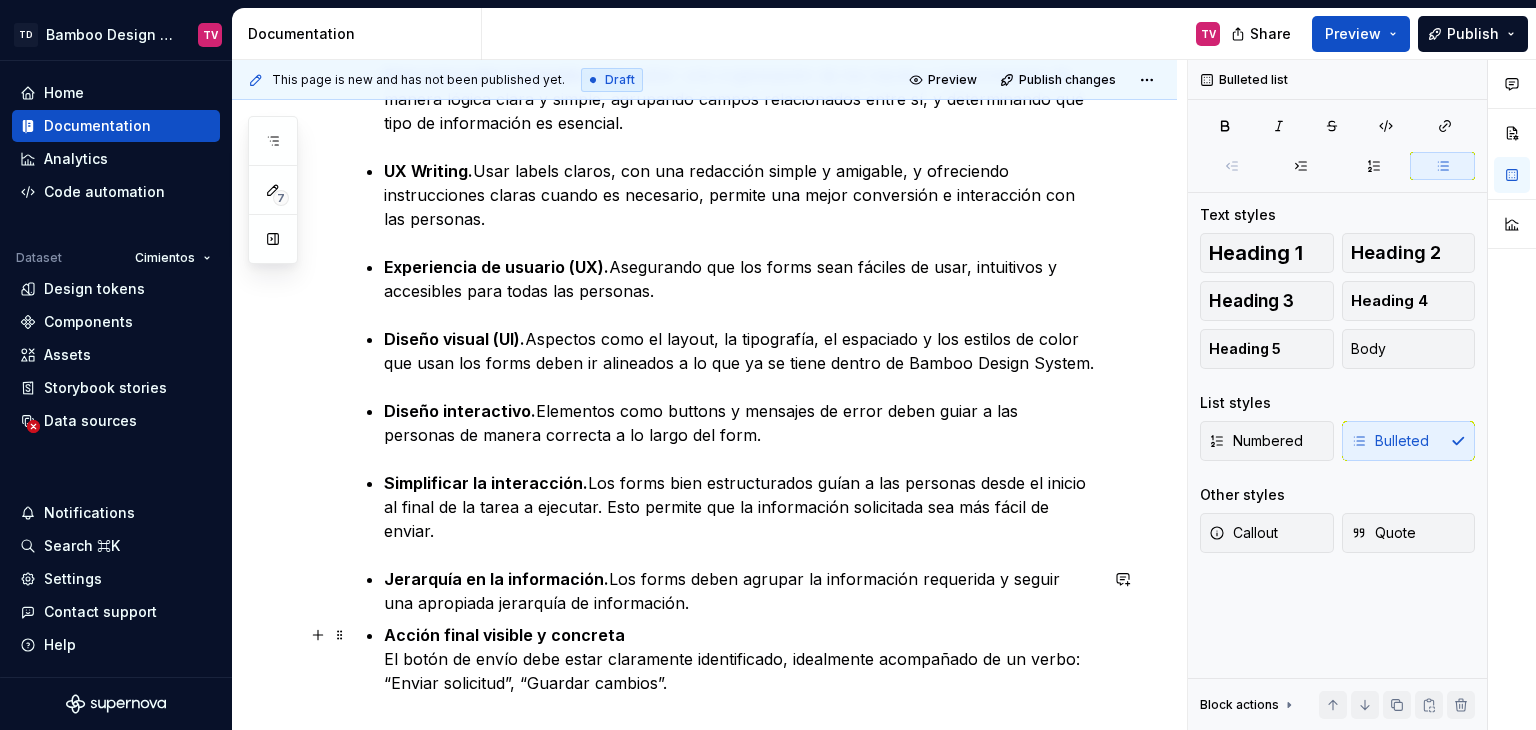 click on "Acción final visible y concreta El botón de envío debe estar claramente identificado, idealmente acompañado de un verbo: “Enviar solicitud”, “Guardar cambios”." at bounding box center (740, 659) 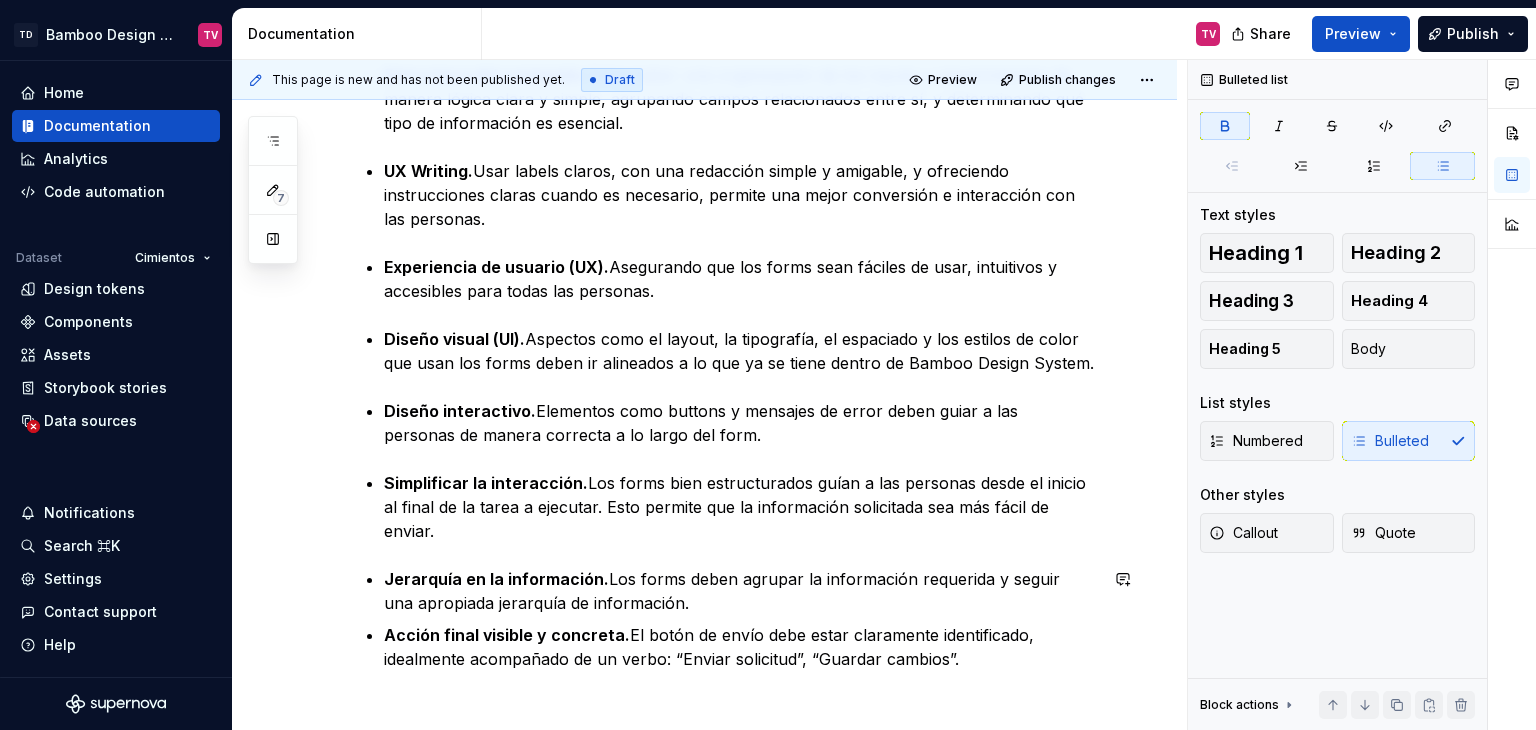 scroll, scrollTop: 611, scrollLeft: 0, axis: vertical 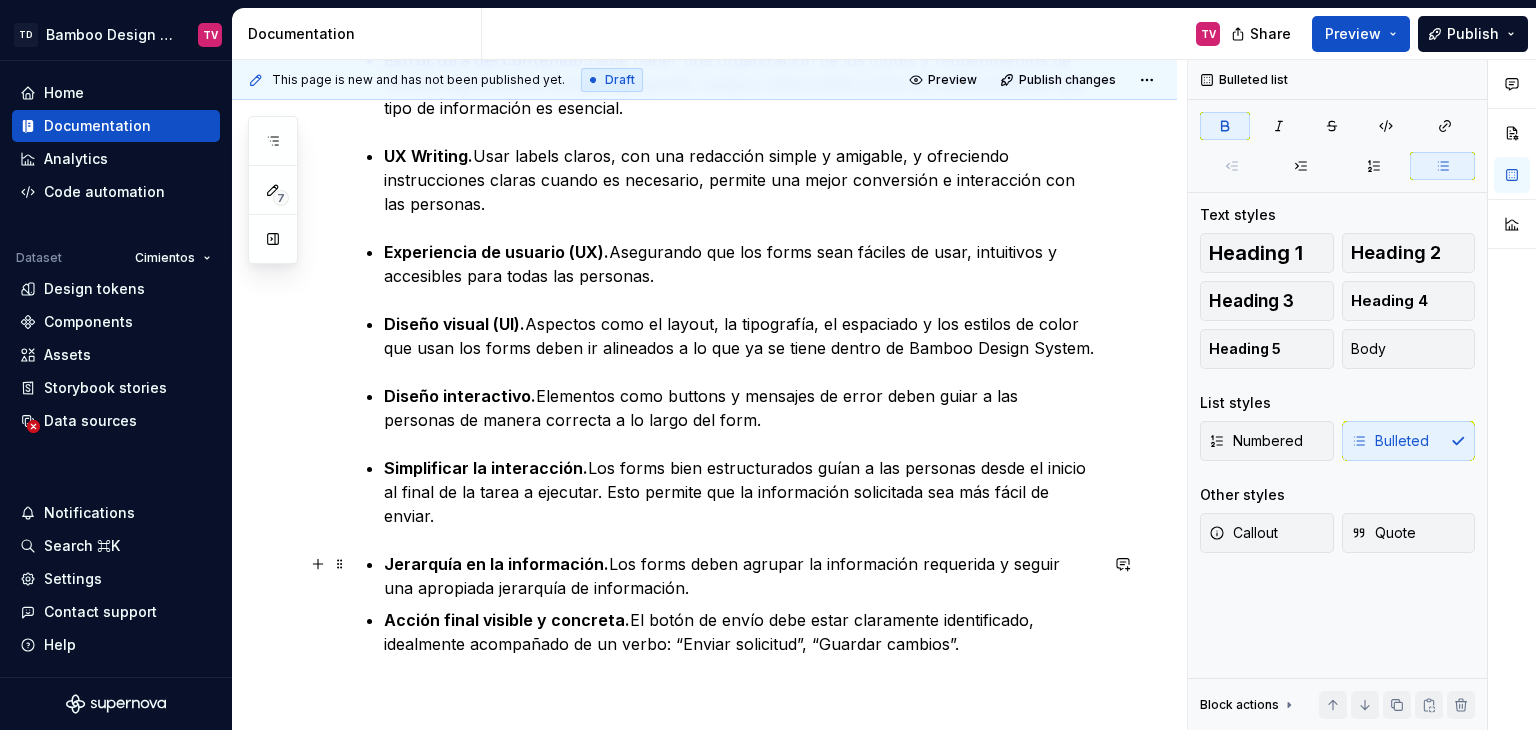 click on "Jerarquía en la información.  Los forms deben agrupar la información requerida y seguir una apropiada jerarquía de información." at bounding box center (740, 576) 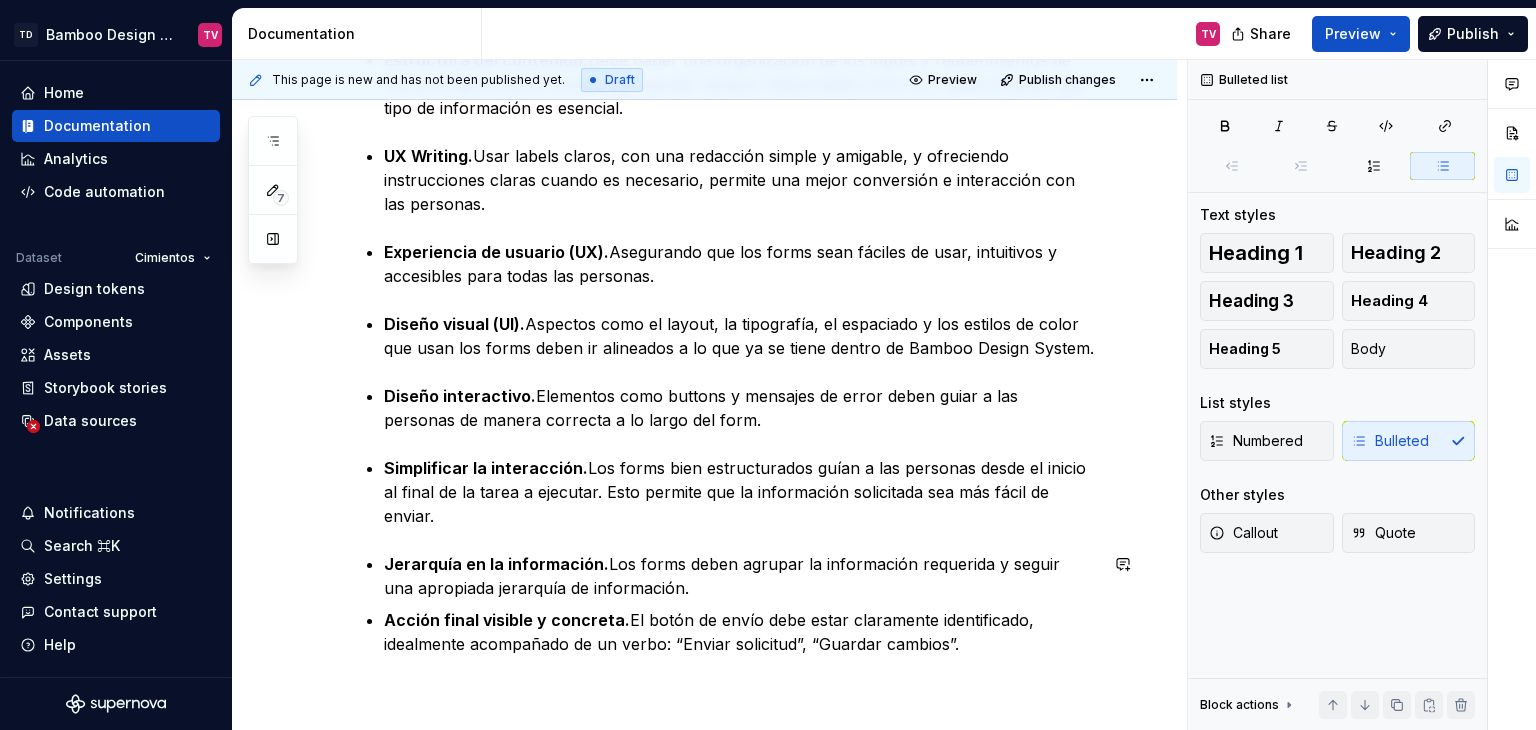 click on "Los forms (formularios) son un elemento que permite a las personas enviar información requerida dentro de un servidor.  Estos actúan como puentes entre la interfaz y la personas, permitiendo el ingreso de información, y básicamente se encargan de permitir interacciones. El diseño de los formularios es un aspecto sumamente importante dentro de Bamboo Design System, que, al igual que el resto de categorías de componentes, incluye sus propias guías, reglas de uso y mejores prácticas.   Principios esenciales Estructura del contenido.  Debe haber una organización de los inputs y requerimientos de manera lógica clara y simple, agrupando campos relacionados entre sí, y determinando qué tipo de información es esencial.  UX Writing.  Usar labels claros, con una redacción simple y amigable, y ofreciendo instrucciones claras cuando es necesario, permite una mejor conversión e interacción con las personas.  Experiencia de usuario (UX). Diseño visual (UI). Diseño interactivo." at bounding box center [728, 243] 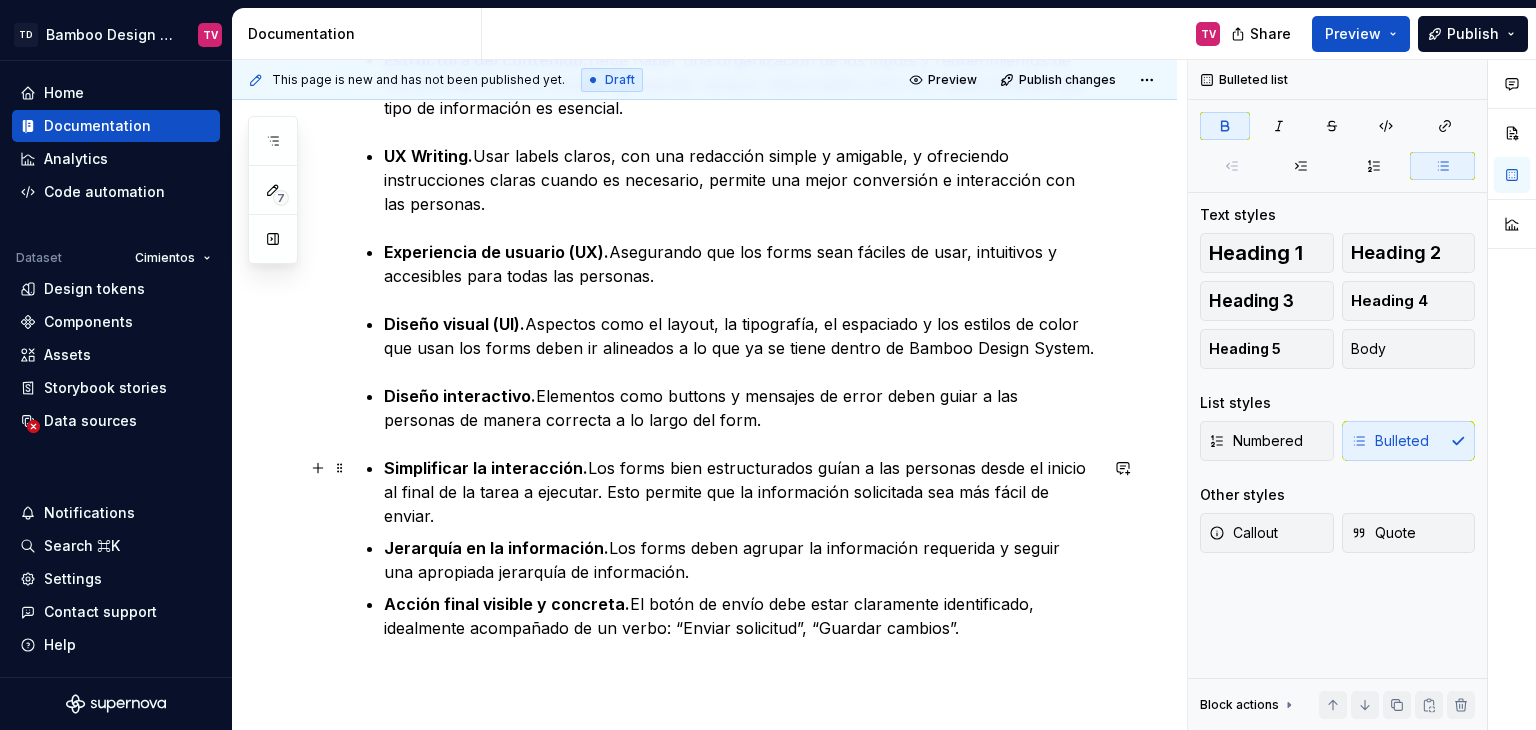 click on "Simplificar la interacción." at bounding box center [486, 468] 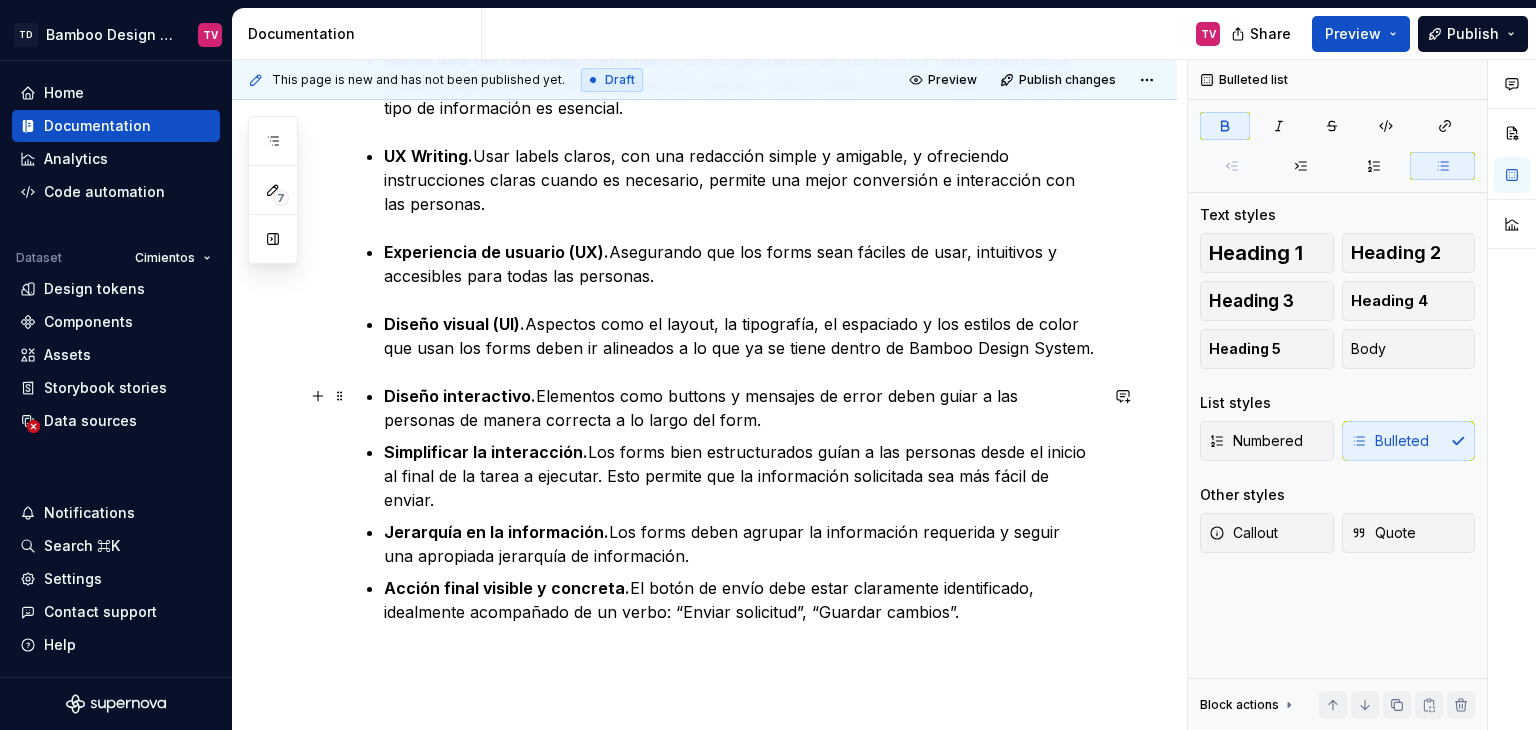 click on "Diseño interactivo." at bounding box center [460, 396] 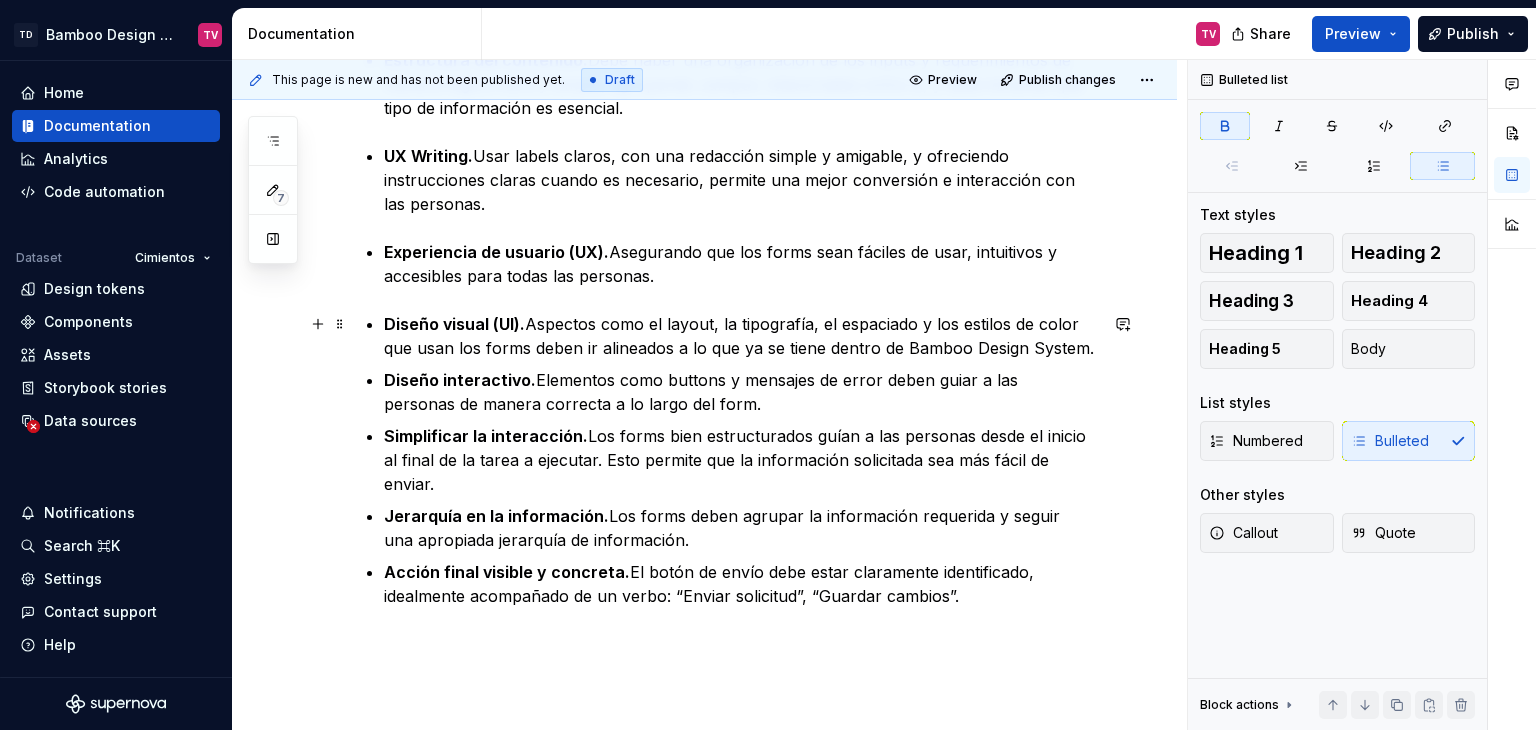 click on "Diseño visual (UI)." at bounding box center [454, 324] 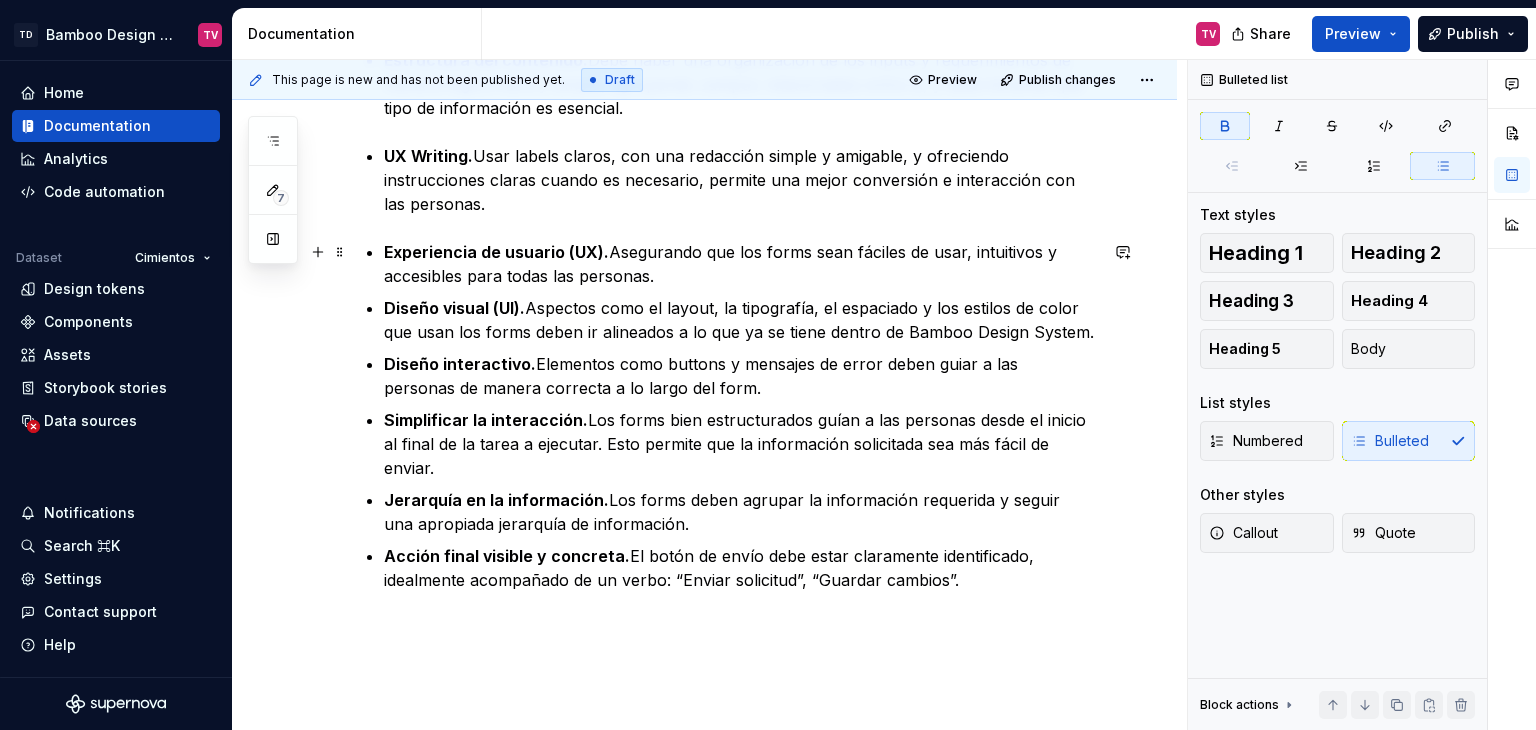 click on "Los forms (formularios) son un elemento que permite a las personas enviar información requerida dentro de un servidor.  Estos actúan como puentes entre la interfaz y la personas, permitiendo el ingreso de información, y básicamente se encargan de permitir interacciones. El diseño de los formularios es un aspecto sumamente importante dentro de Bamboo Design System, que, al igual que el resto de categorías de componentes, incluye sus propias guías, reglas de uso y mejores prácticas.   Principios esenciales Estructura del contenido.  Debe haber una organización de los inputs y requerimientos de manera lógica clara y simple, agrupando campos relacionados entre sí, y determinando qué tipo de información es esencial.  UX Writing.  Usar labels claros, con una redacción simple y amigable, y ofreciendo instrucciones claras cuando es necesario, permite una mejor conversión e interacción con las personas.  Experiencia de usuario (UX). Diseño visual (UI). Diseño interactivo." at bounding box center (728, 211) 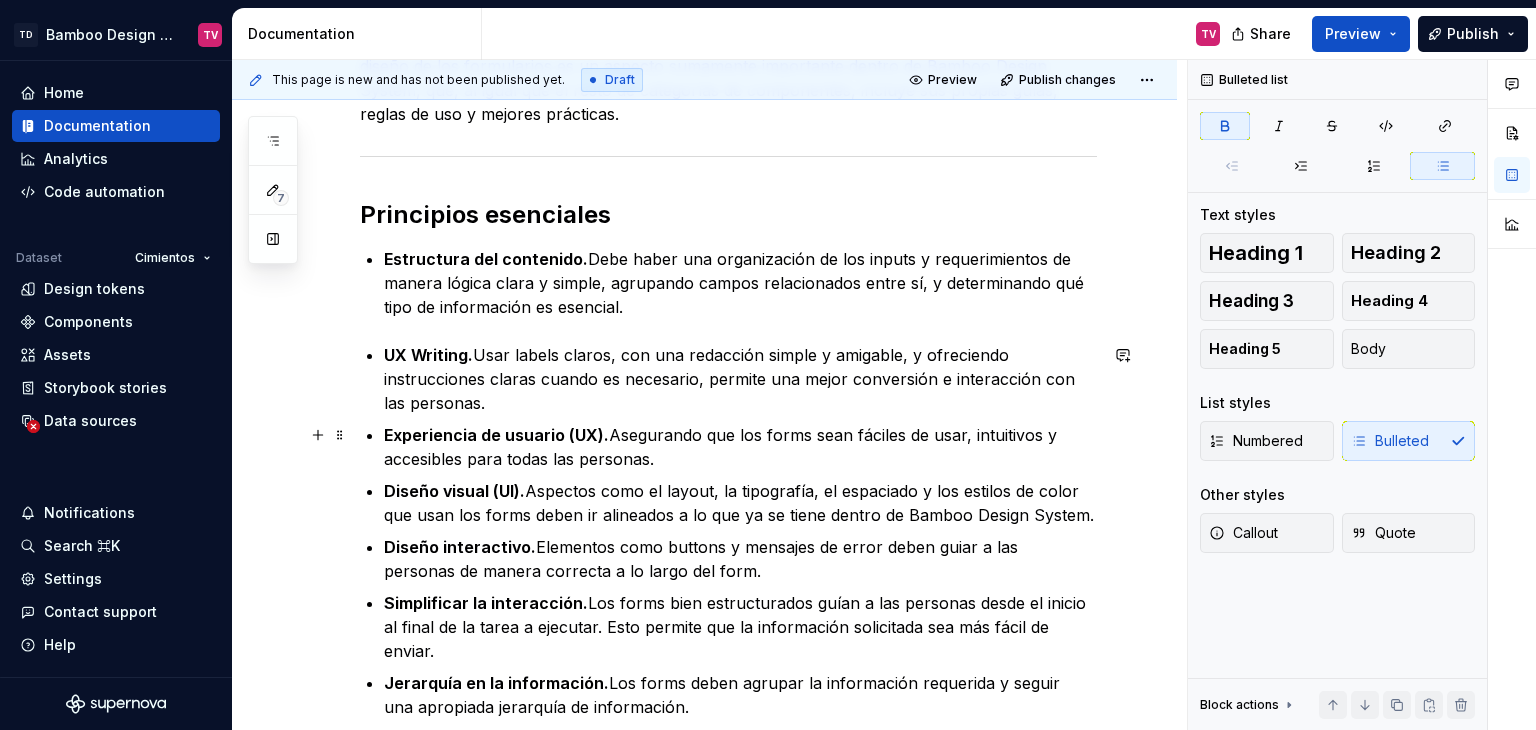 scroll, scrollTop: 411, scrollLeft: 0, axis: vertical 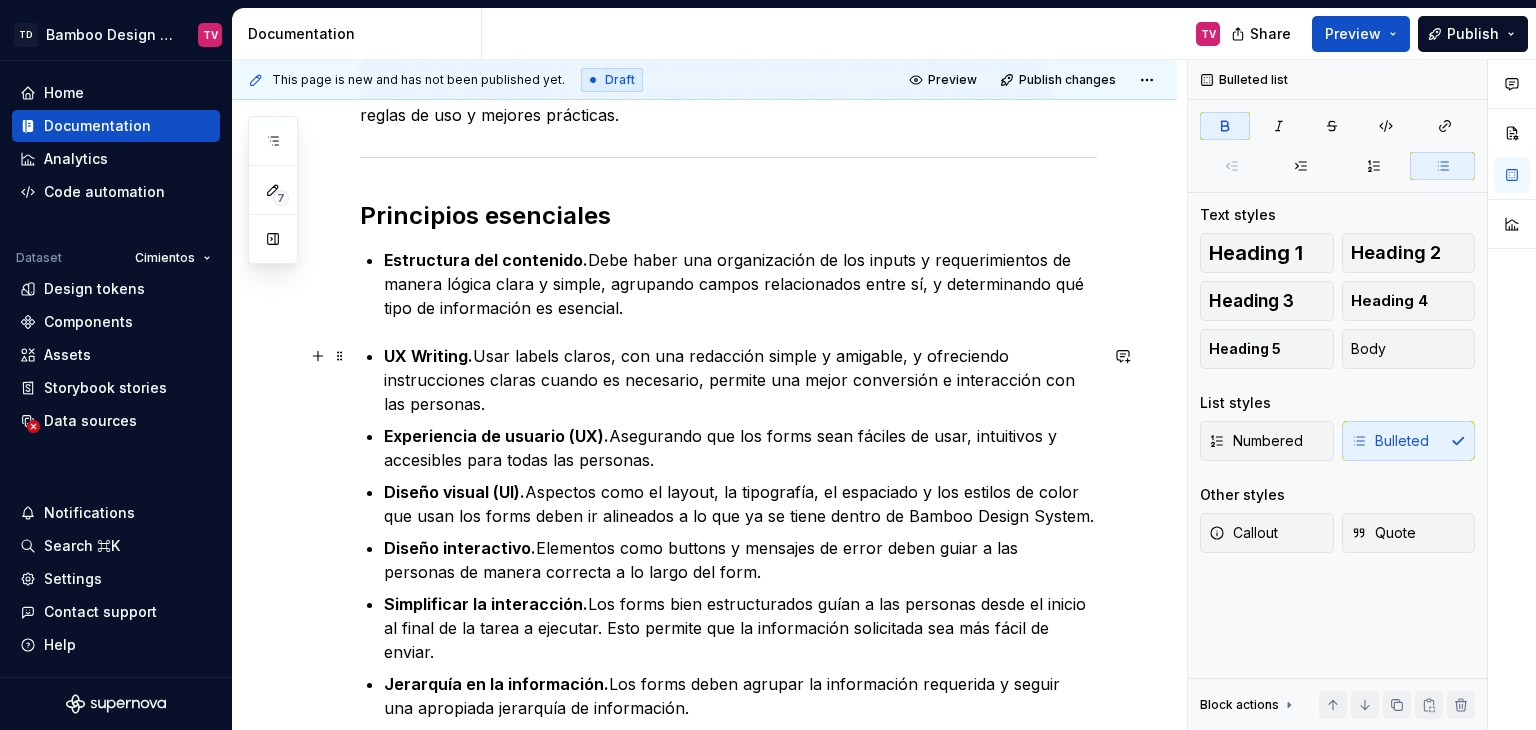 click on "Los forms (formularios) son un elemento que permite a las personas enviar información requerida dentro de un servidor.  Estos actúan como puentes entre la interfaz y la personas, permitiendo el ingreso de información, y básicamente se encargan de permitir interacciones. El diseño de los formularios es un aspecto sumamente importante dentro de Bamboo Design System, que, al igual que el resto de categorías de componentes, incluye sus propias guías, reglas de uso y mejores prácticas.   Principios esenciales Estructura del contenido.  Debe haber una organización de los inputs y requerimientos de manera lógica clara y simple, agrupando campos relacionados entre sí, y determinando qué tipo de información es esencial.  UX Writing.  Usar labels claros, con una redacción simple y amigable, y ofreciendo instrucciones claras cuando es necesario, permite una mejor conversión e interacción con las personas. Experiencia de usuario (UX). Diseño visual (UI). Diseño interactivo." at bounding box center [728, 403] 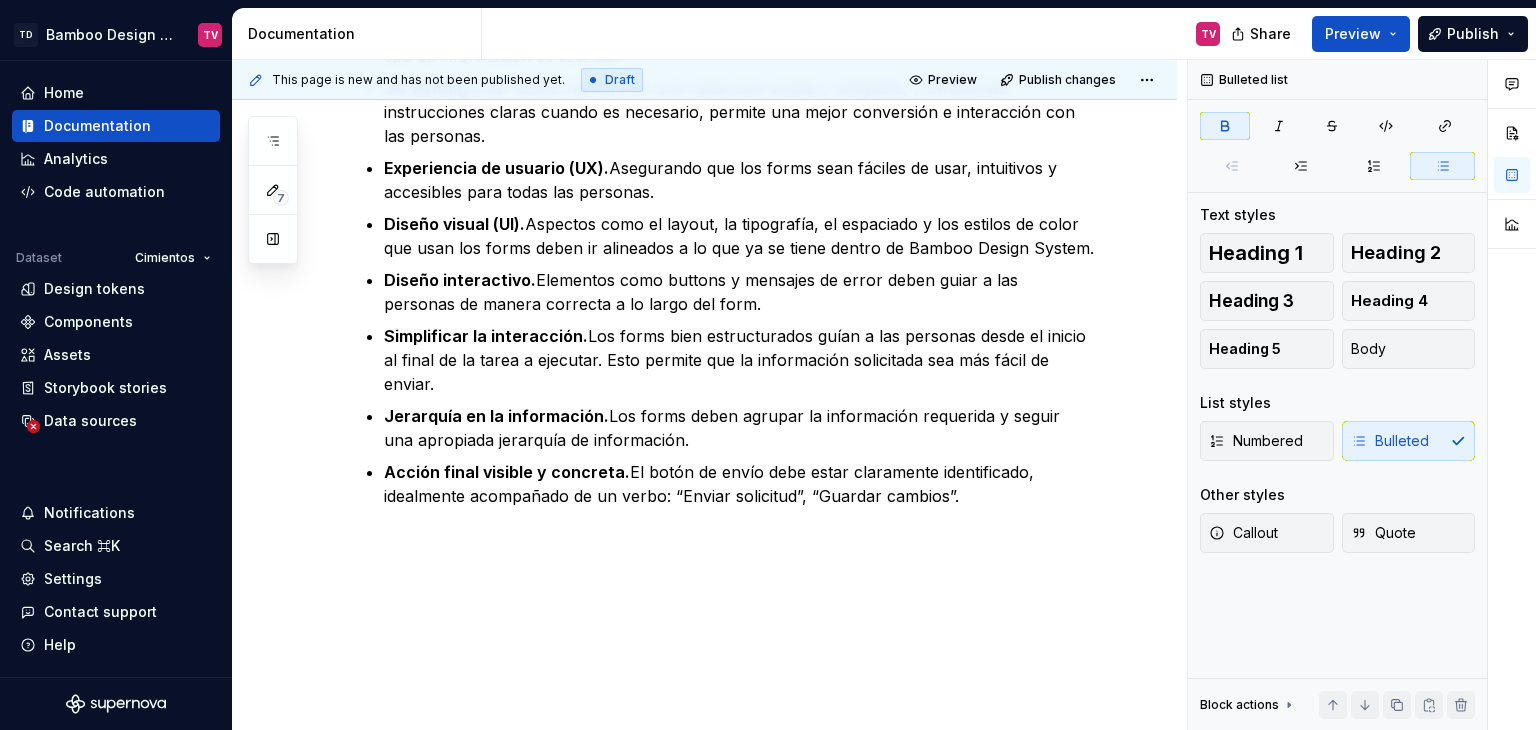 scroll, scrollTop: 732, scrollLeft: 0, axis: vertical 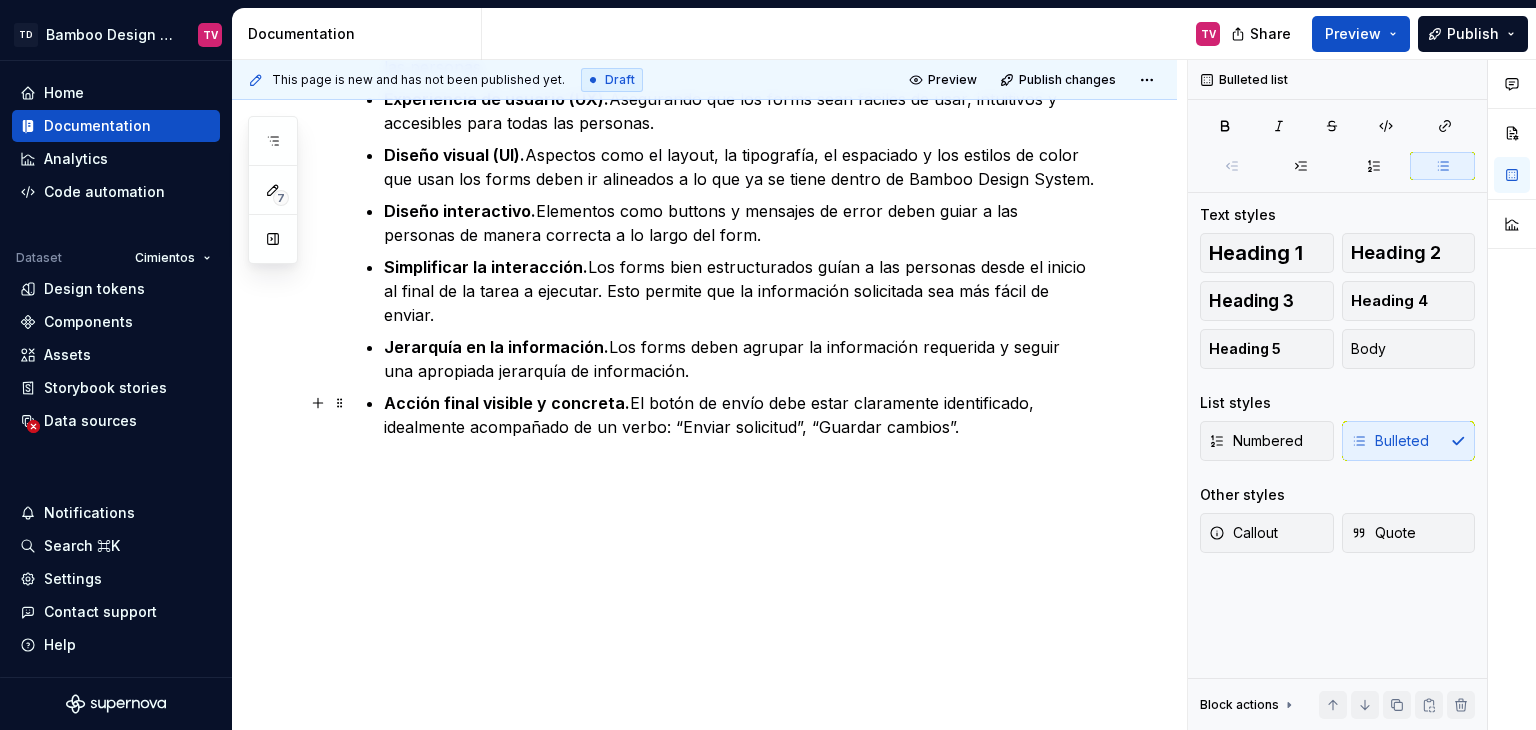 click on "Acción final visible y concreta.  El botón de envío debe estar claramente identificado, idealmente acompañado de un verbo: “Enviar solicitud”, “Guardar cambios”." at bounding box center [740, 415] 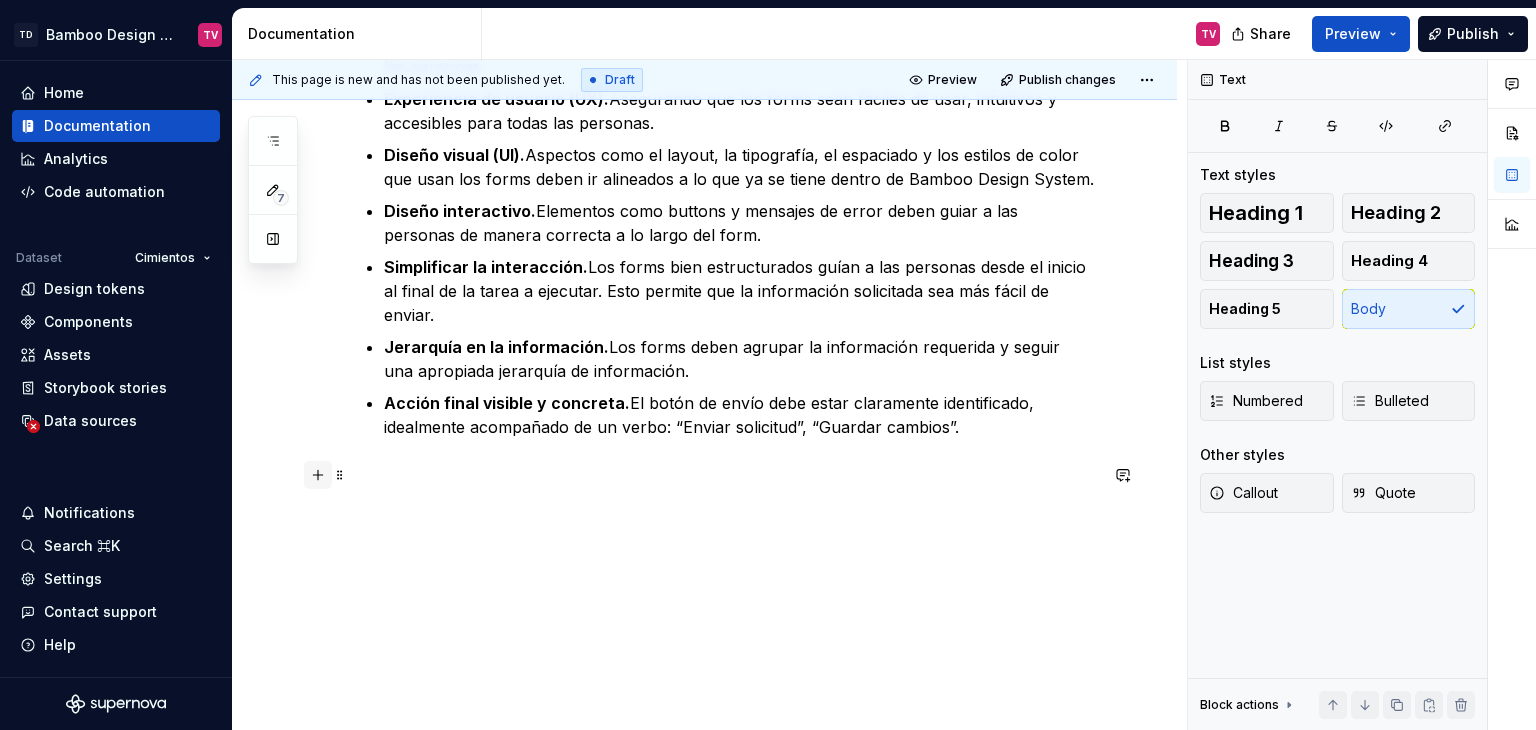 click at bounding box center [318, 475] 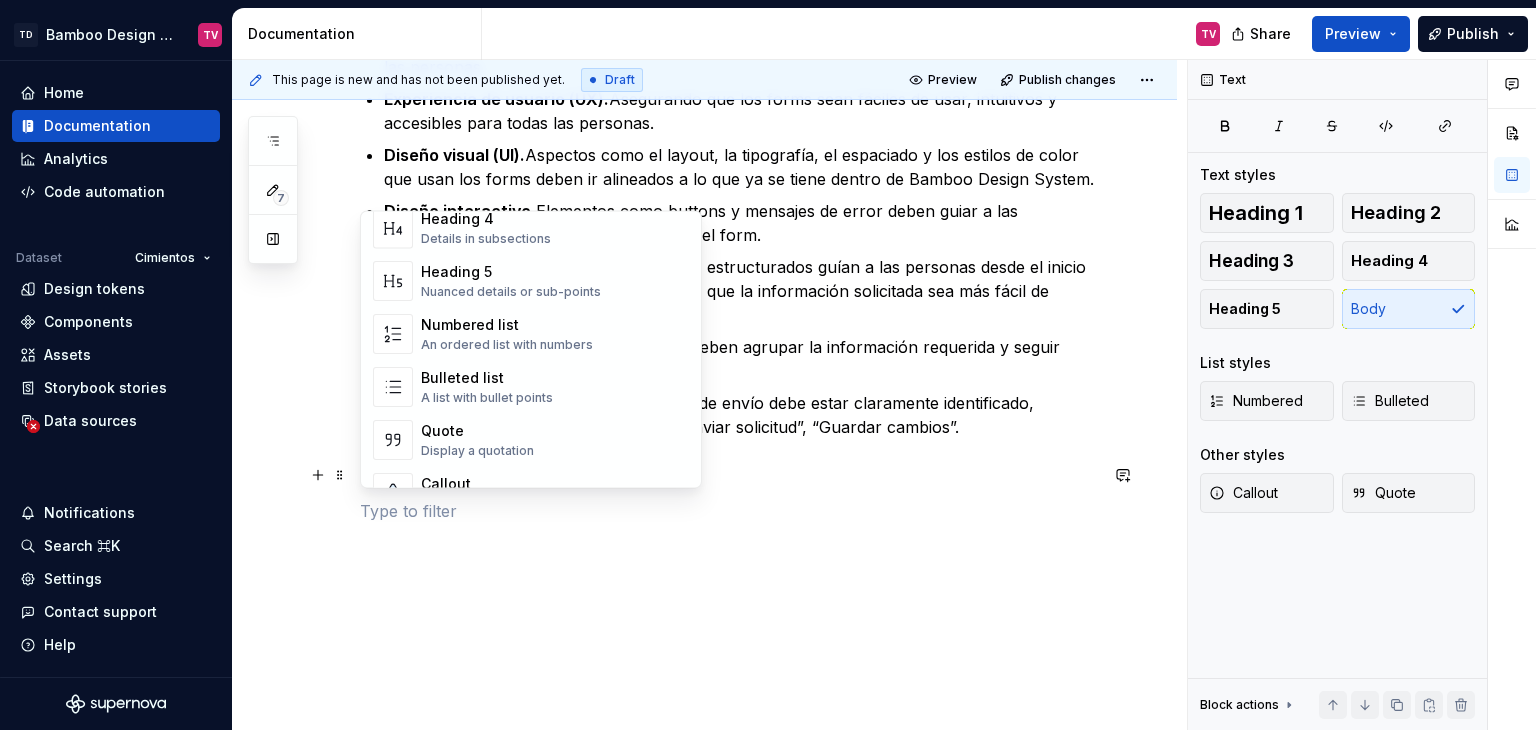 scroll, scrollTop: 500, scrollLeft: 0, axis: vertical 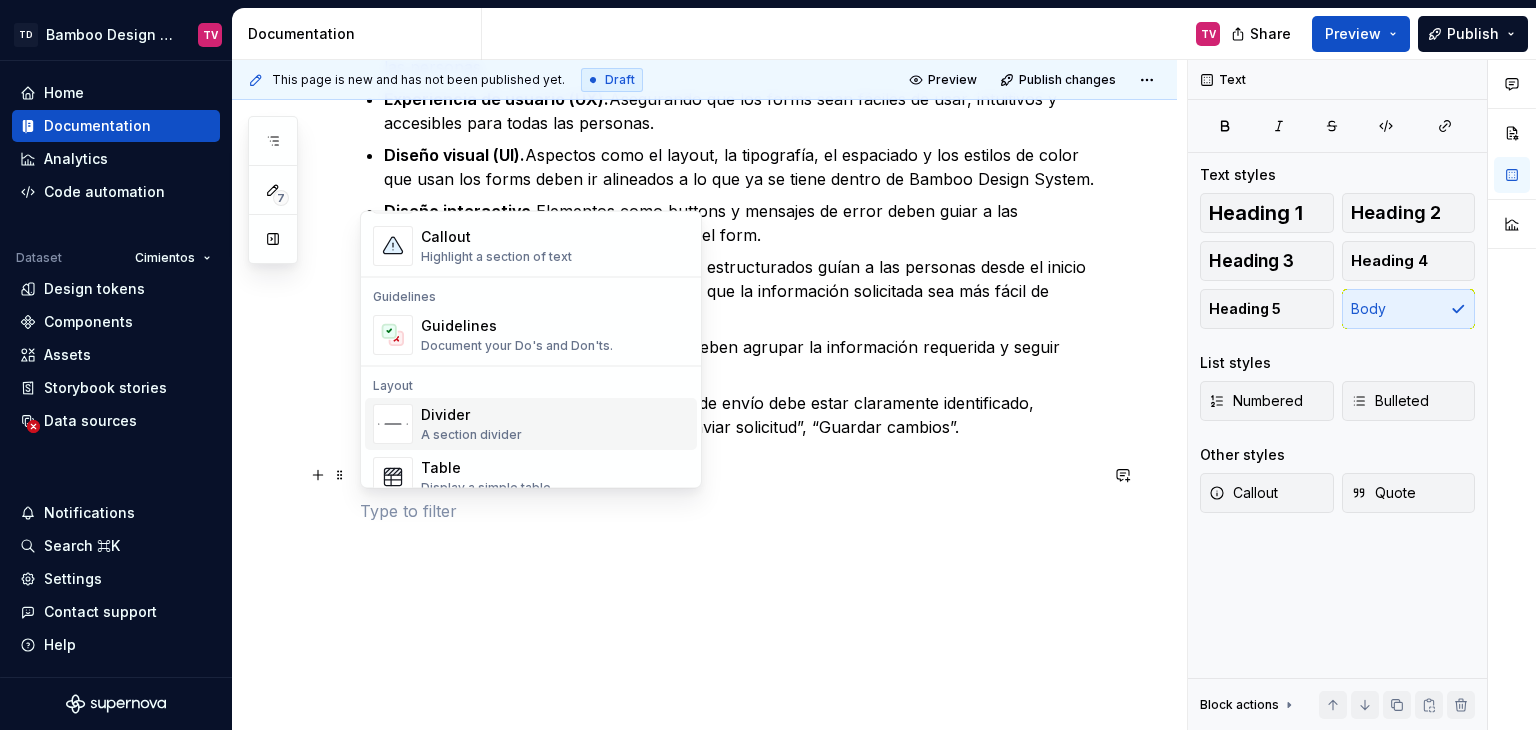 click on "A section divider" at bounding box center [471, 435] 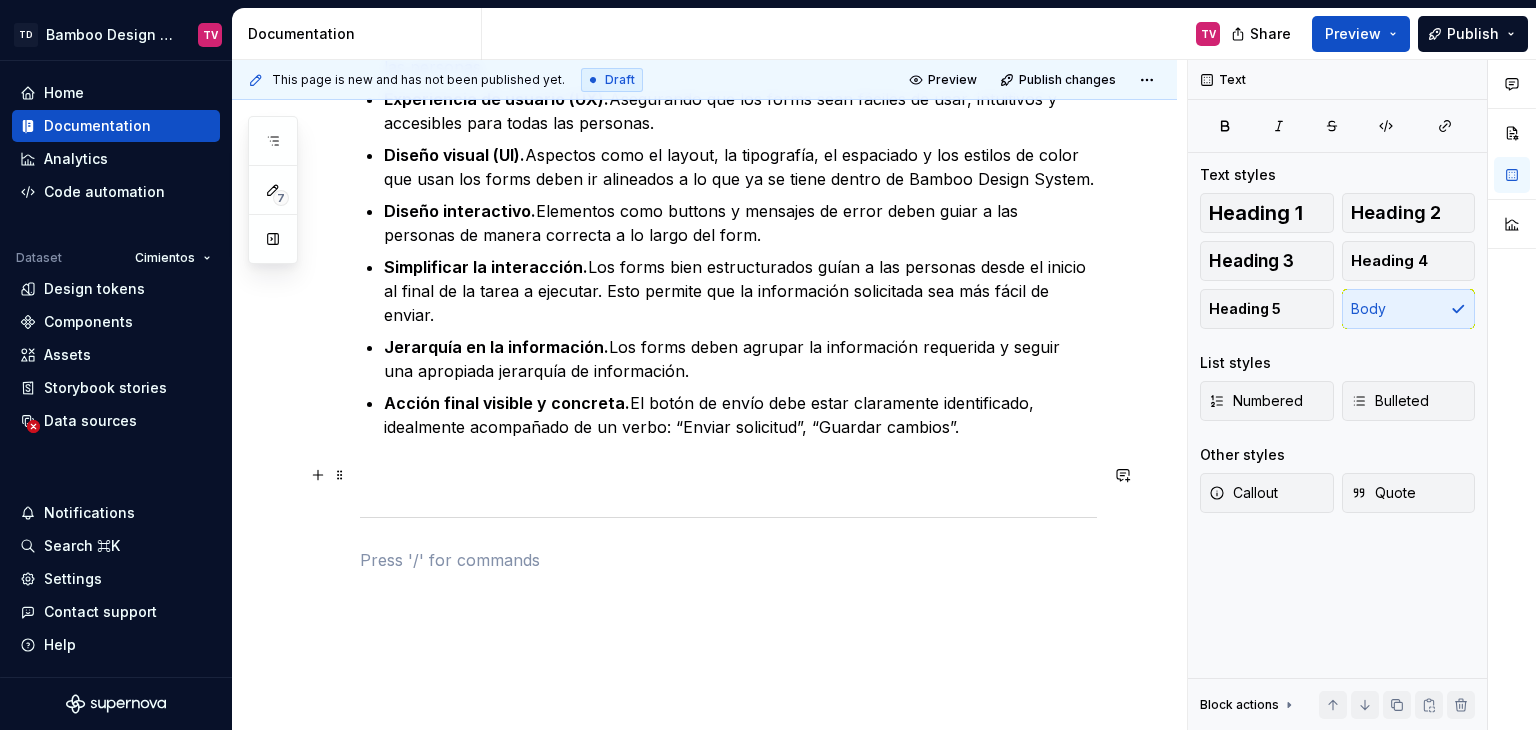 click at bounding box center [728, 475] 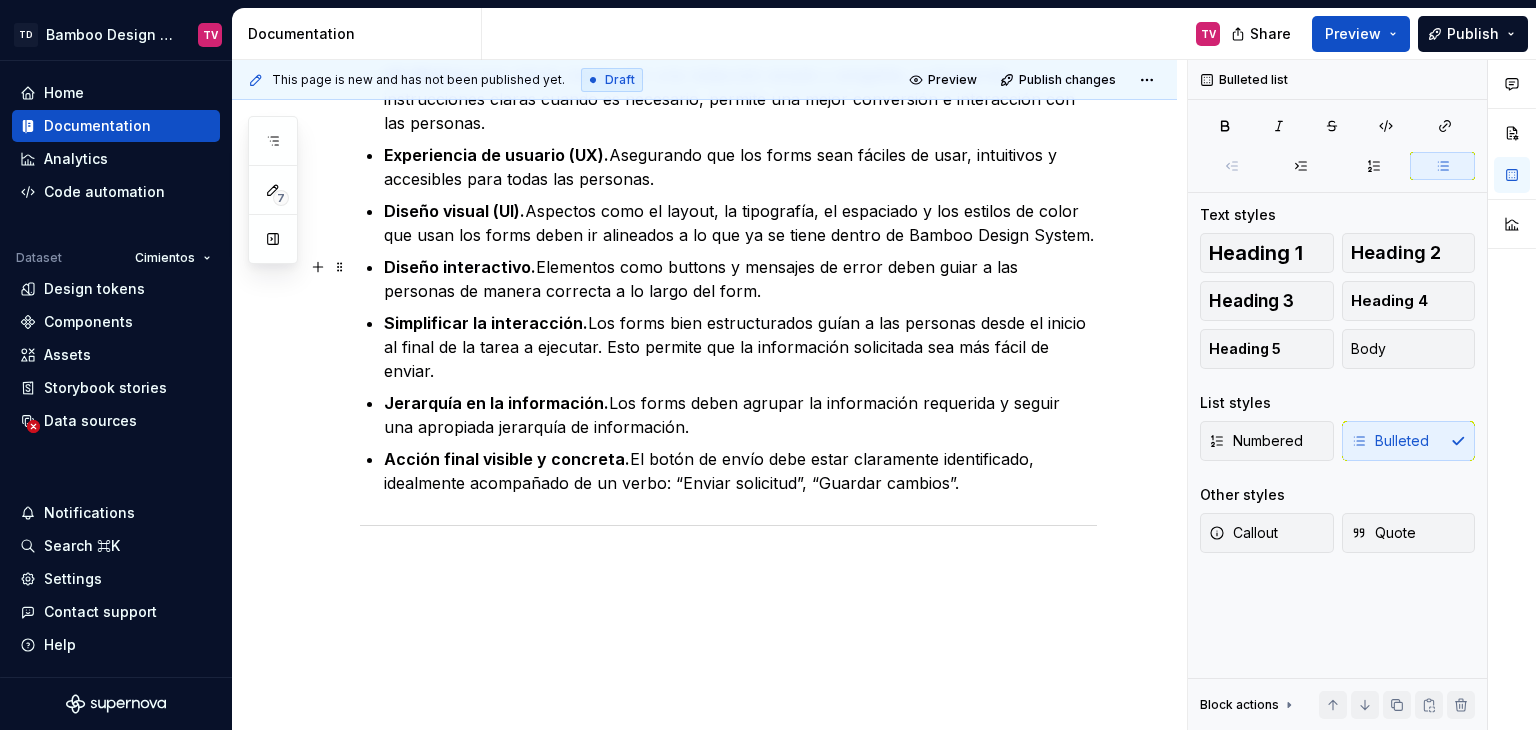 scroll, scrollTop: 804, scrollLeft: 0, axis: vertical 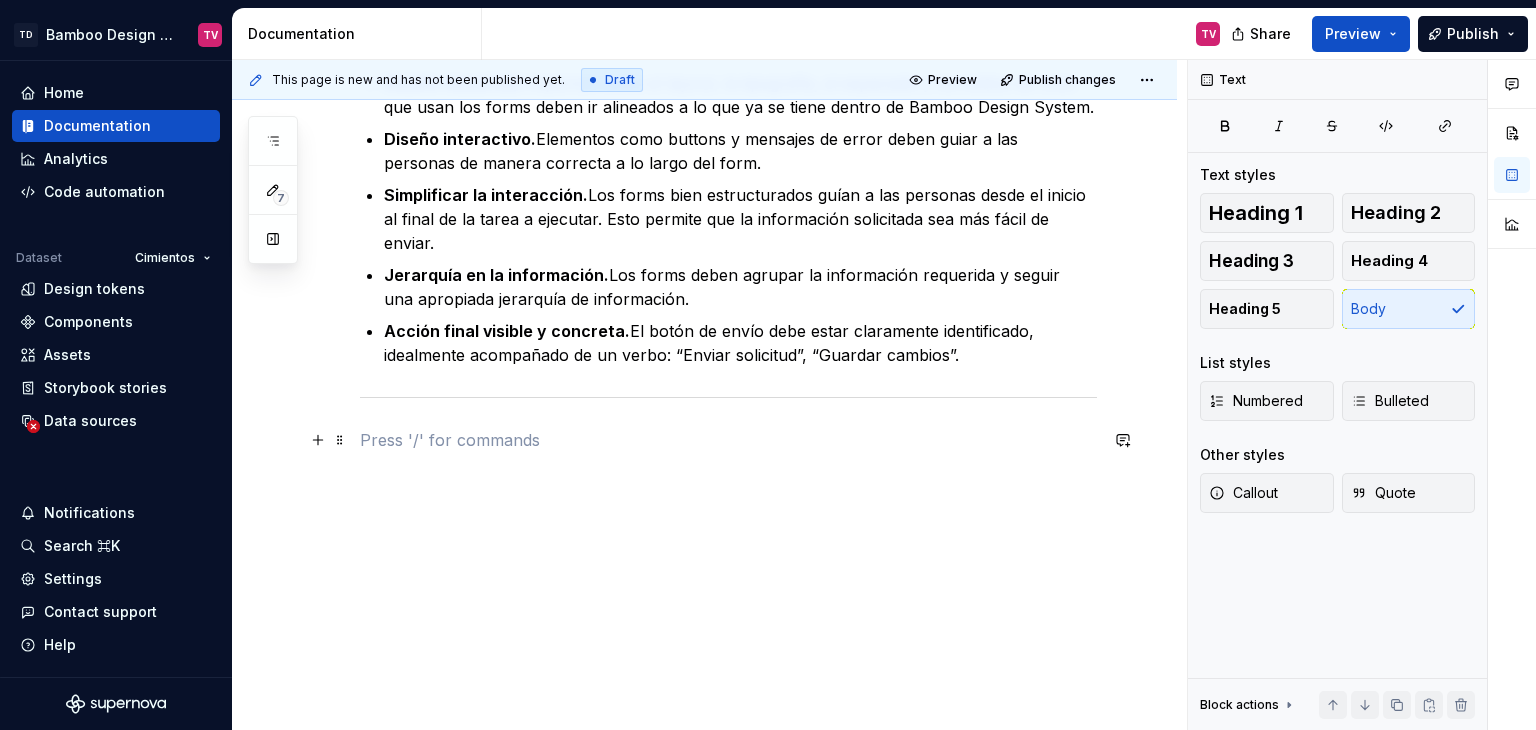 click at bounding box center [728, 440] 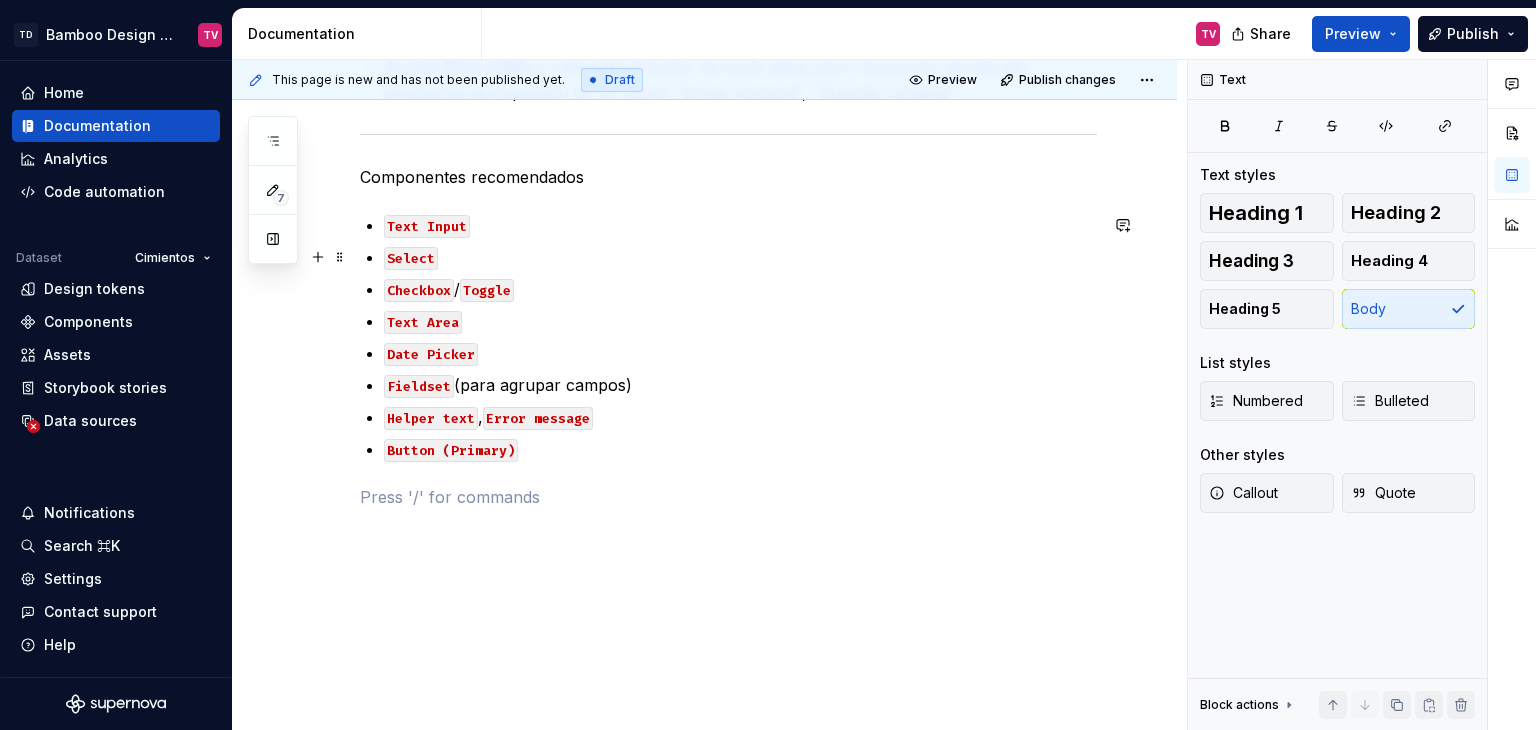 scroll, scrollTop: 1088, scrollLeft: 0, axis: vertical 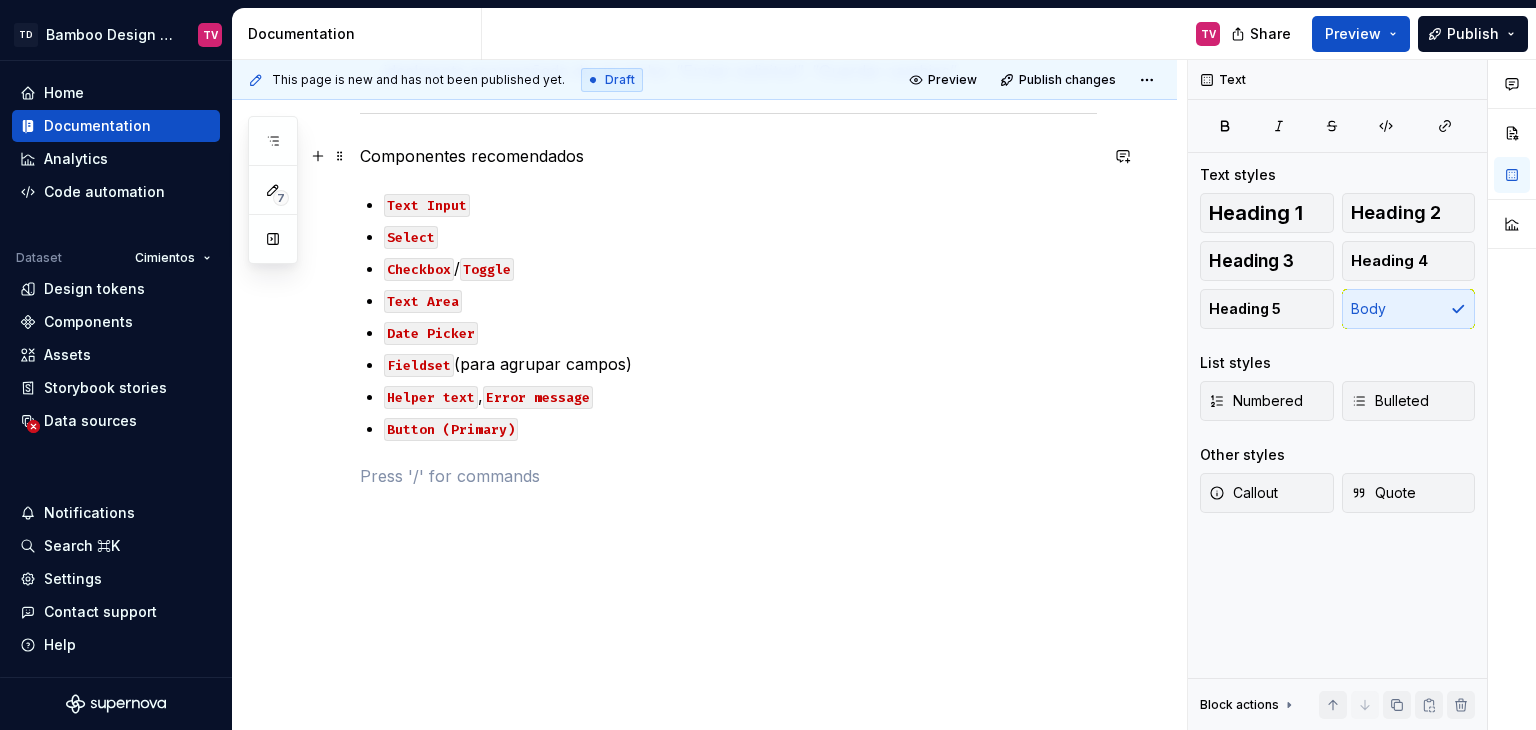 click on "Componentes recomendados" at bounding box center (728, 156) 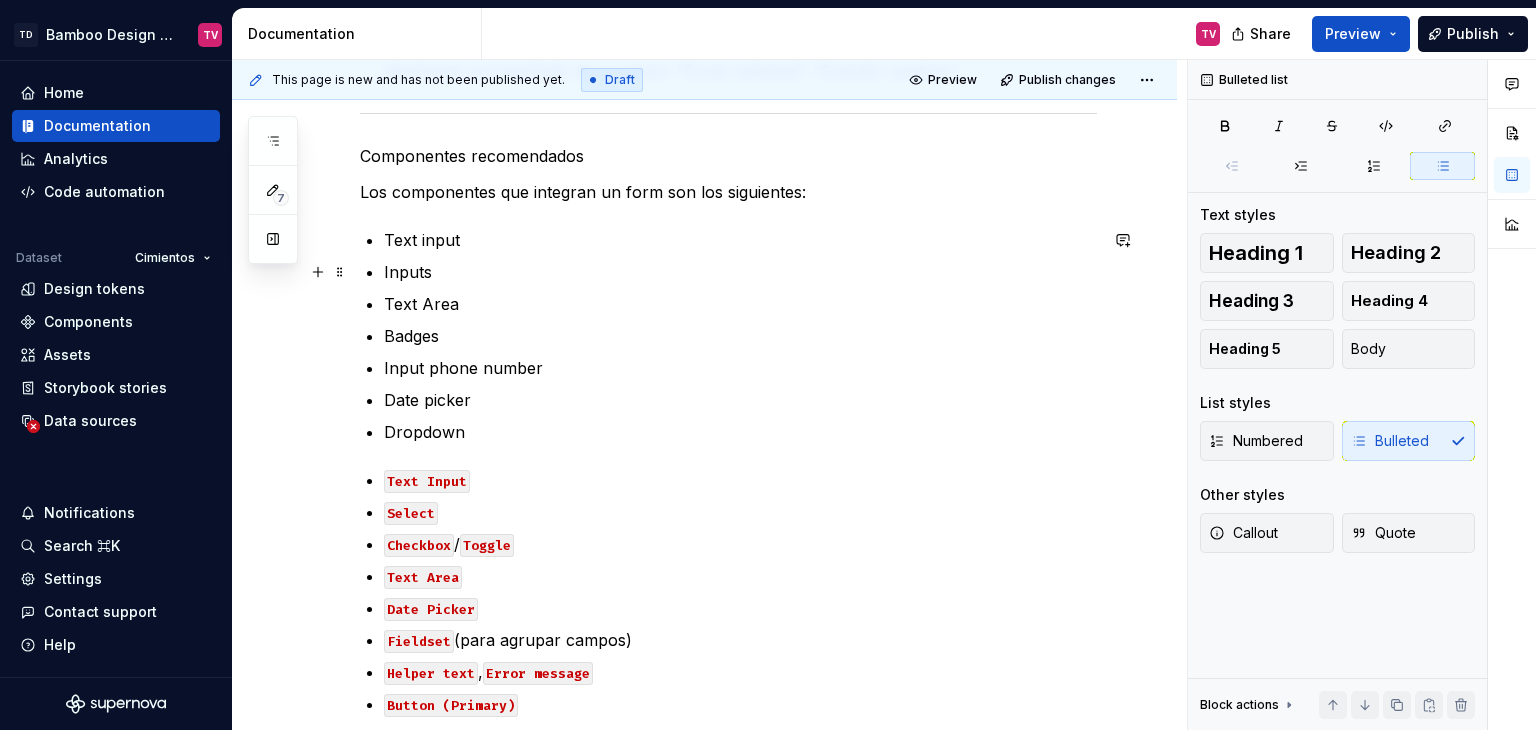 click on "Inputs" at bounding box center [740, 272] 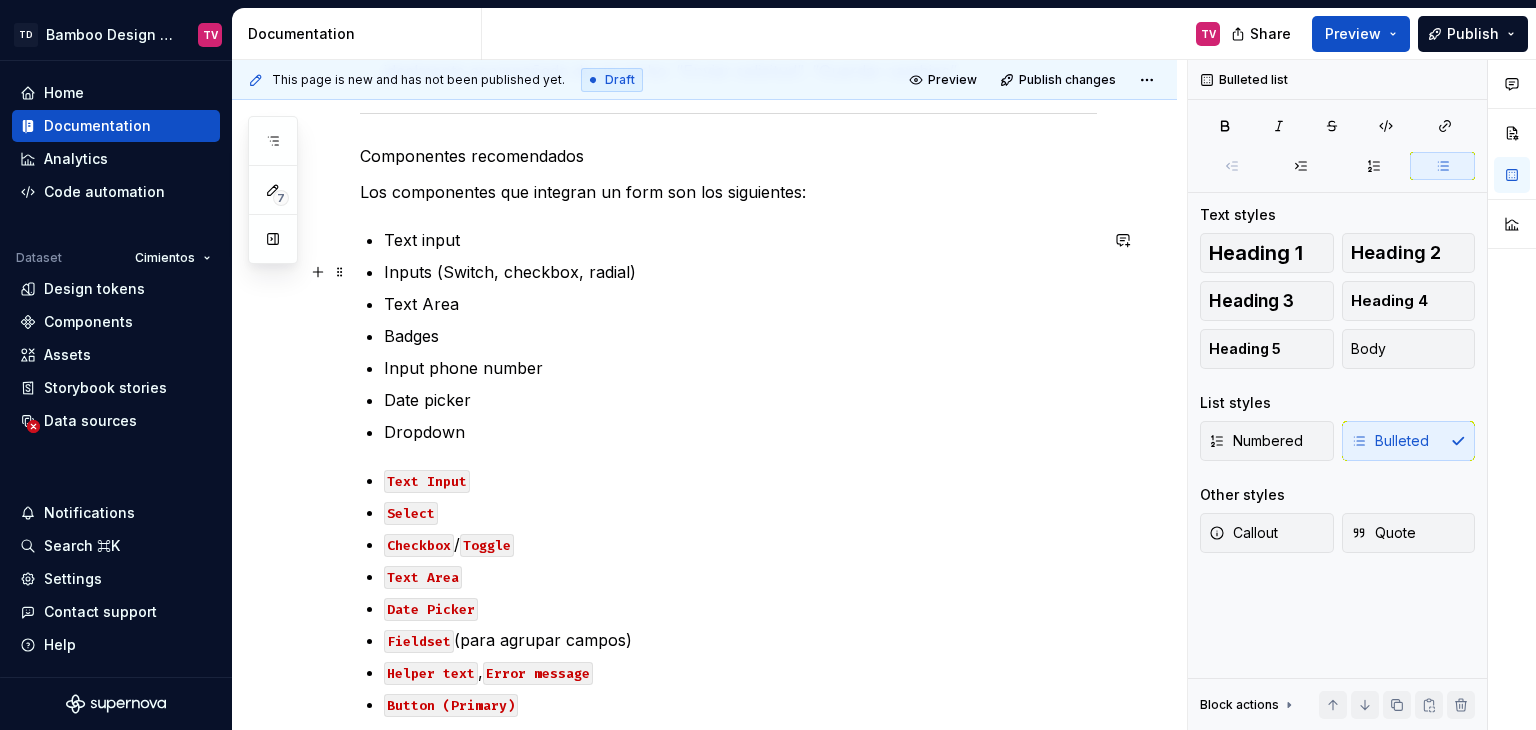 click on "Inputs (Switch, checkbox, radial)" at bounding box center [740, 272] 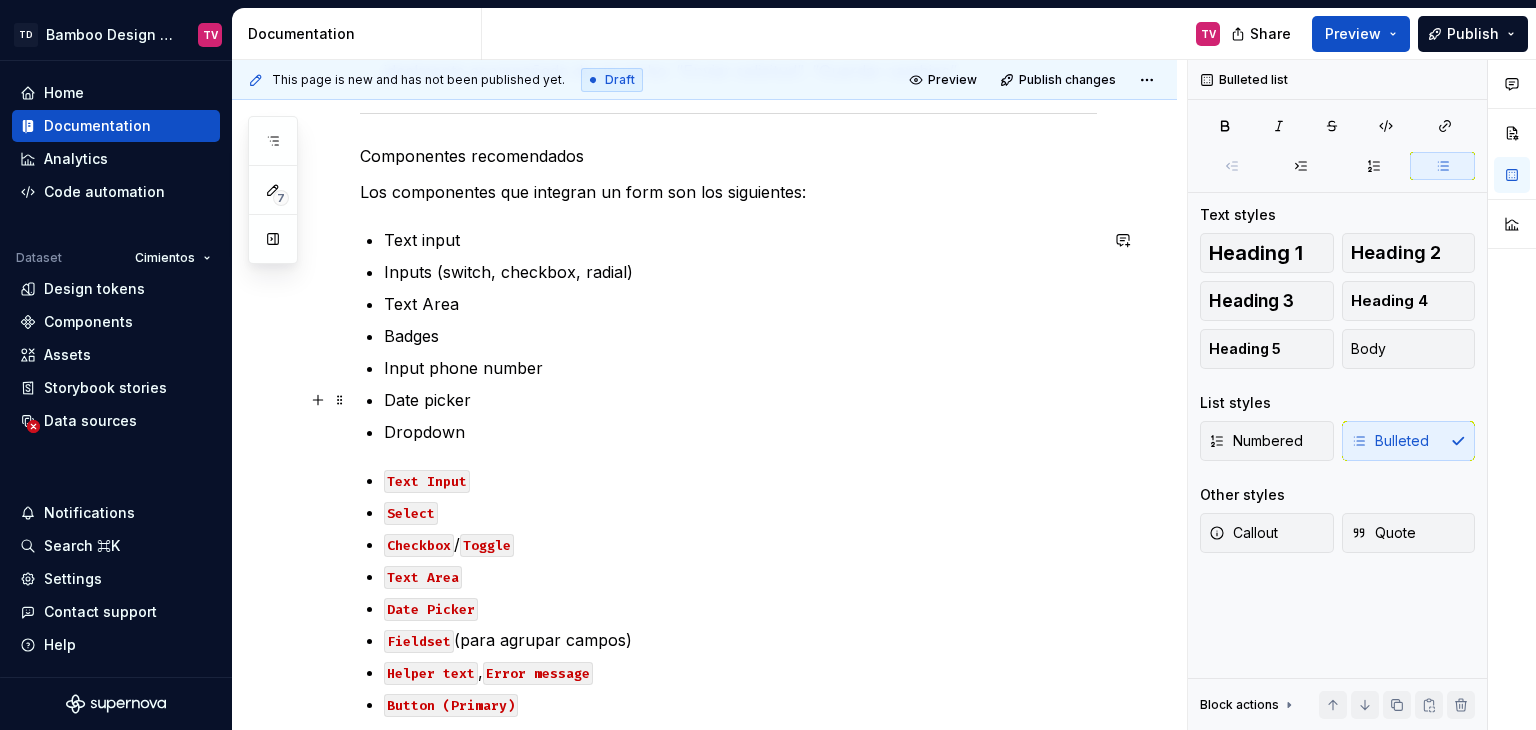 click on "Date picker" at bounding box center [740, 400] 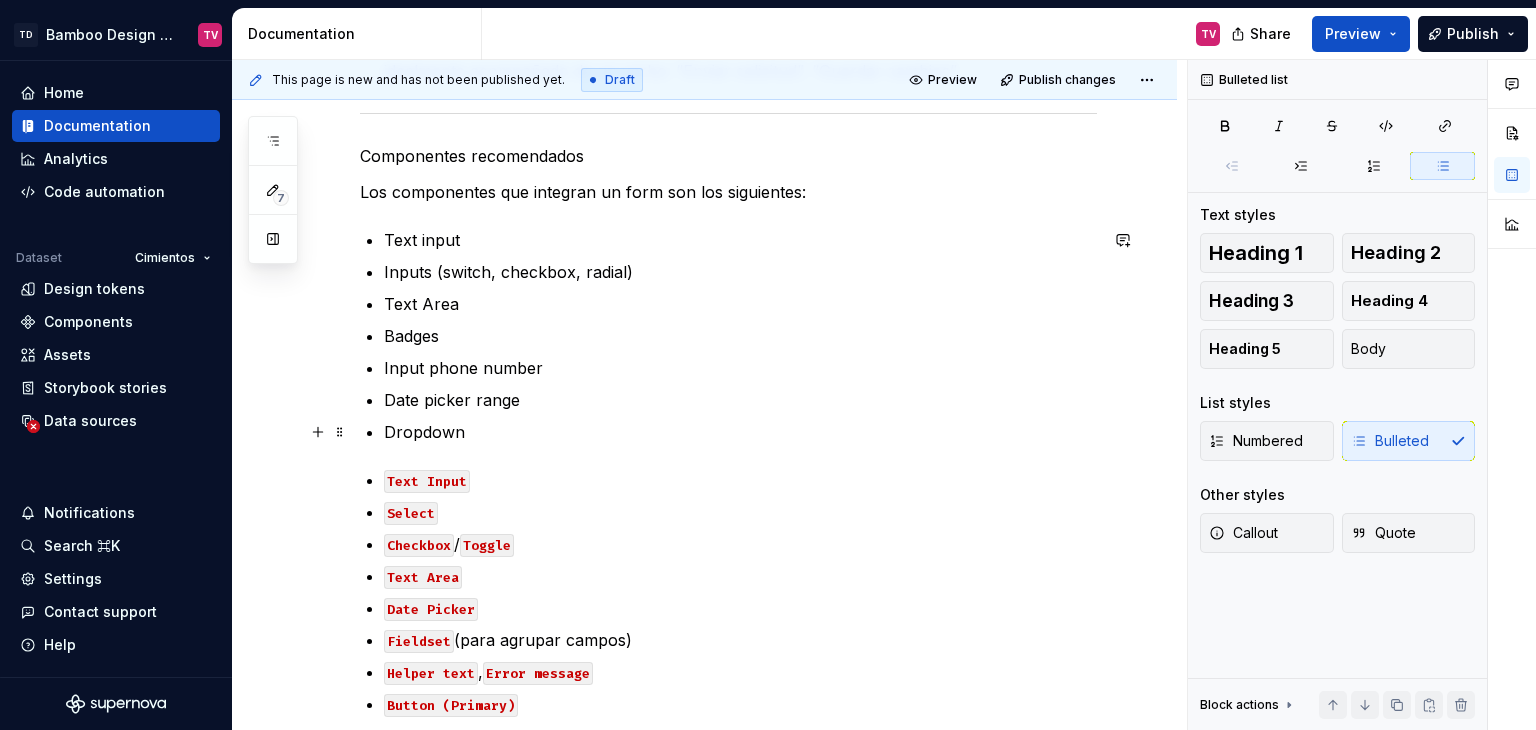 click on "Dropdown" at bounding box center [740, 432] 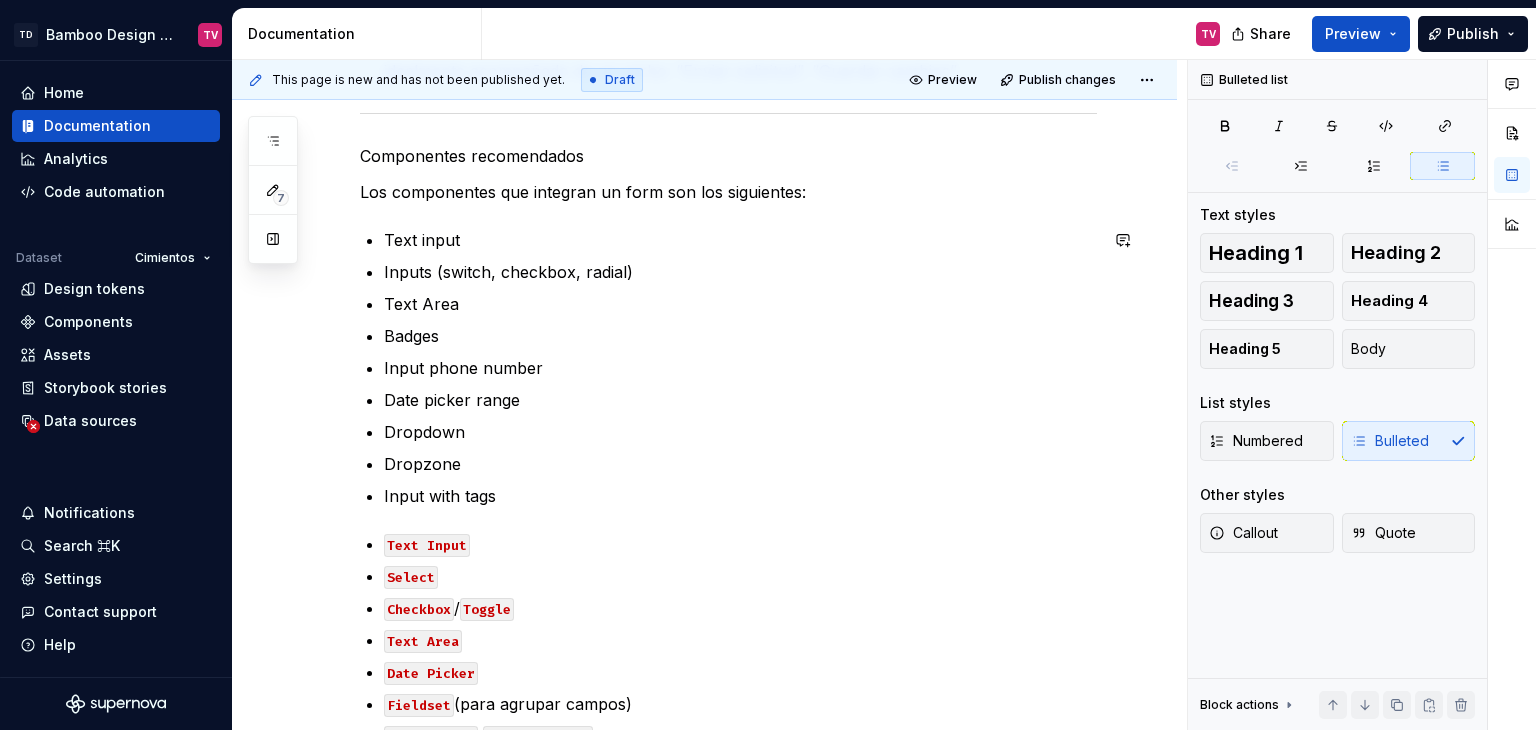 scroll, scrollTop: 1188, scrollLeft: 0, axis: vertical 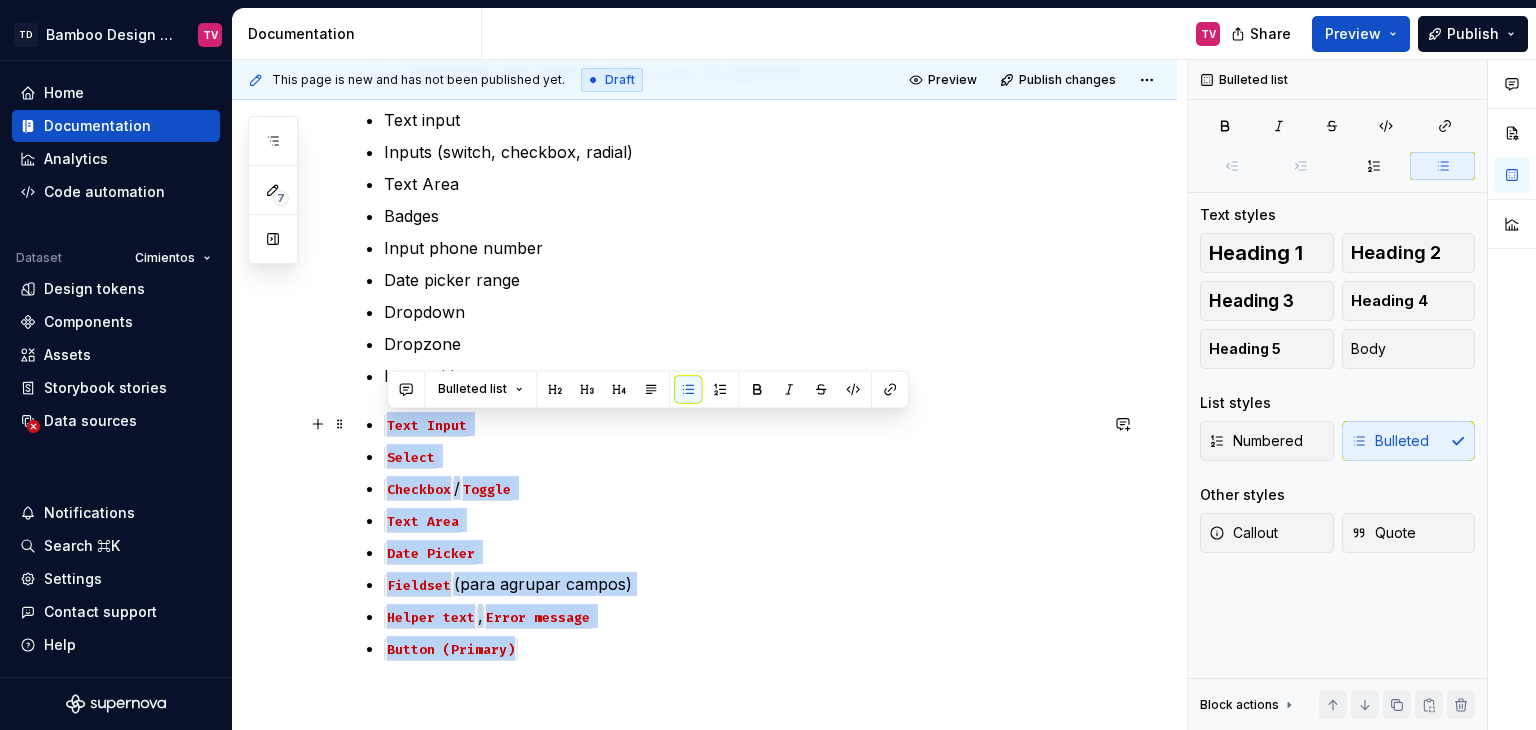 drag, startPoint x: 578, startPoint y: 670, endPoint x: 371, endPoint y: 423, distance: 322.27008 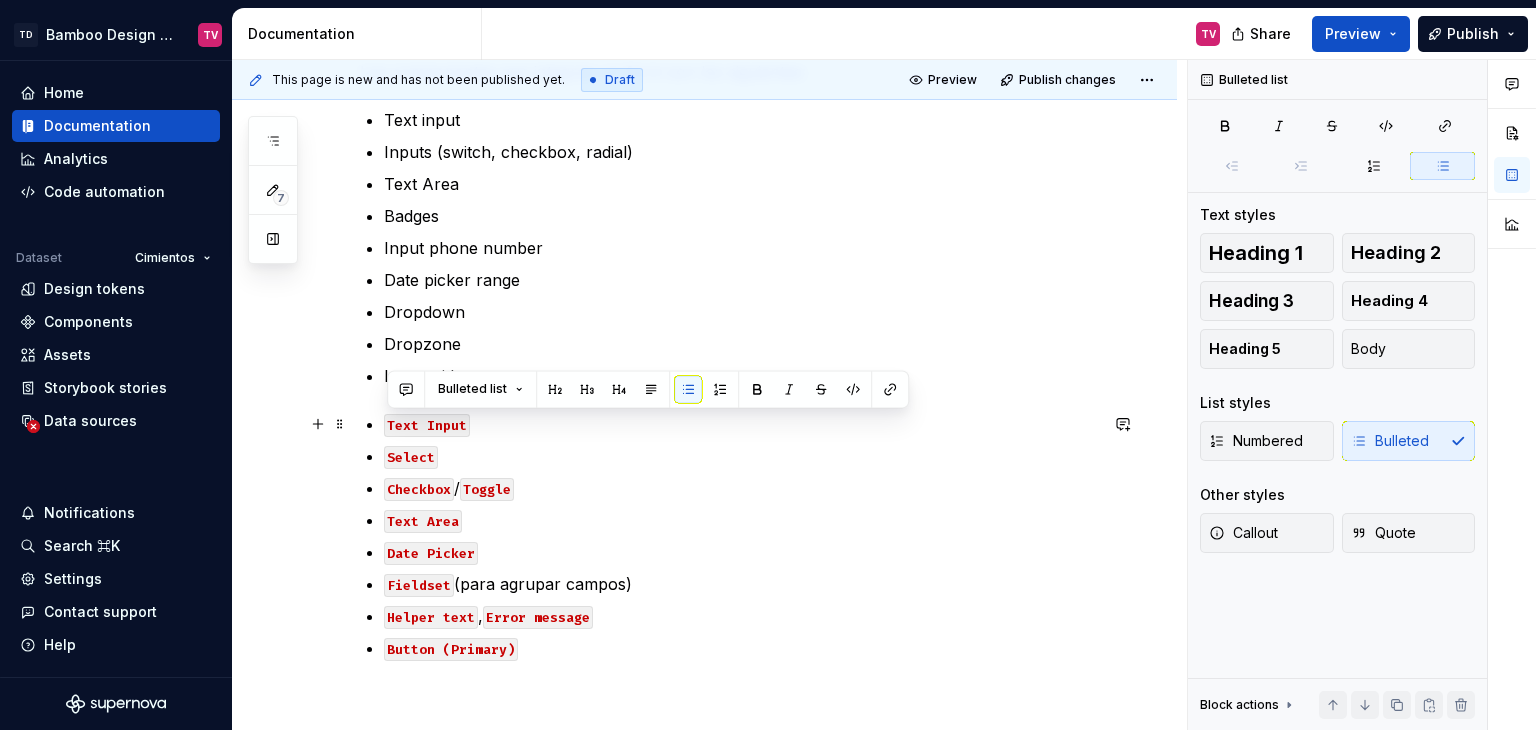 scroll, scrollTop: 1156, scrollLeft: 0, axis: vertical 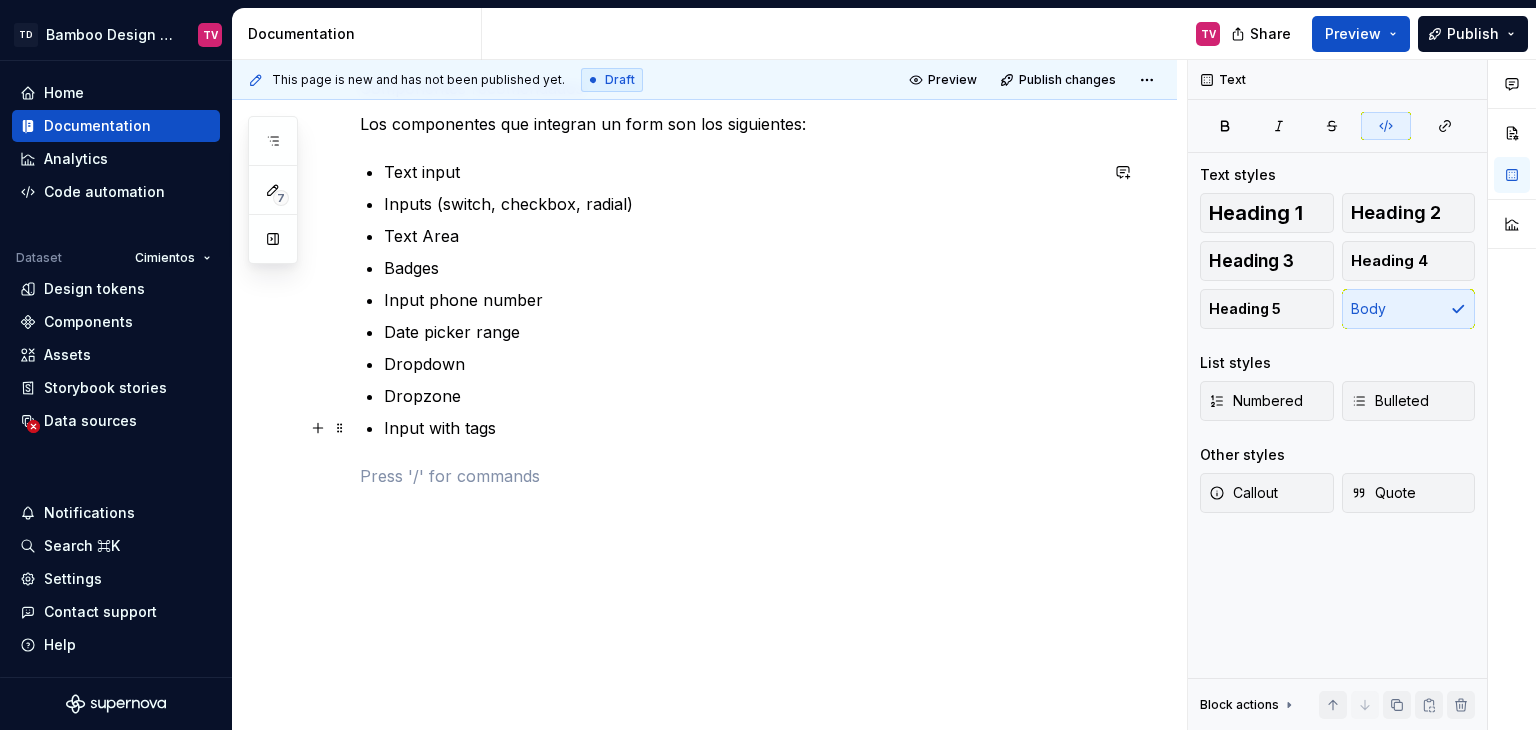 click on "Input with tags" at bounding box center [740, 428] 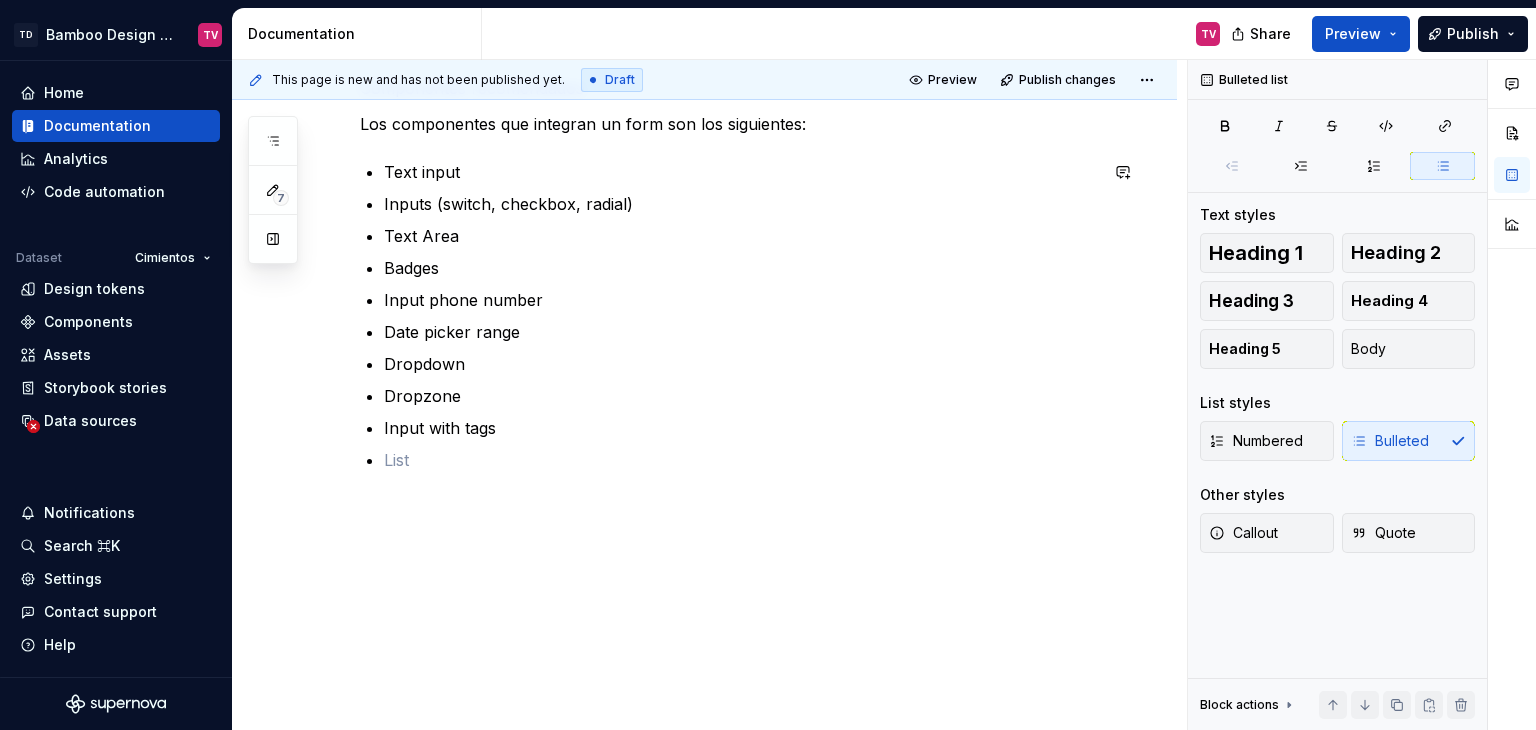 scroll, scrollTop: 1188, scrollLeft: 0, axis: vertical 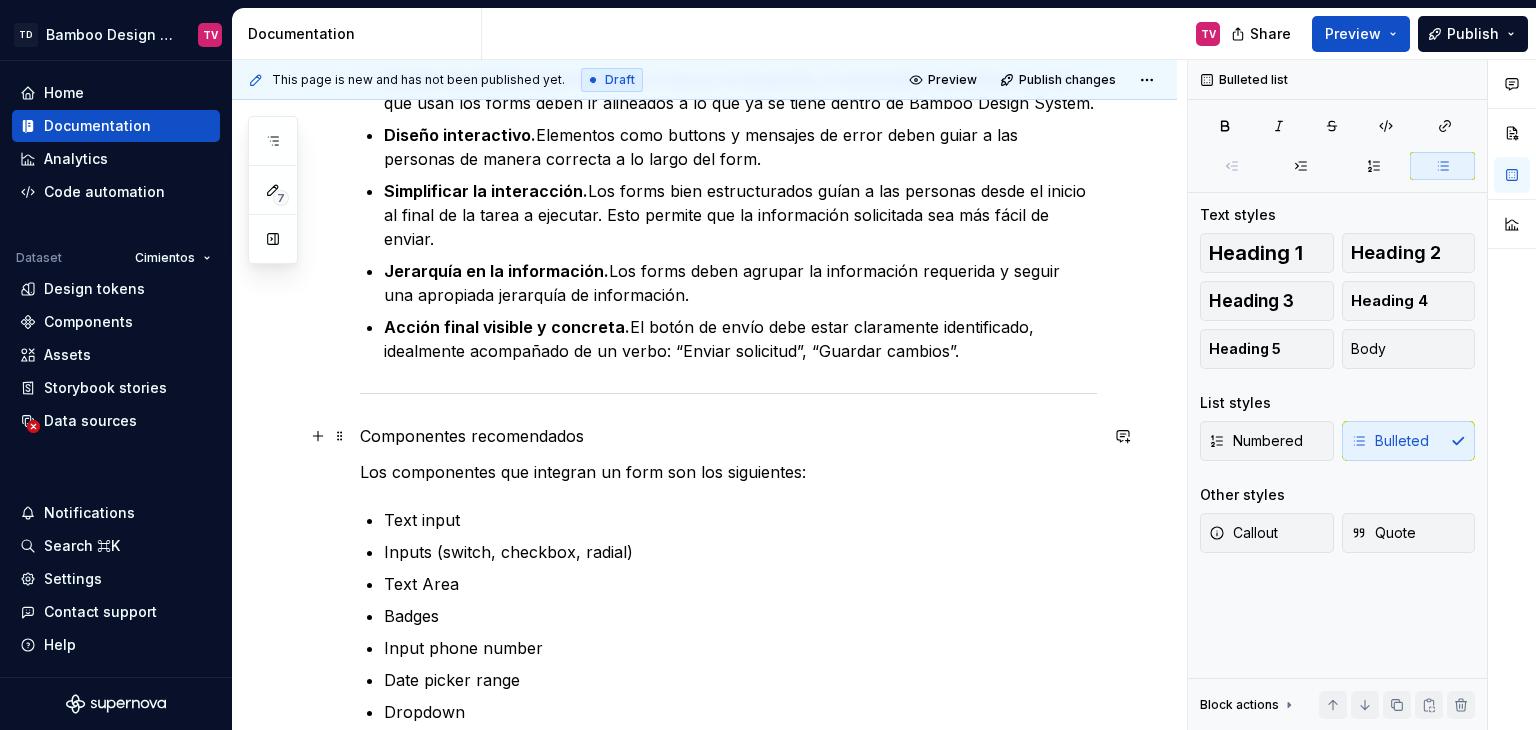 click on "Componentes recomendados" at bounding box center (728, 436) 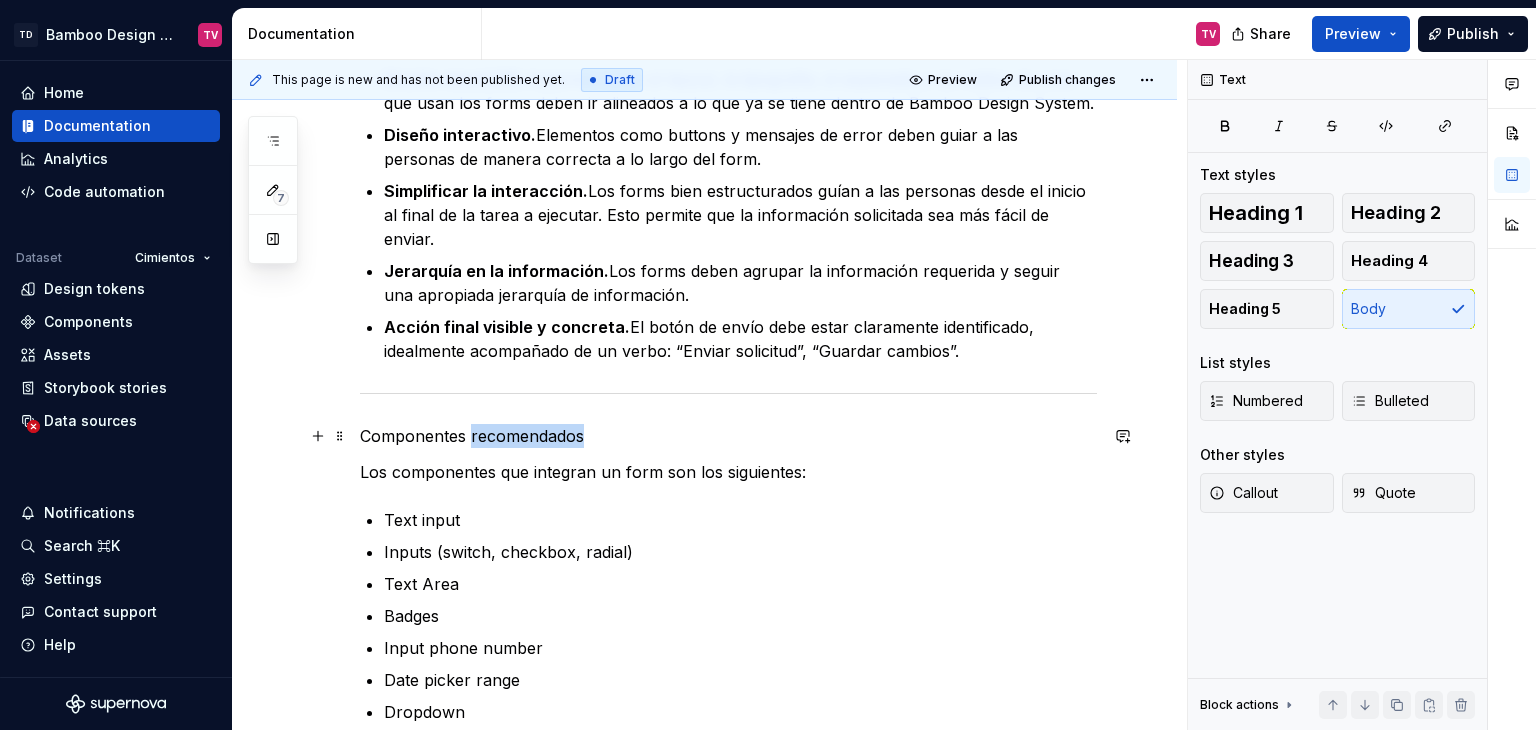 click on "Componentes recomendados" at bounding box center [728, 436] 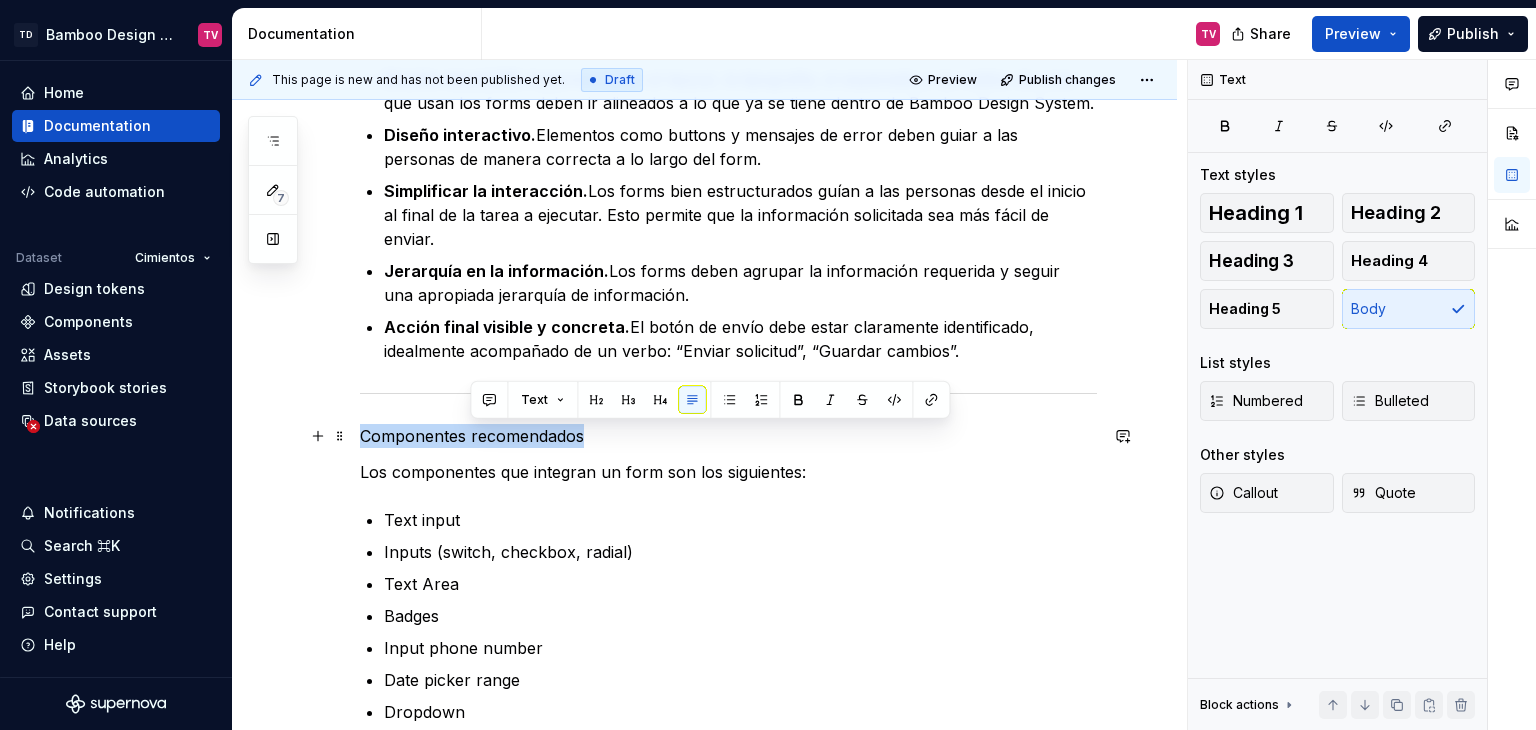 click on "Componentes recomendados" at bounding box center [728, 436] 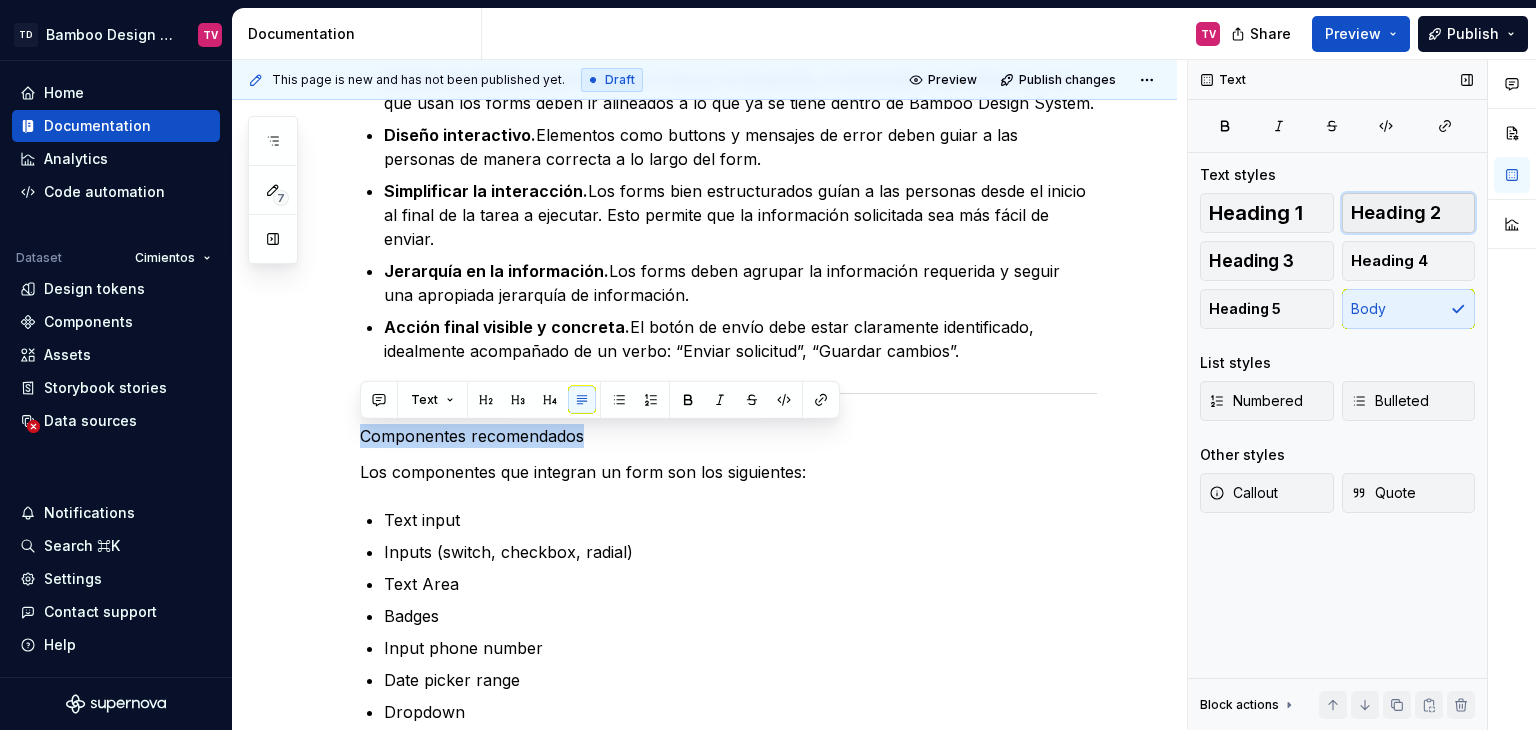 click on "Heading 2" at bounding box center [1396, 213] 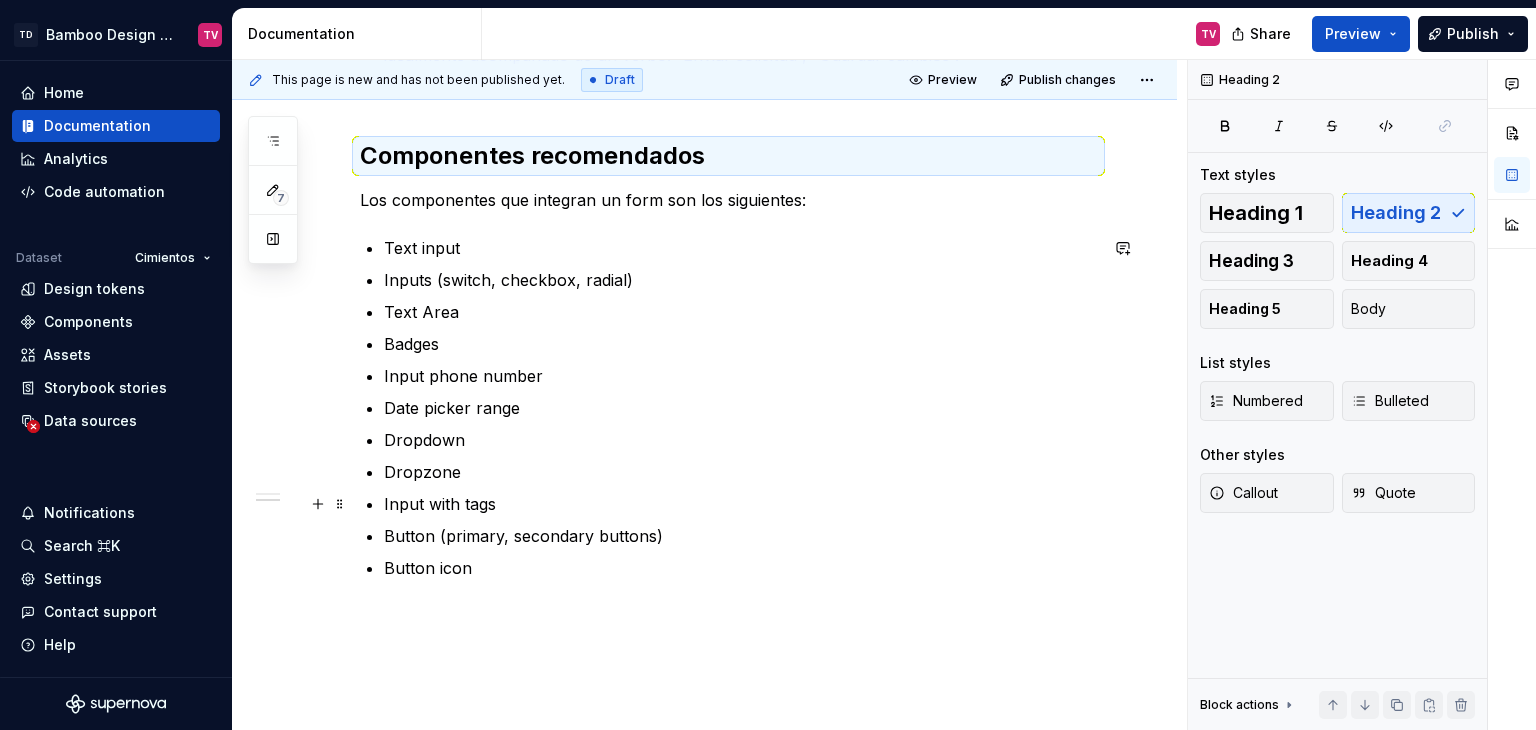scroll, scrollTop: 1108, scrollLeft: 0, axis: vertical 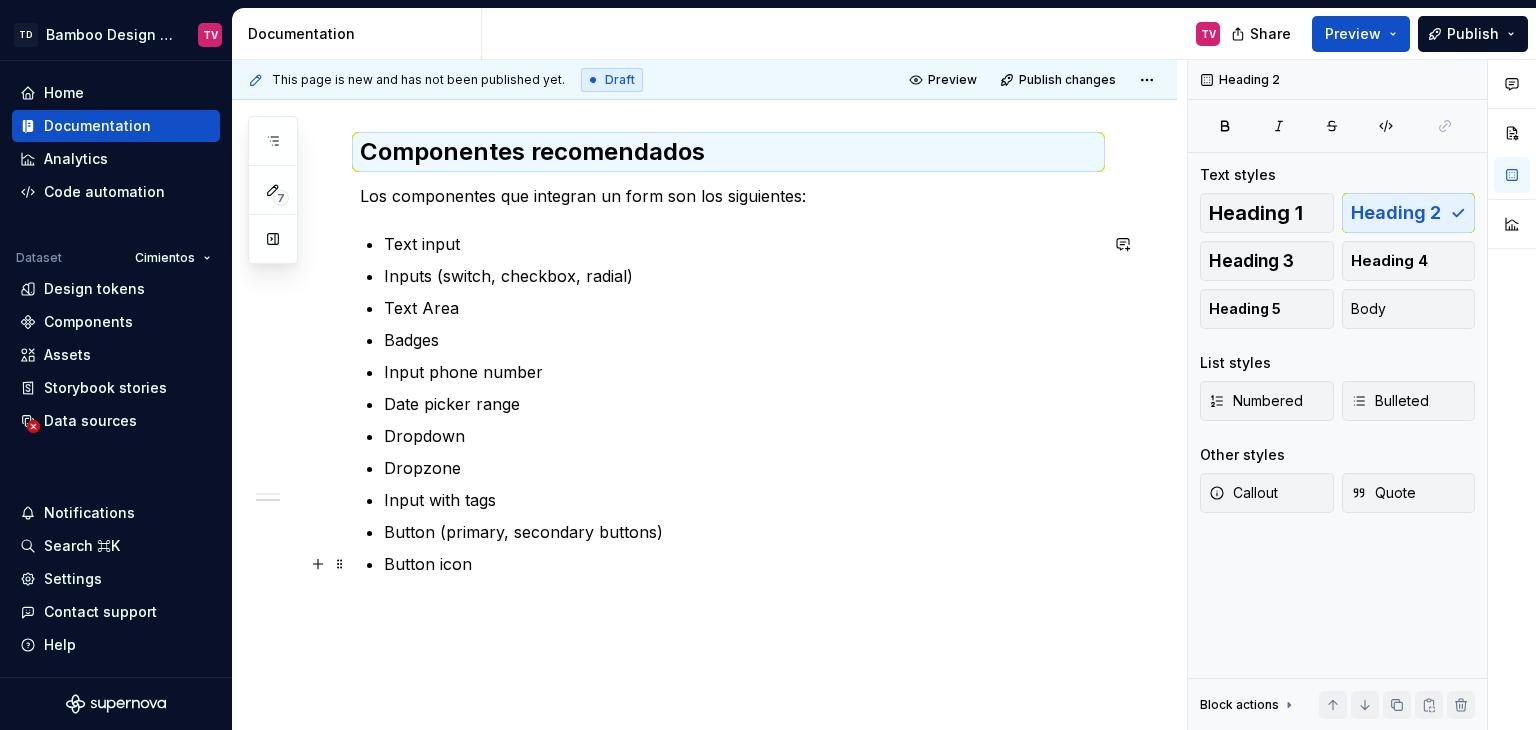 click on "Button icon" at bounding box center [740, 564] 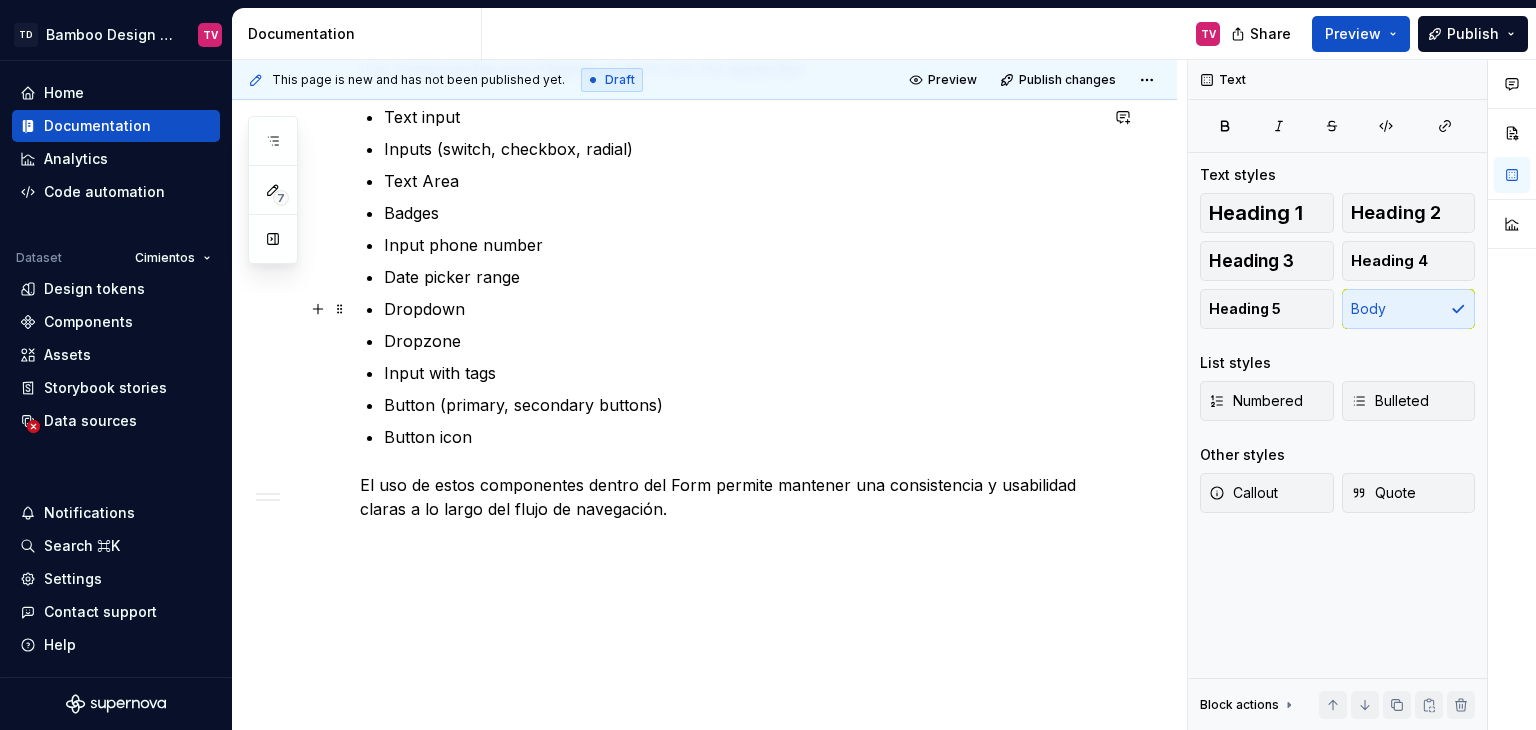 scroll, scrollTop: 1304, scrollLeft: 0, axis: vertical 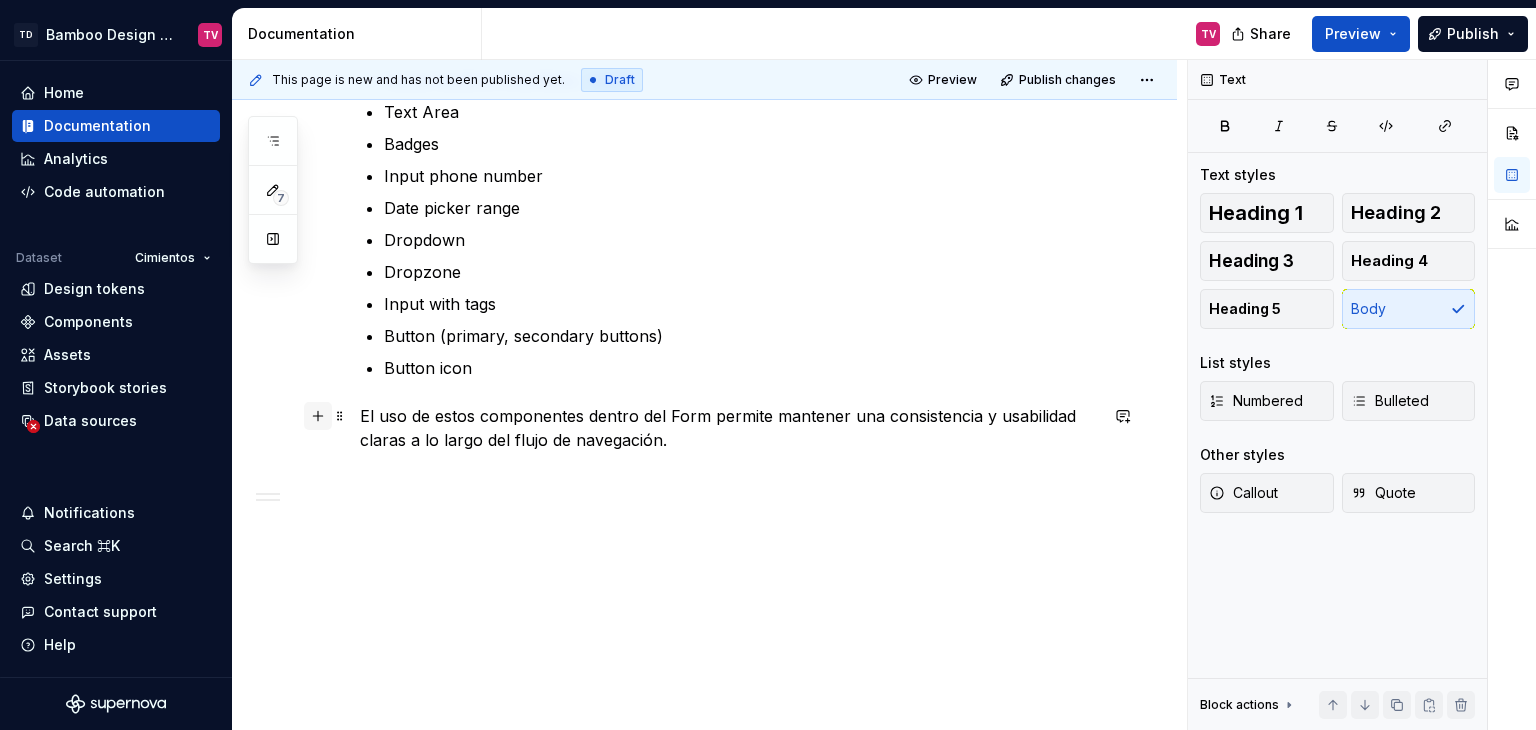 click at bounding box center (318, 416) 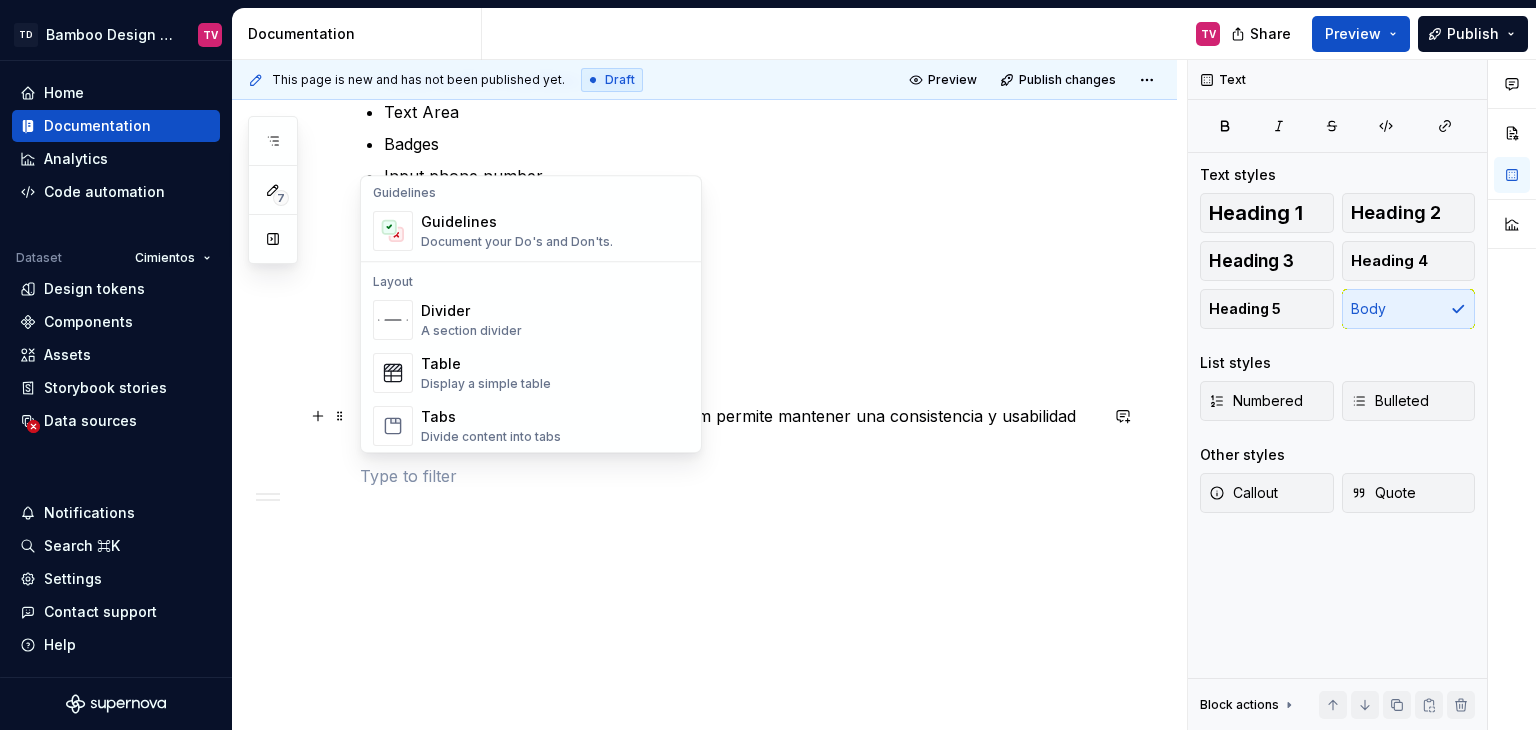 scroll, scrollTop: 700, scrollLeft: 0, axis: vertical 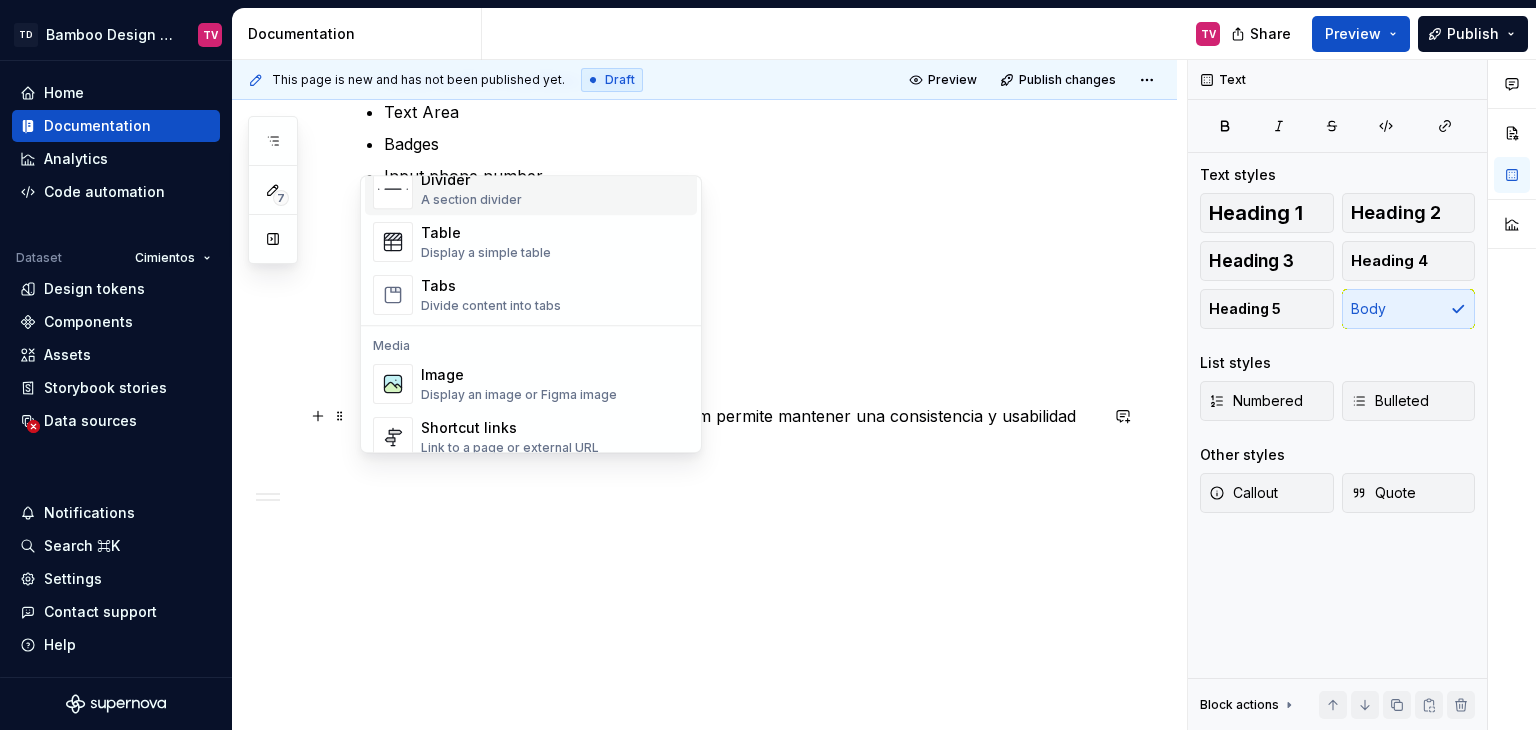 click on "A section divider" at bounding box center (471, 200) 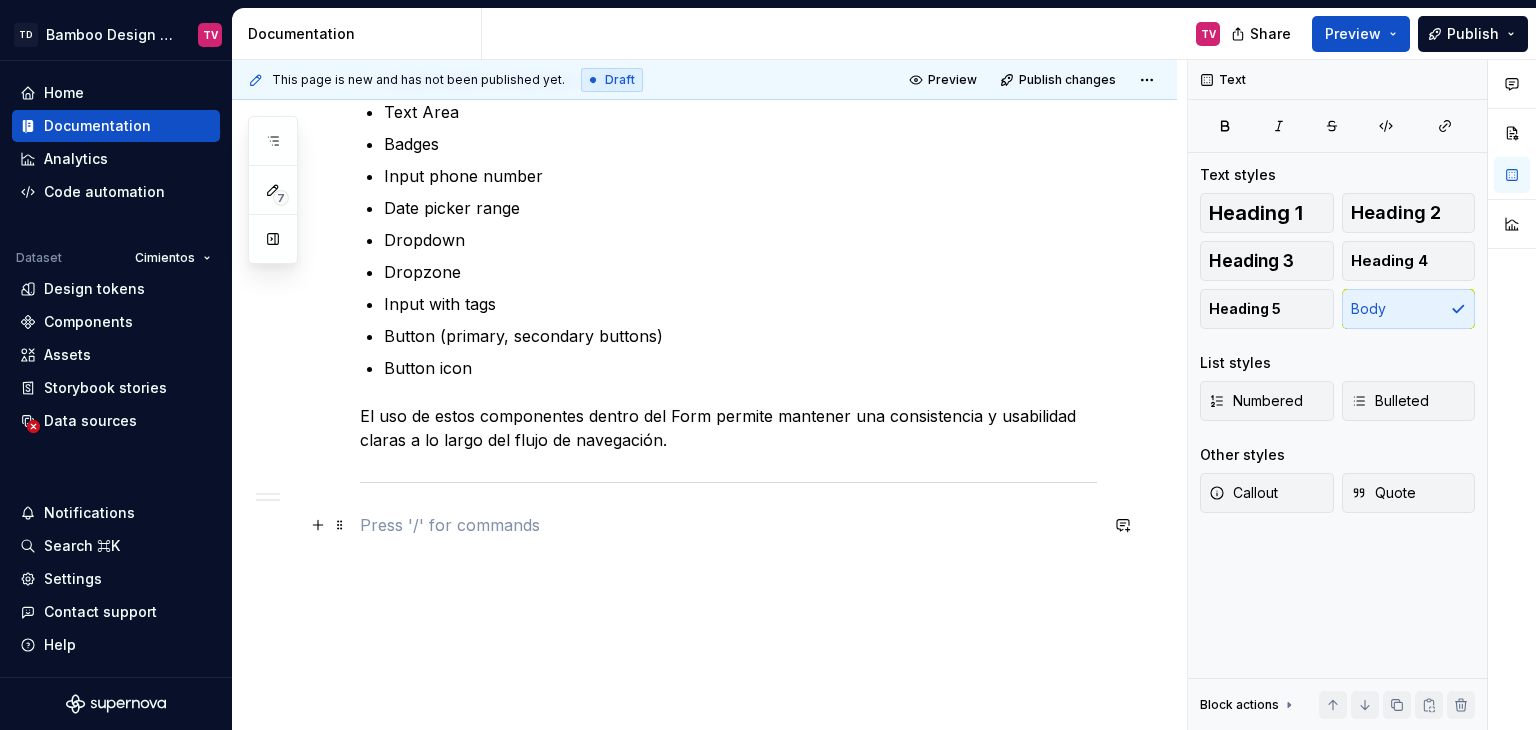 click on "Los forms (formularios) son un elemento que permite a las personas enviar información requerida dentro de un servidor.  Estos actúan como puentes entre la interfaz y la personas, permitiendo el ingreso de información, y básicamente se encargan de permitir interacciones. El diseño de los formularios es un aspecto sumamente importante dentro de Bamboo Design System, que, al igual que el resto de categorías de componentes, incluye sus propias guías, reglas de uso y mejores prácticas.   Principios esenciales Estructura del contenido.  Debe haber una organización de los inputs y requerimientos de manera lógica clara y simple, agrupando campos relacionados entre sí, y determinando qué tipo de información es esencial. UX Writing.  Usar labels claros, con una redacción simple y amigable, y ofreciendo instrucciones claras cuando es necesario, permite una mejor conversión e interacción con las personas. Experiencia de usuario (UX). Diseño visual (UI). Diseño interactivo. Componentes recomendados" at bounding box center (728, -169) 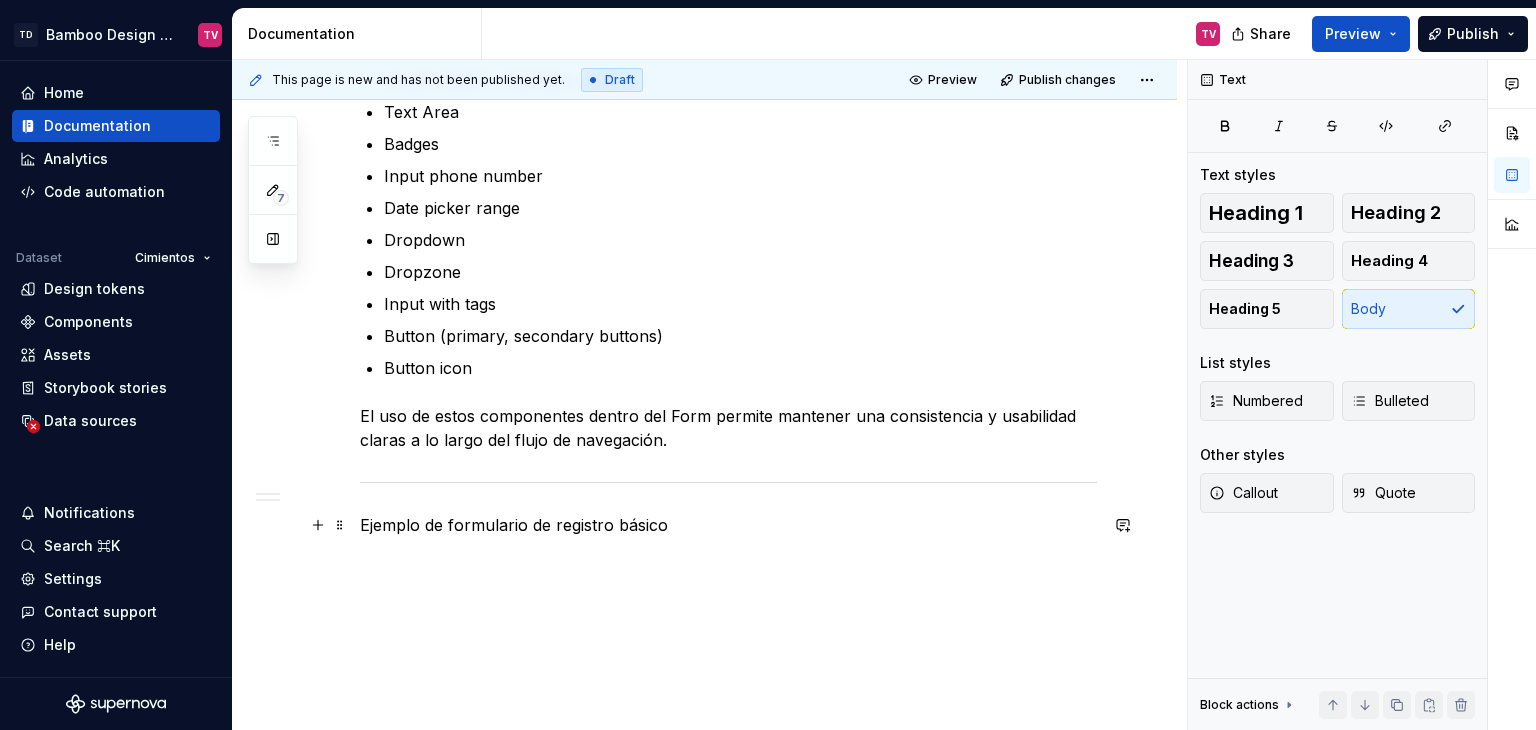 click on "Ejemplo de formulario de registro básico" at bounding box center (728, 525) 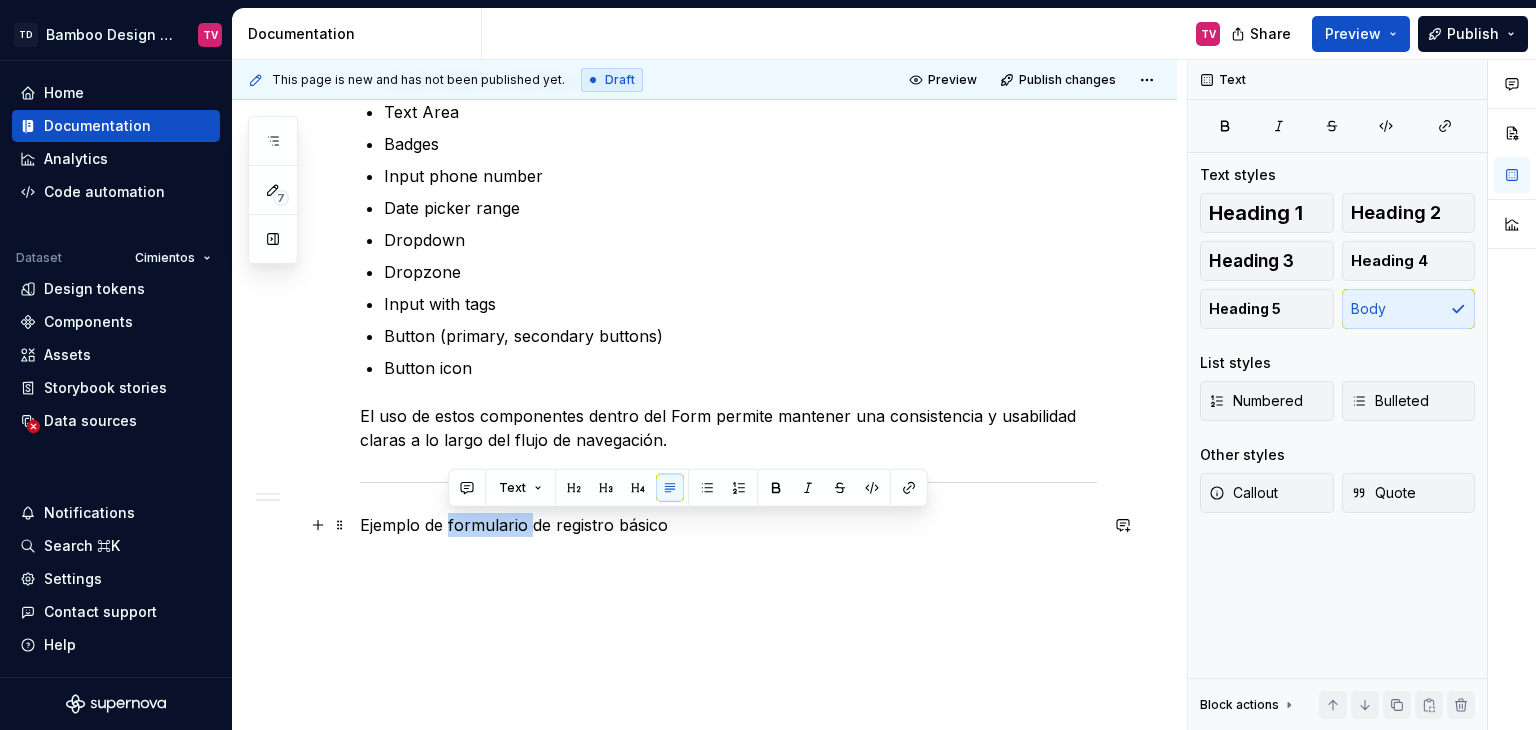 click on "Ejemplo de formulario de registro básico" at bounding box center [728, 525] 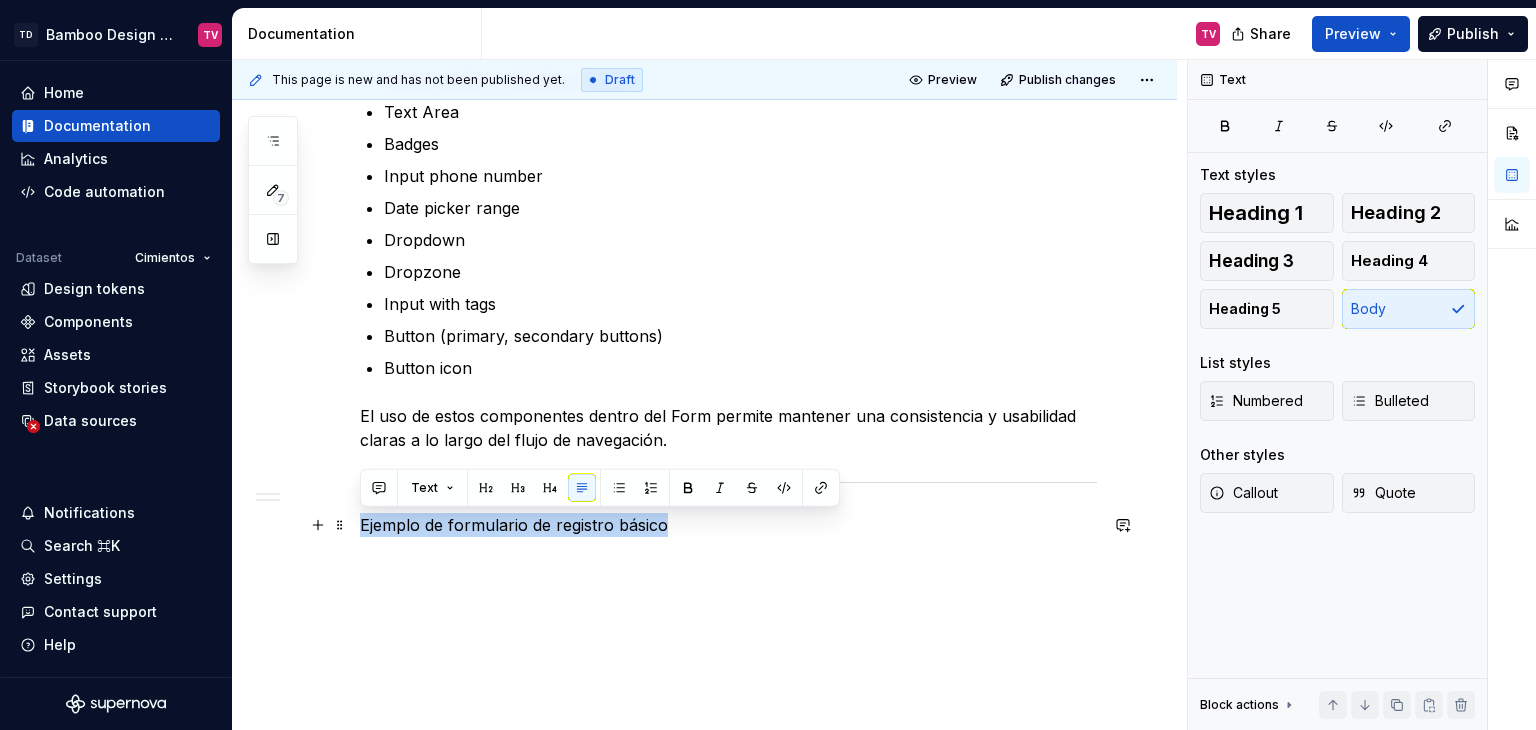 click on "Ejemplo de formulario de registro básico" at bounding box center [728, 525] 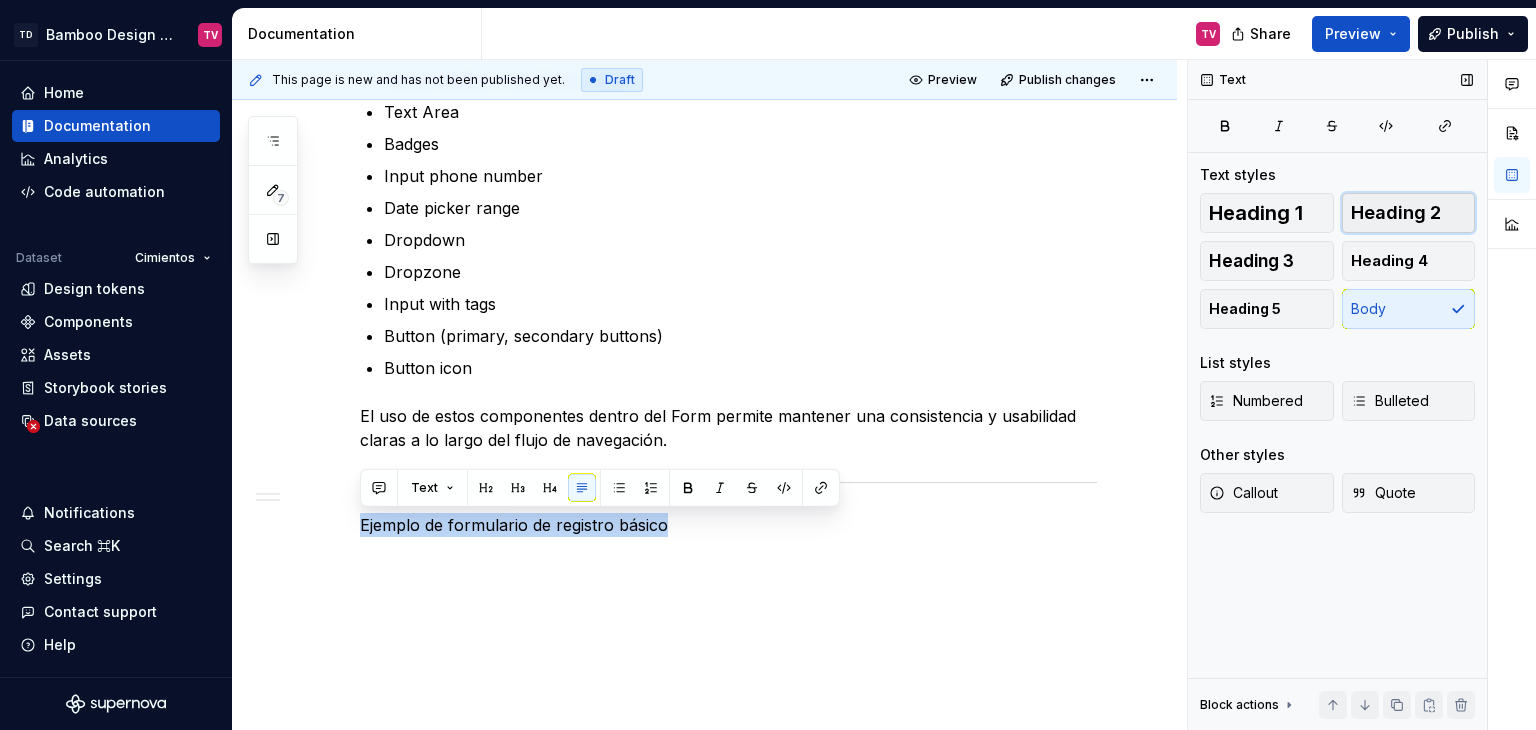 click on "Heading 2" at bounding box center (1396, 213) 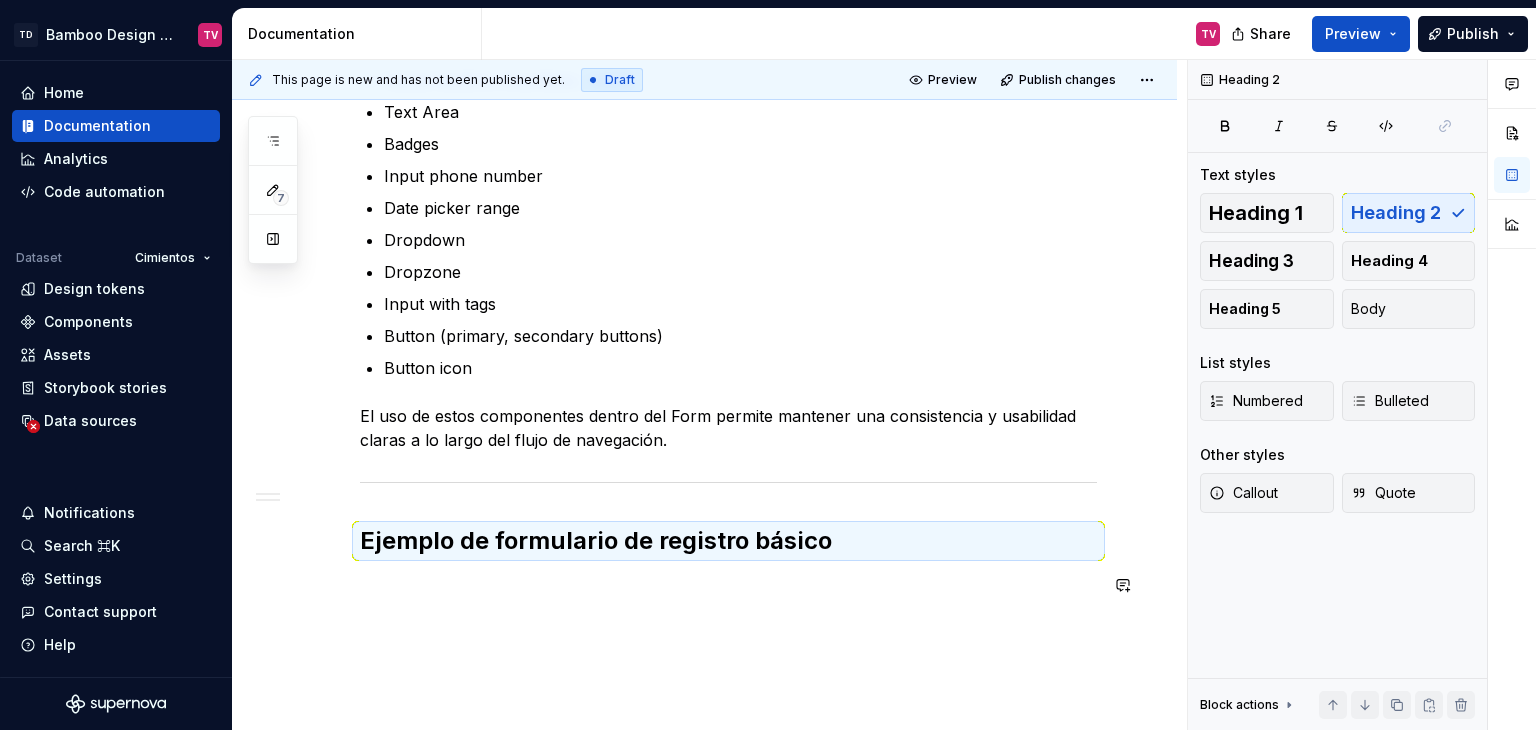 click on "Los forms (formularios) son un elemento que permite a las personas enviar información requerida dentro de un servidor.  Estos actúan como puentes entre la interfaz y la personas, permitiendo el ingreso de información, y básicamente se encargan de permitir interacciones. El diseño de los formularios es un aspecto sumamente importante dentro de Bamboo Design System, que, al igual que el resto de categorías de componentes, incluye sus propias guías, reglas de uso y mejores prácticas.   Principios esenciales Estructura del contenido.  Debe haber una organización de los inputs y requerimientos de manera lógica clara y simple, agrupando campos relacionados entre sí, y determinando qué tipo de información es esencial. UX Writing.  Usar labels claros, con una redacción simple y amigable, y ofreciendo instrucciones claras cuando es necesario, permite una mejor conversión e interacción con las personas. Experiencia de usuario (UX). Diseño visual (UI). Diseño interactivo. Componentes recomendados" at bounding box center [728, -145] 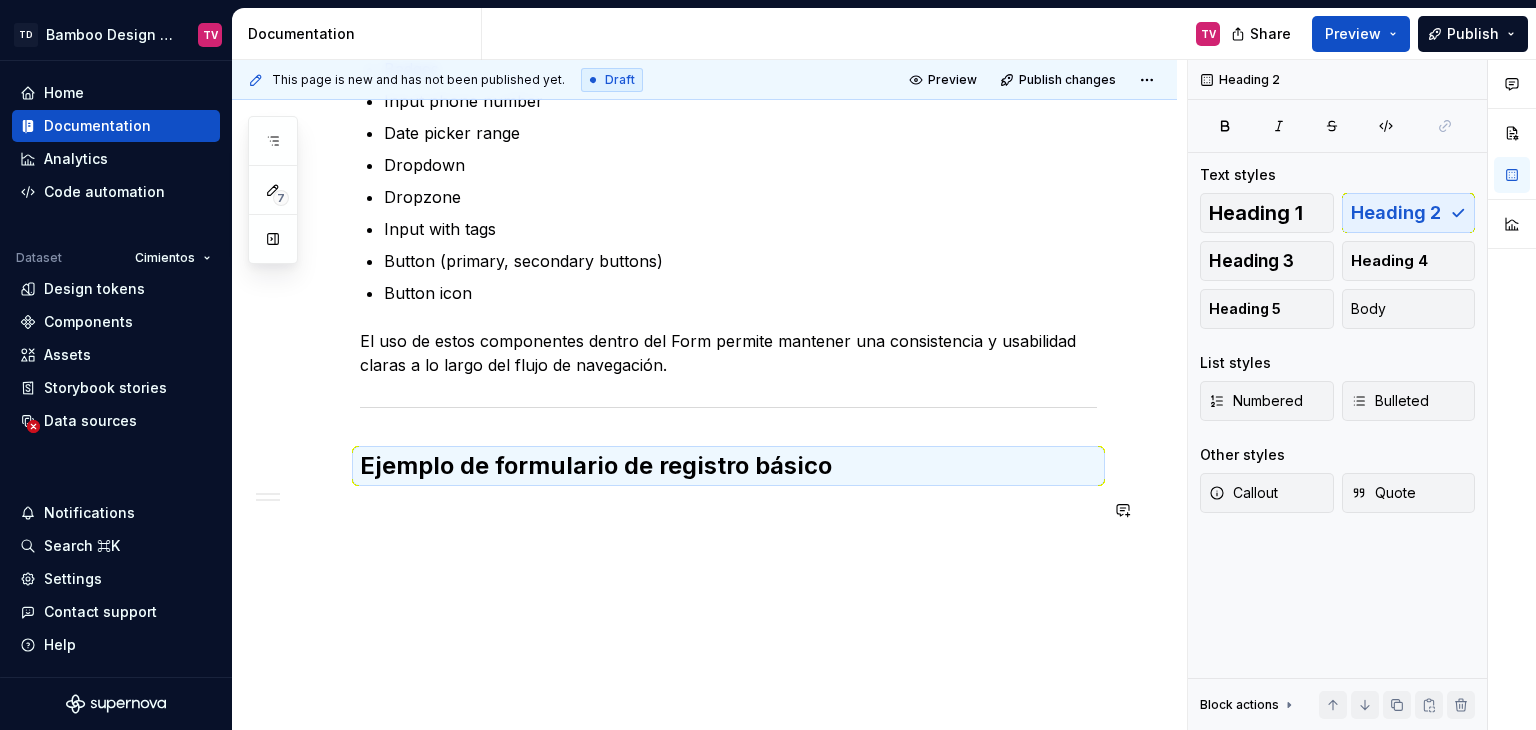 scroll, scrollTop: 1404, scrollLeft: 0, axis: vertical 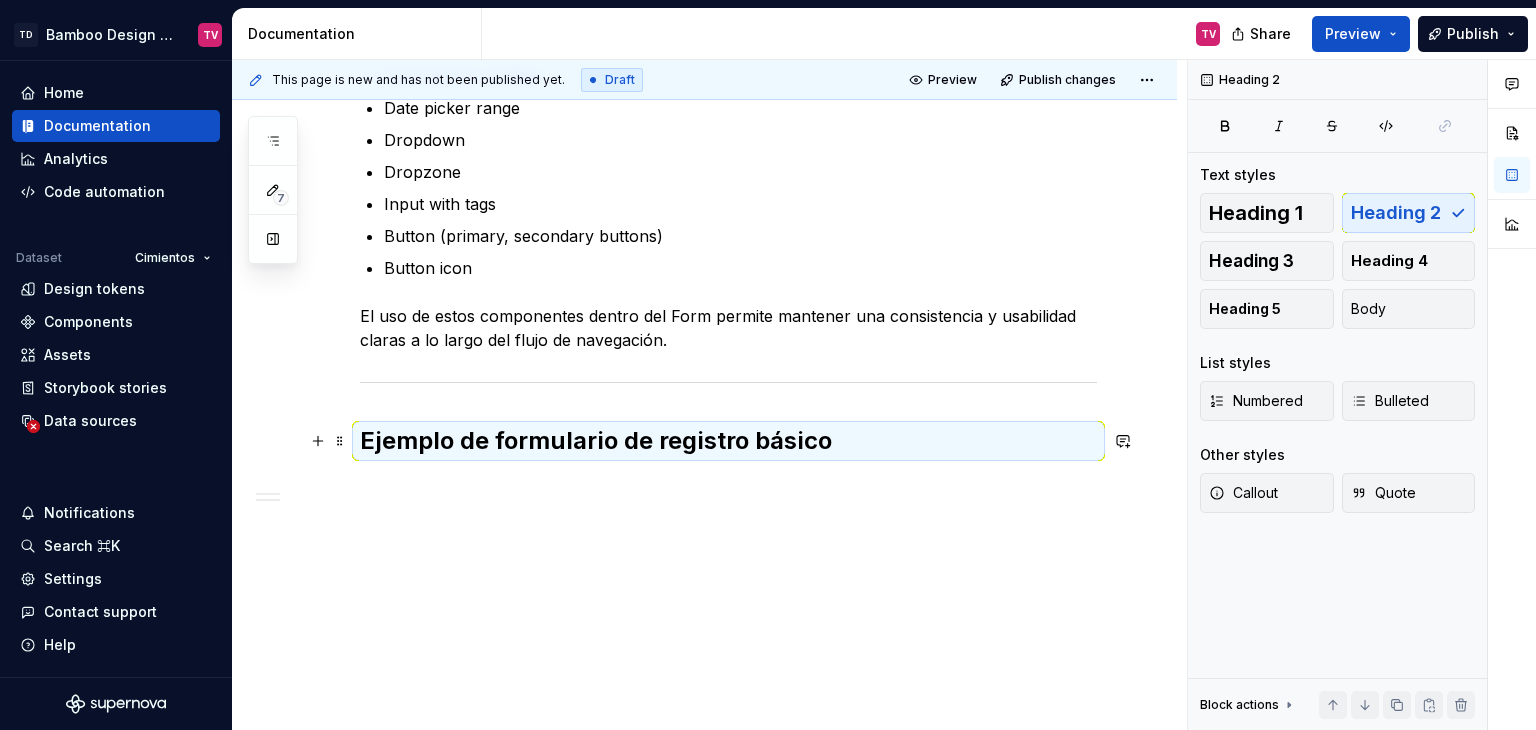 click on "Ejemplo de formulario de registro básico" at bounding box center [728, 441] 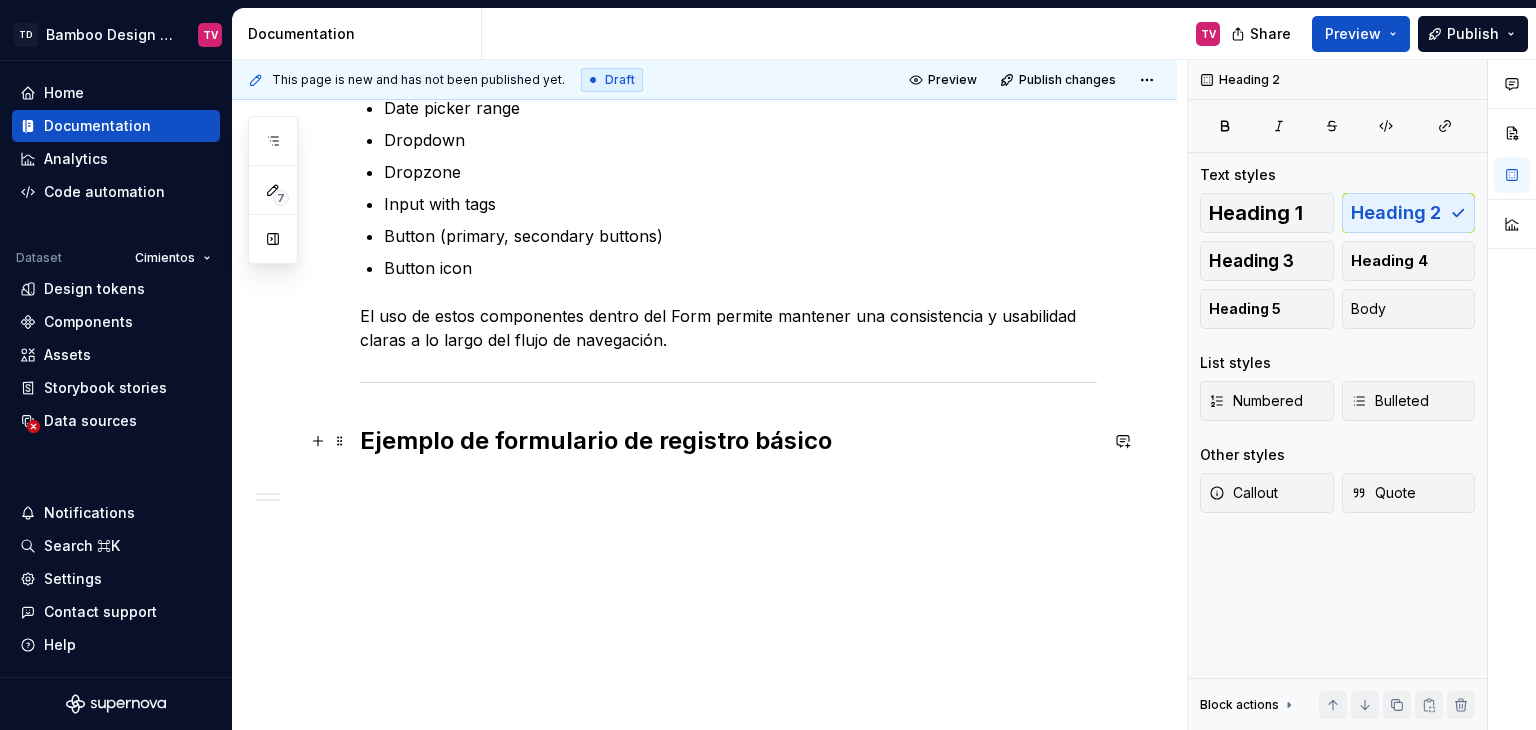 click on "Ejemplo de formulario de registro básico" at bounding box center [728, 441] 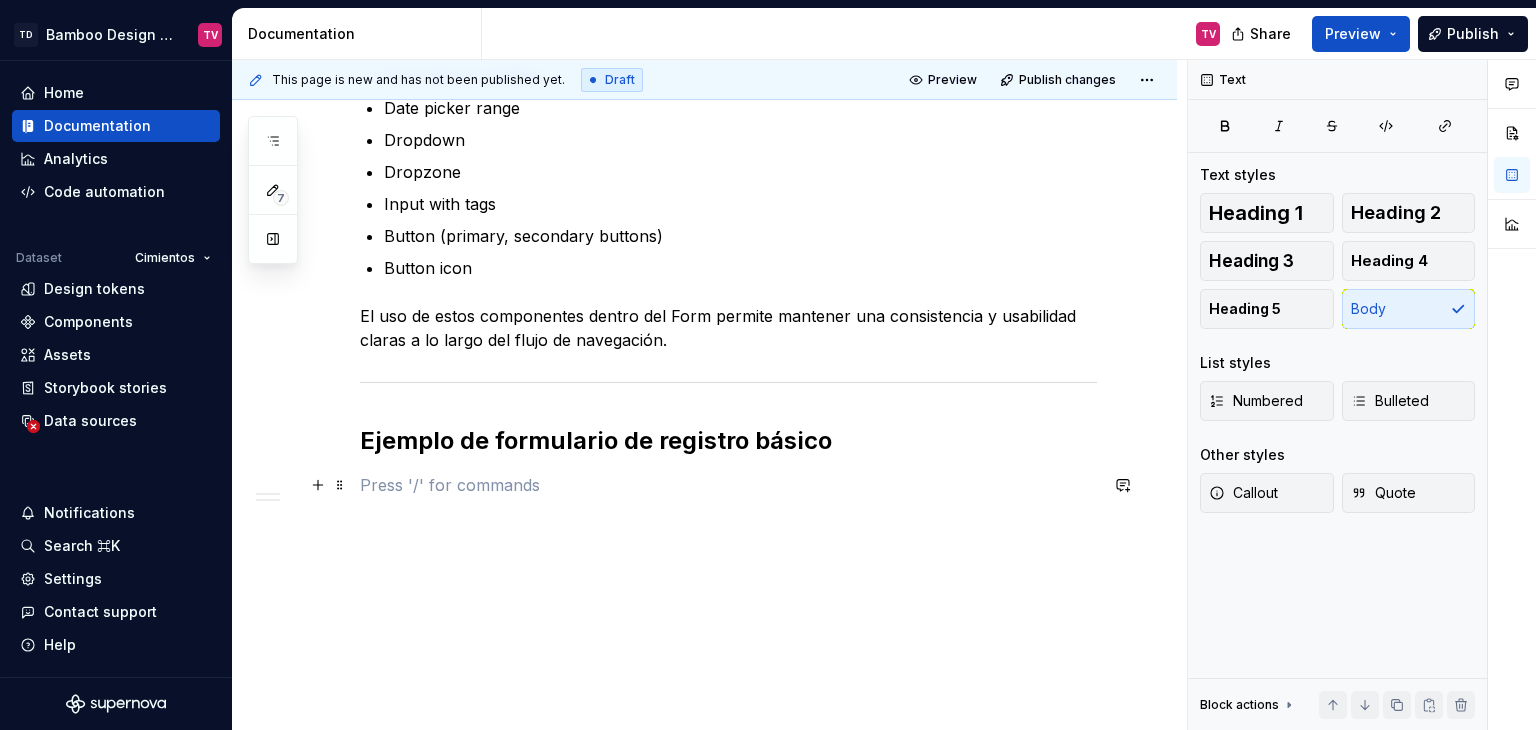 click at bounding box center [318, 485] 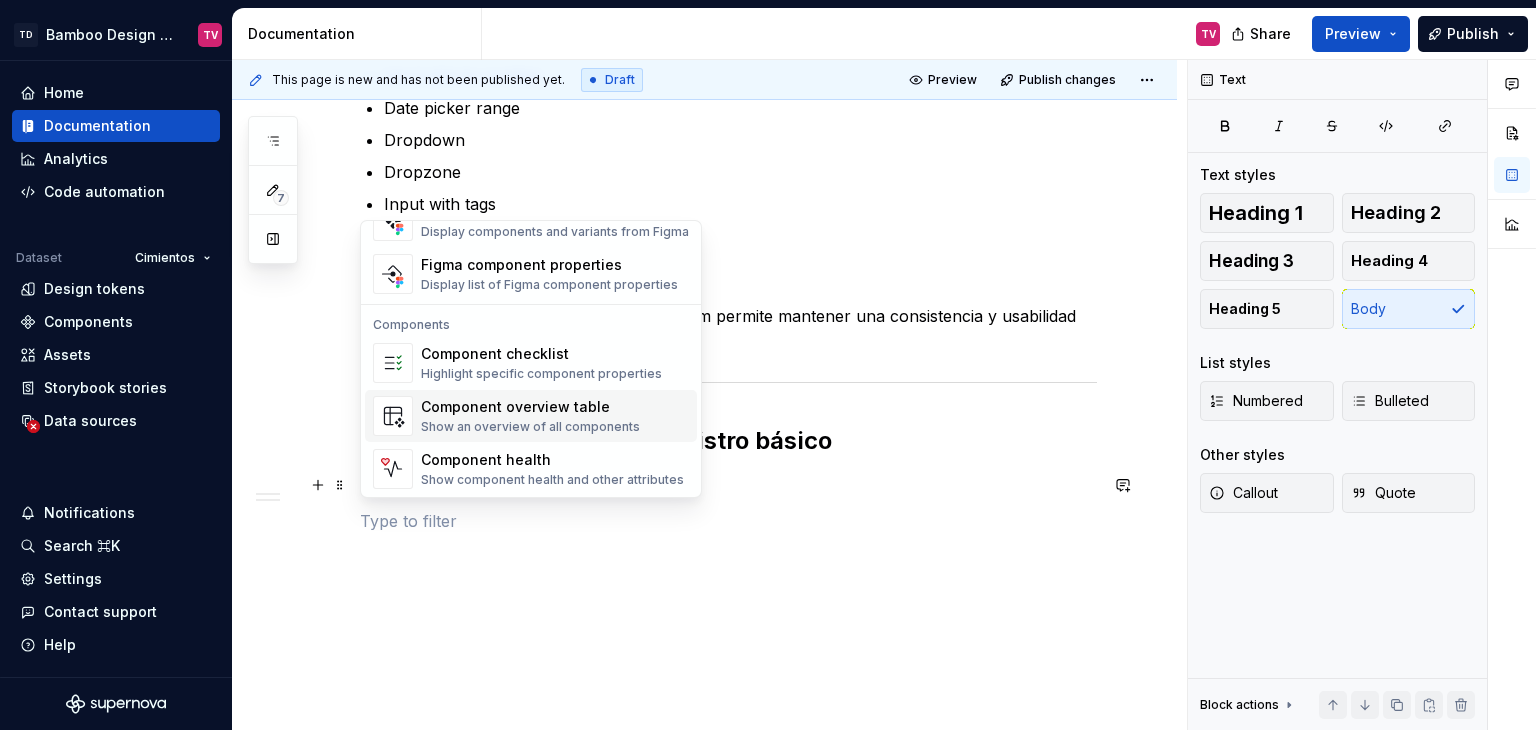 scroll, scrollTop: 1789, scrollLeft: 0, axis: vertical 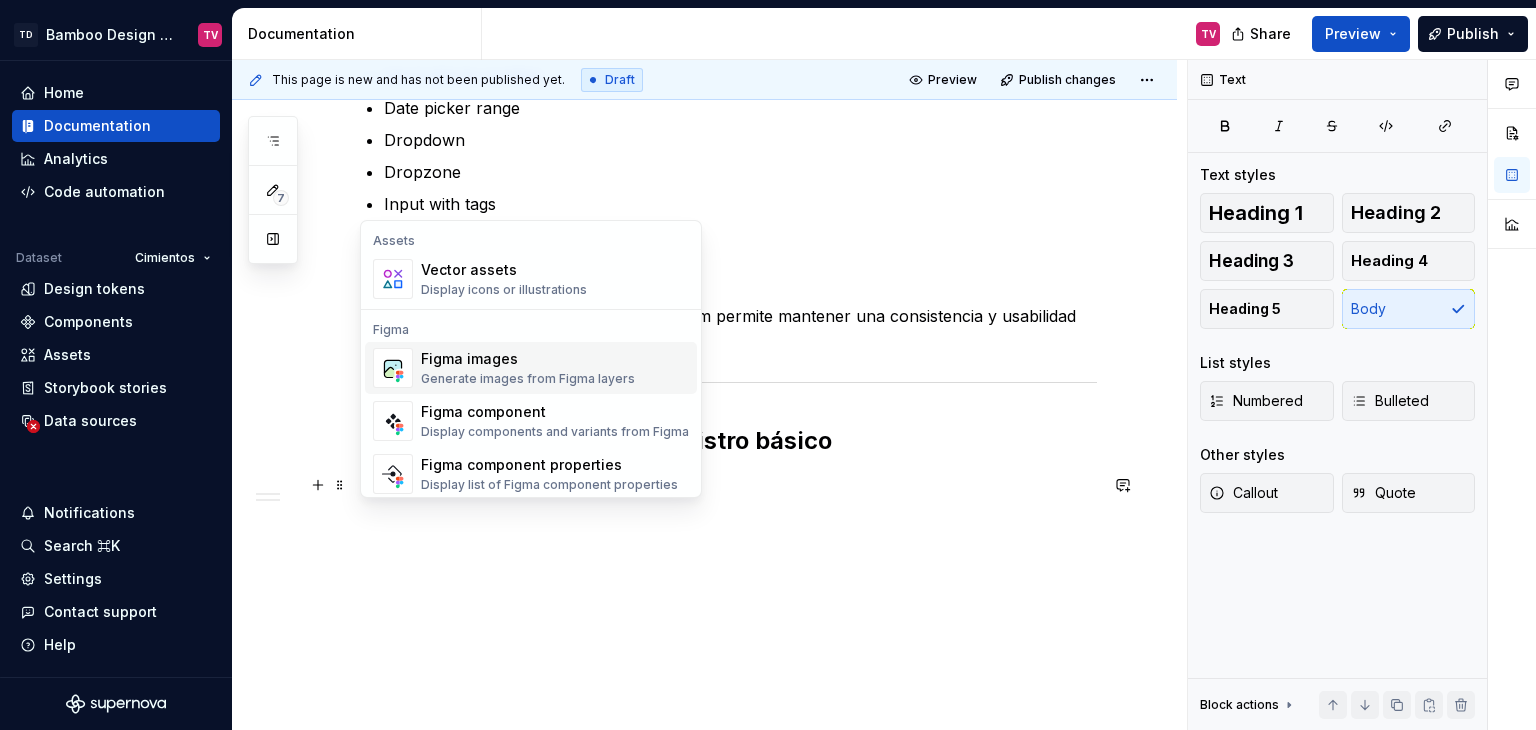 click on "Figma images" at bounding box center (528, 359) 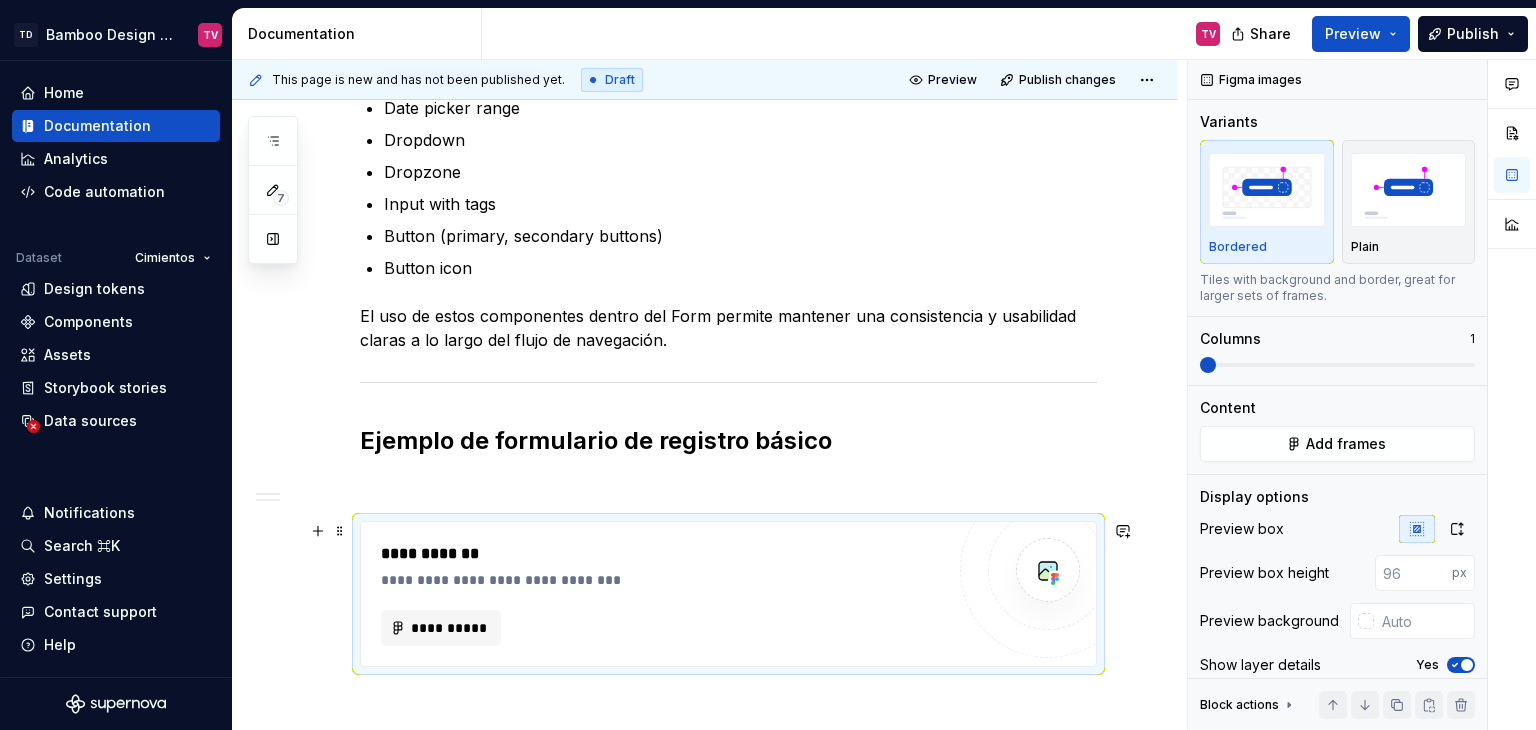 click on "Los forms (formularios) son un elemento que permite a las personas enviar información requerida dentro de un servidor.  Estos actúan como puentes entre la interfaz y la personas, permitiendo el ingreso de información, y básicamente se encargan de permitir interacciones. El diseño de los formularios es un aspecto sumamente importante dentro de Bamboo Design System, que, al igual que el resto de categorías de componentes, incluye sus propias guías, reglas de uso y mejores prácticas.   Principios esenciales Estructura del contenido.  Debe haber una organización de los inputs y requerimientos de manera lógica clara y simple, agrupando campos relacionados entre sí, y determinando qué tipo de información es esencial. UX Writing.  Usar labels claros, con una redacción simple y amigable, y ofreciendo instrucciones claras cuando es necesario, permite una mejor conversión e interacción con las personas. Experiencia de usuario (UX). Diseño visual (UI). Diseño interactivo. Componentes recomendados" at bounding box center [728, -148] 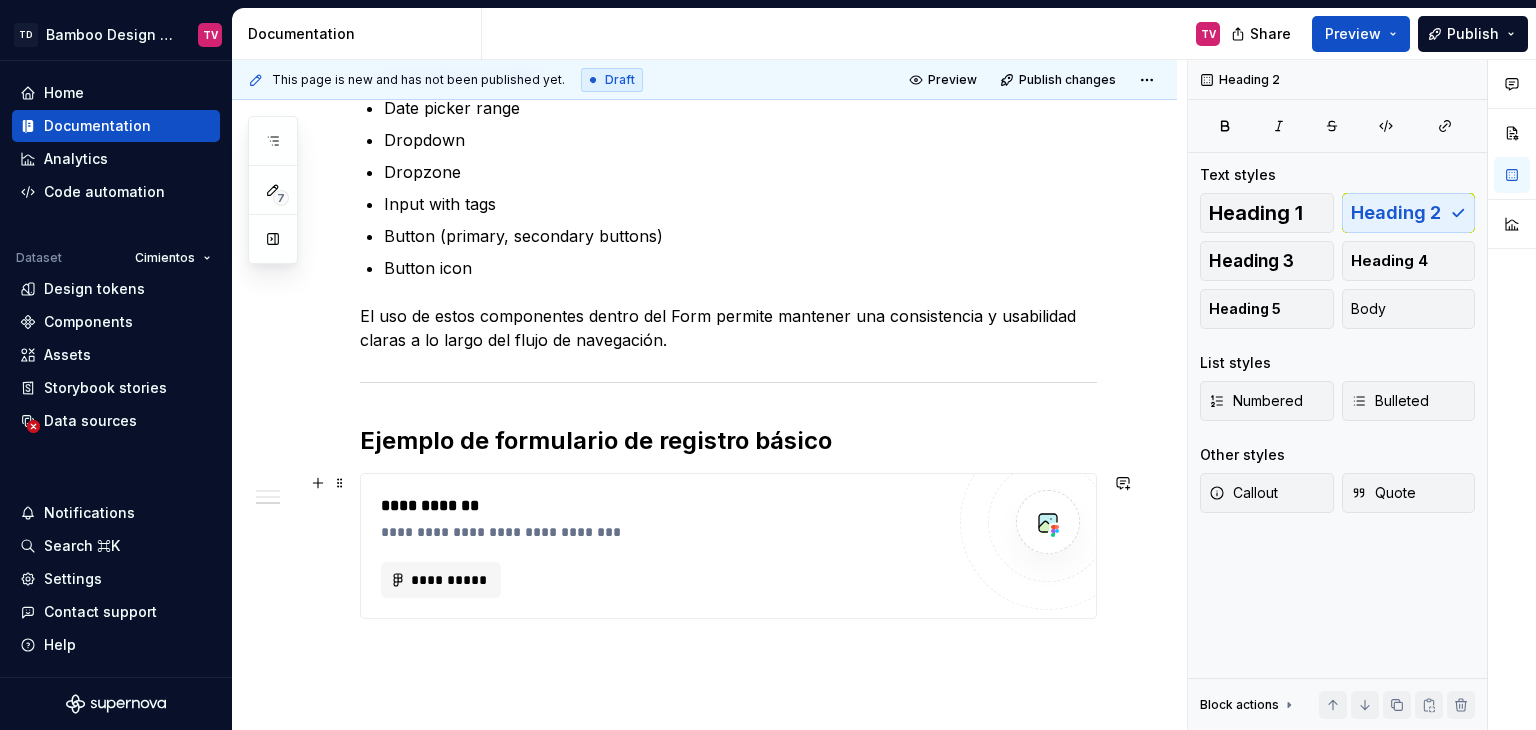 scroll, scrollTop: 1583, scrollLeft: 0, axis: vertical 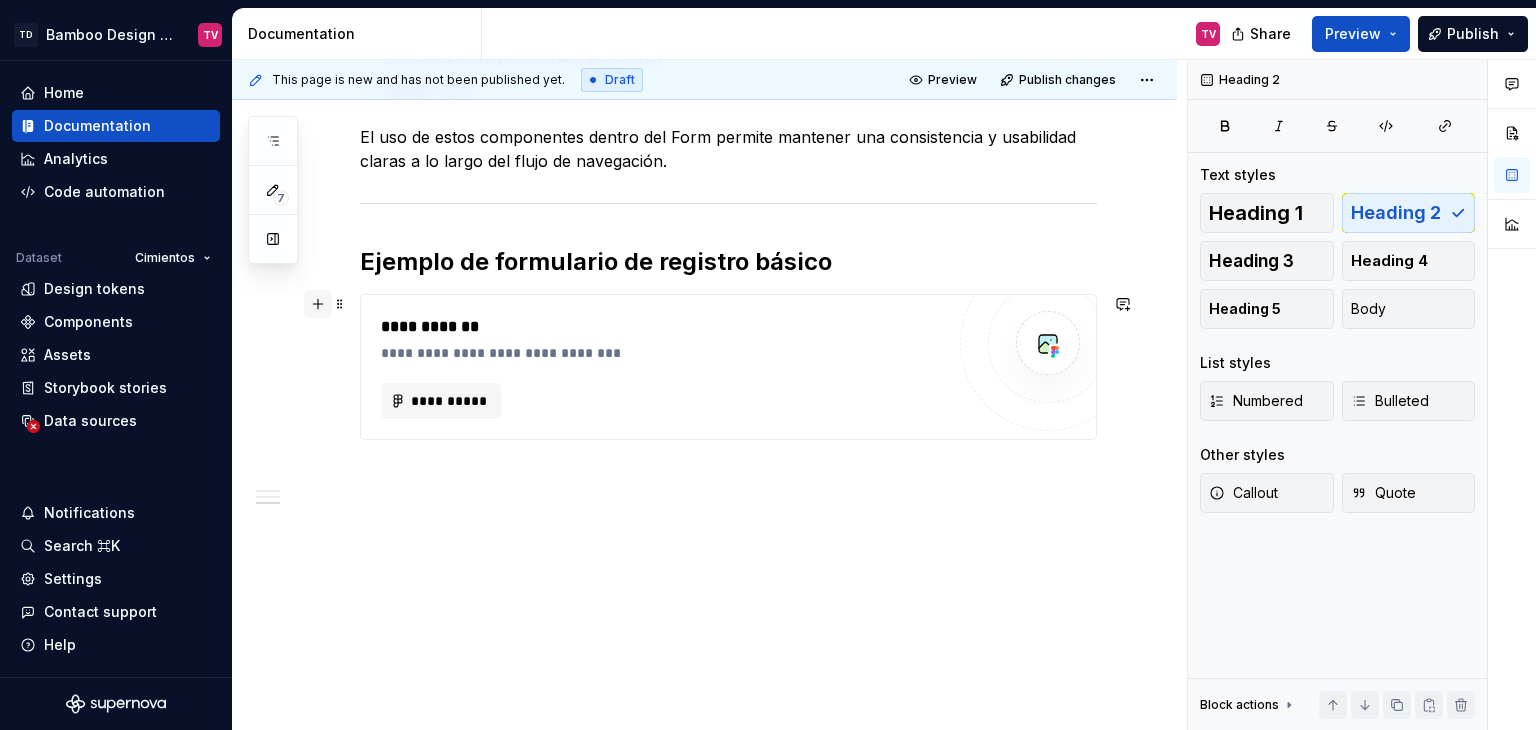 click at bounding box center [318, 304] 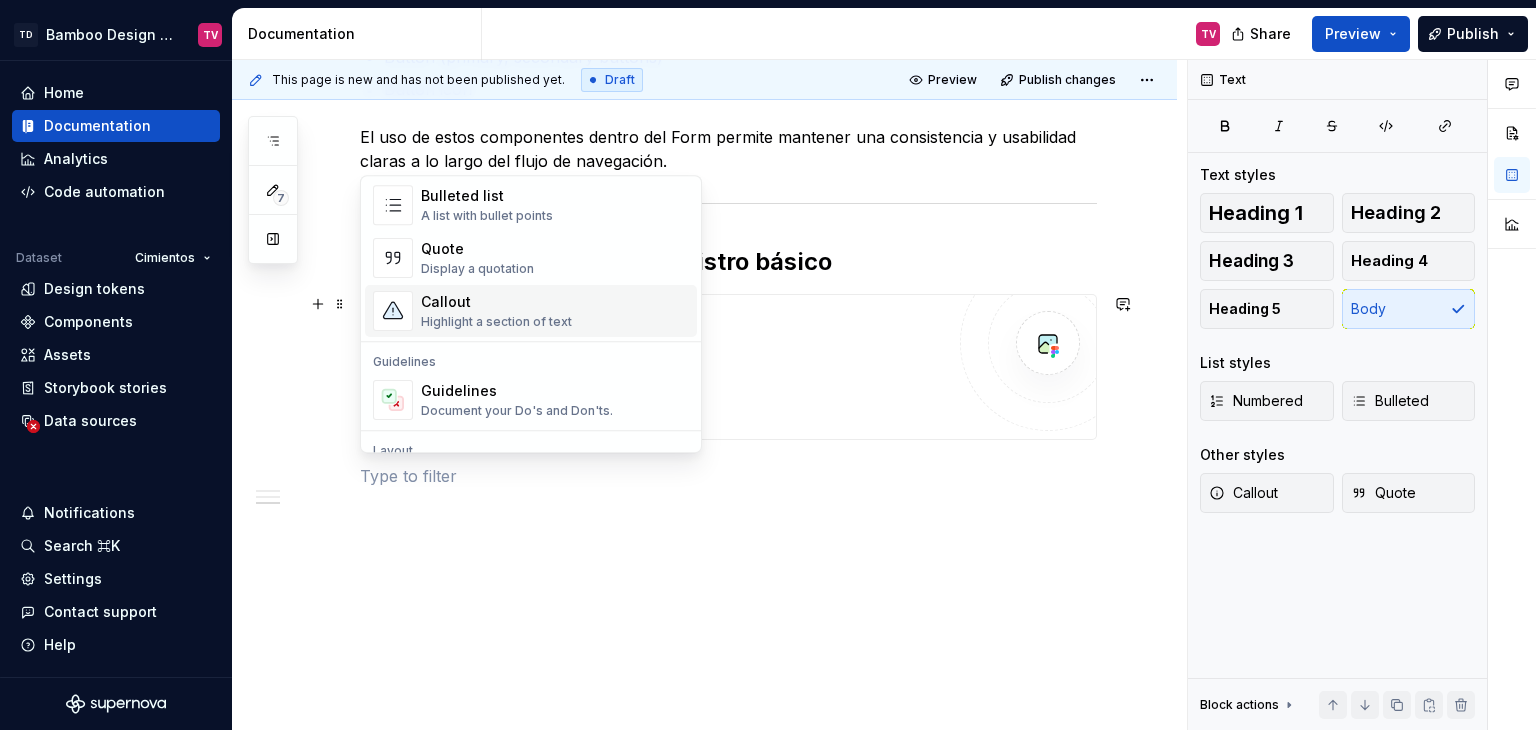 scroll, scrollTop: 600, scrollLeft: 0, axis: vertical 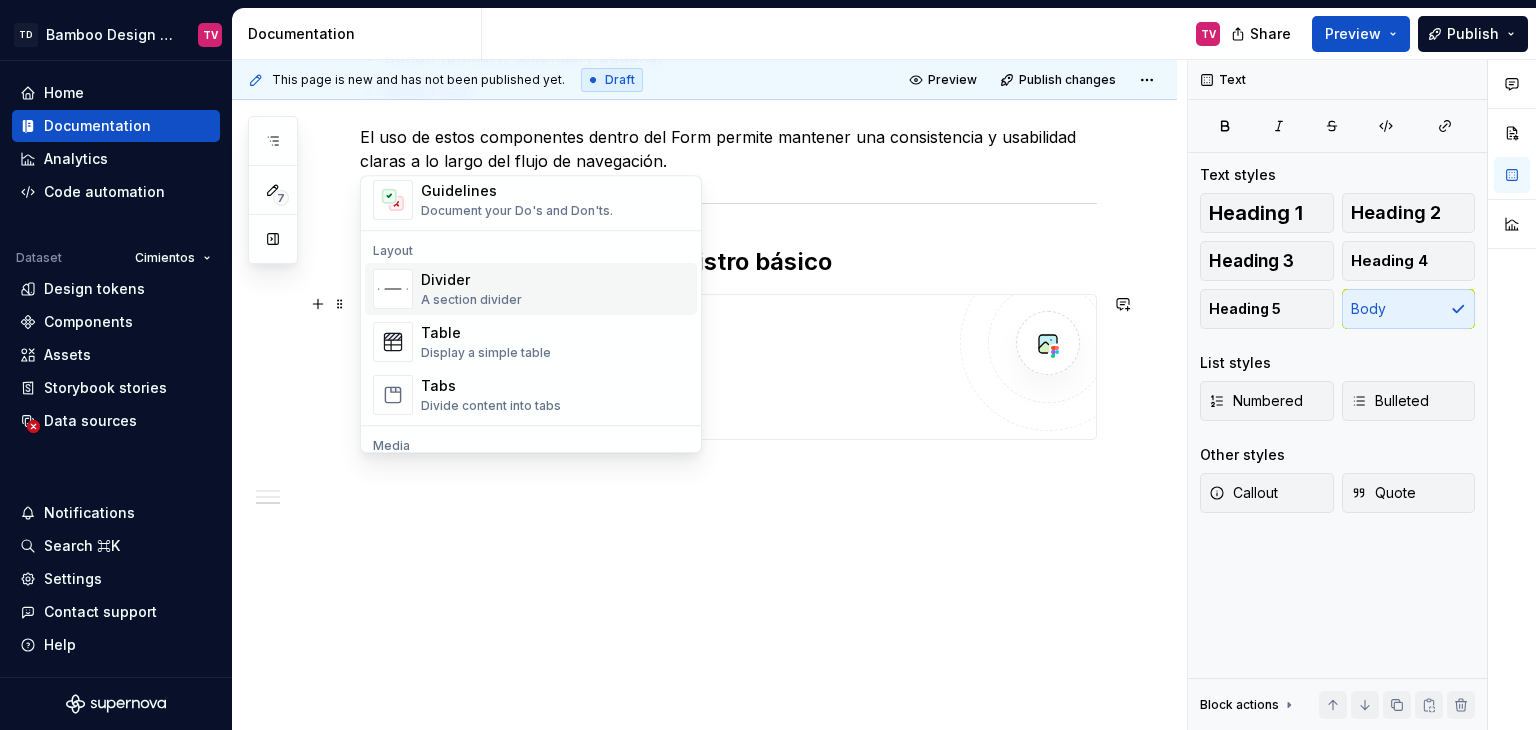 click on "Divider A section divider" at bounding box center [471, 289] 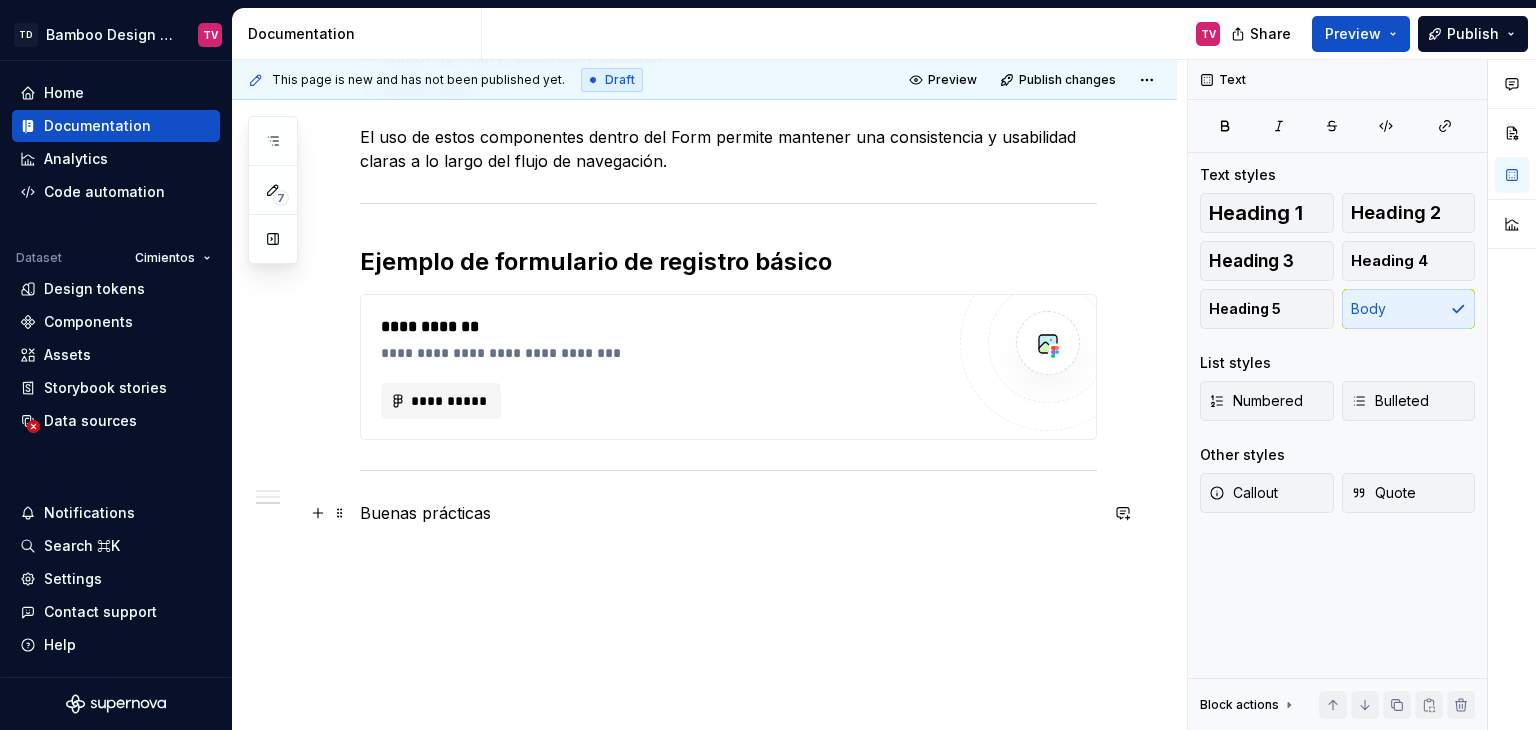 click on "Buenas prácticas" at bounding box center (728, 513) 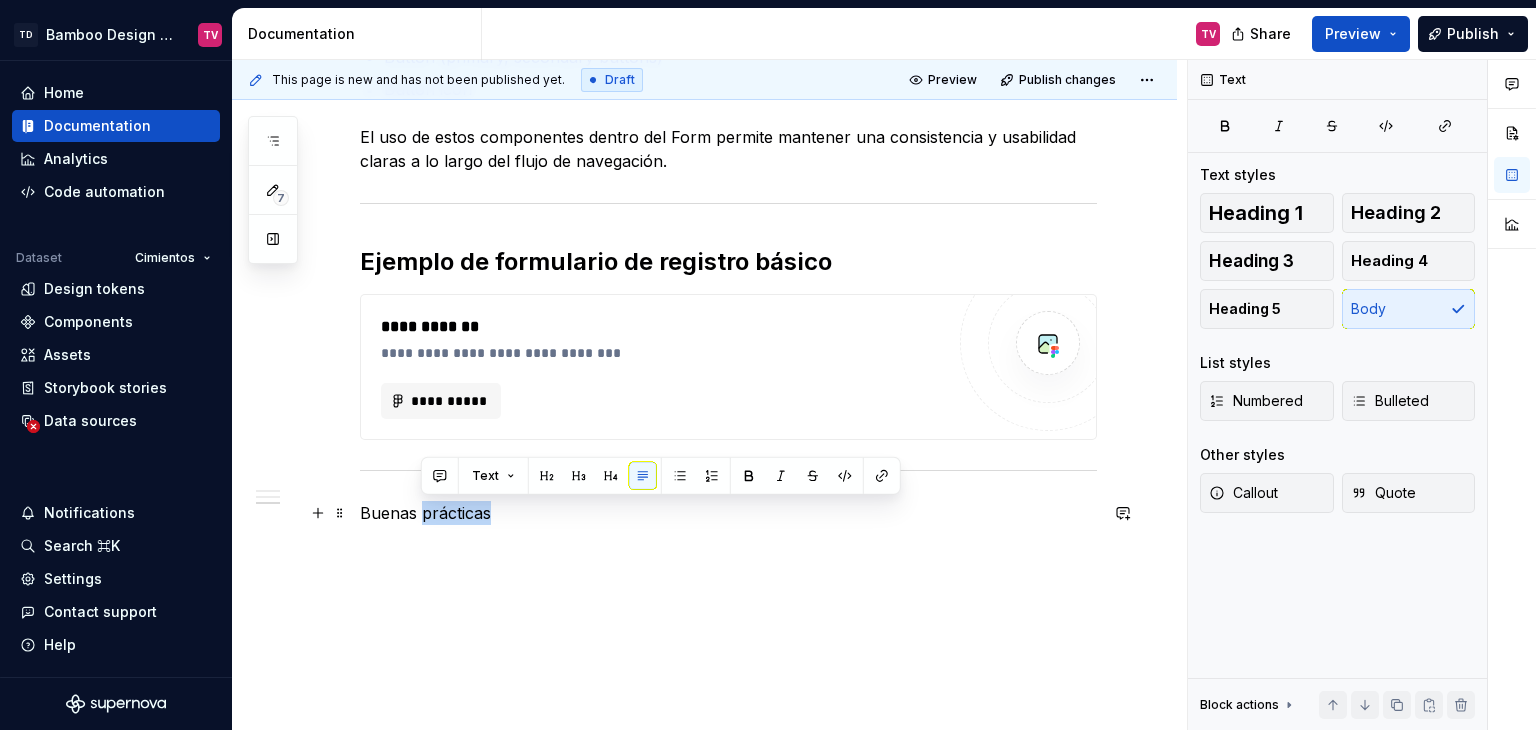 click on "Buenas prácticas" at bounding box center (728, 513) 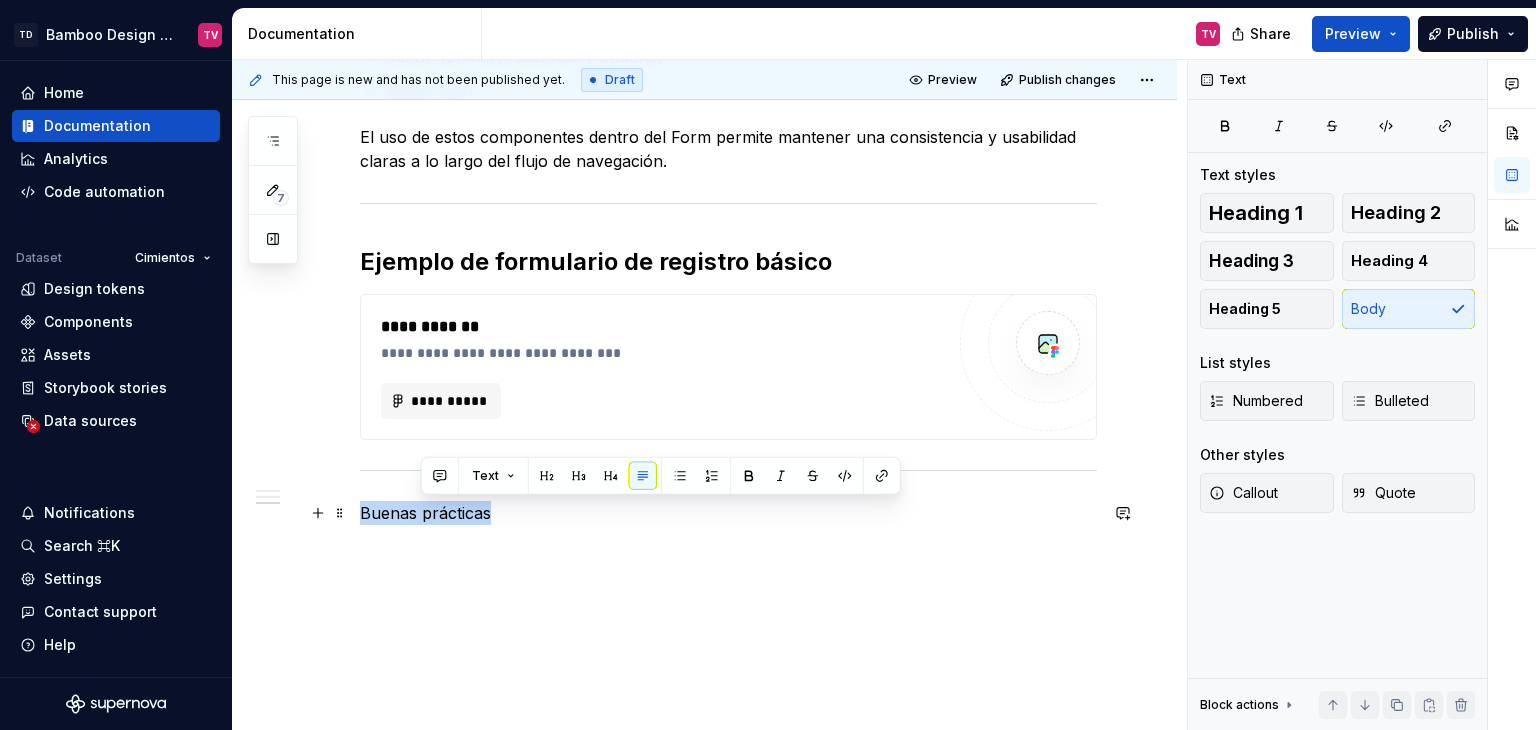 click on "Buenas prácticas" at bounding box center (728, 513) 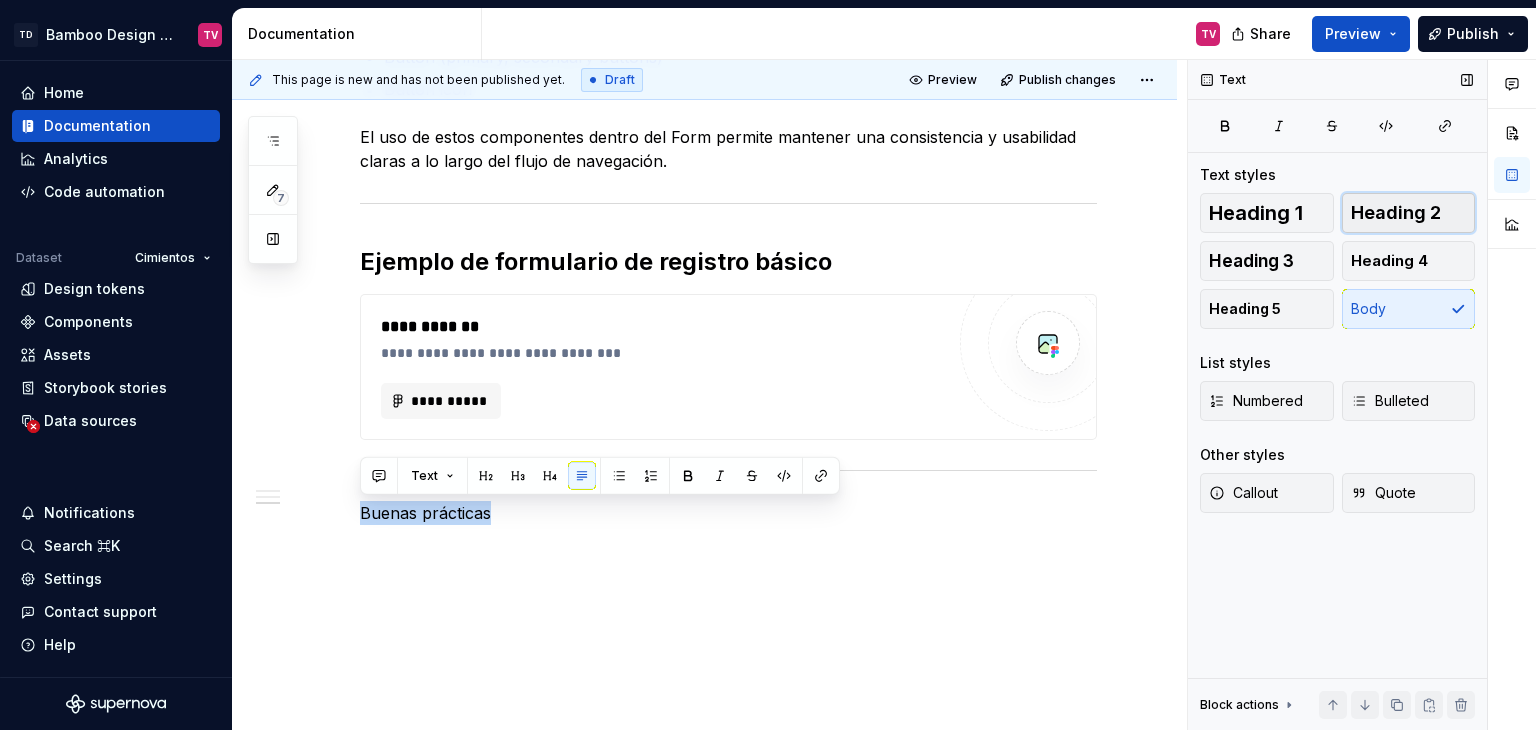 click on "Heading 2" at bounding box center [1396, 213] 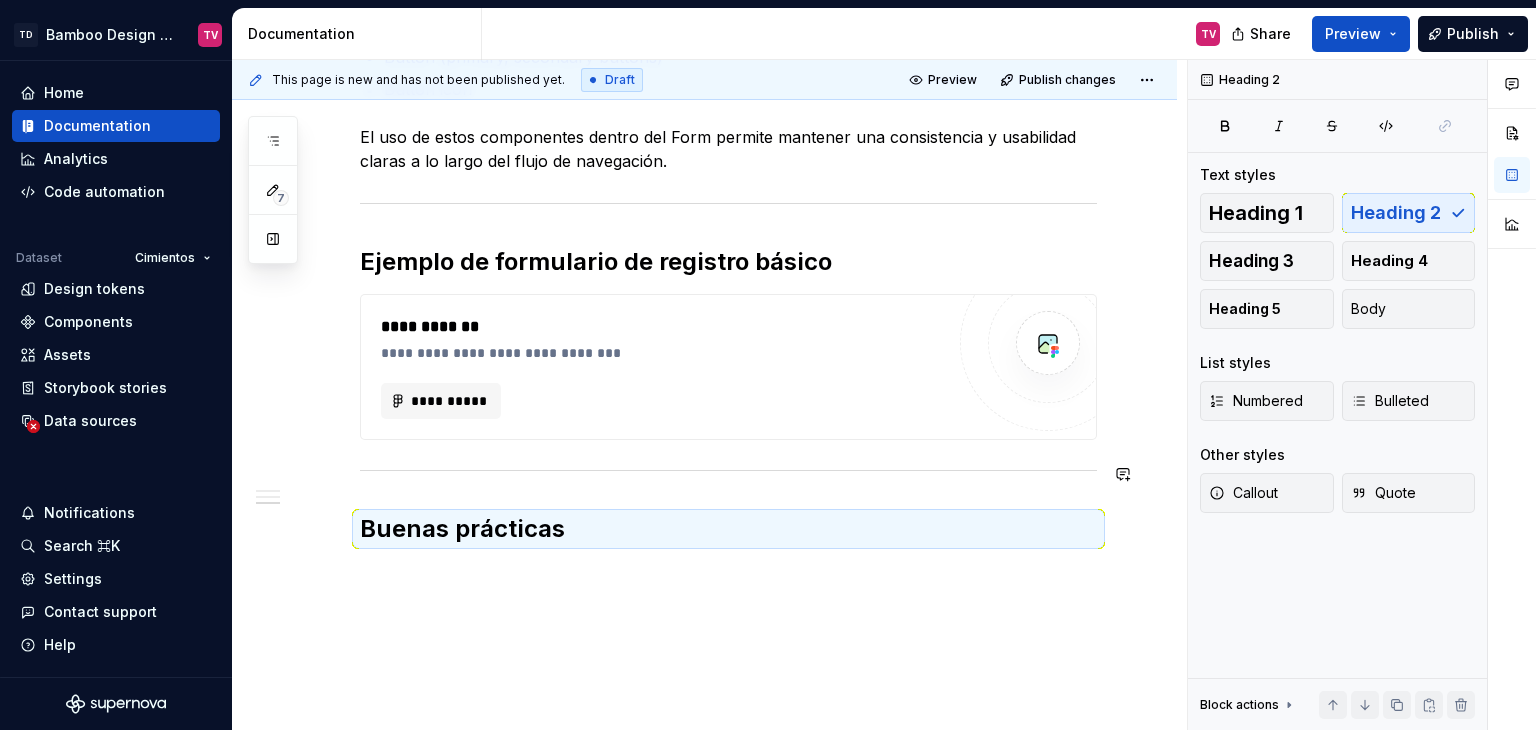 click on "Buenas prácticas" at bounding box center [728, 529] 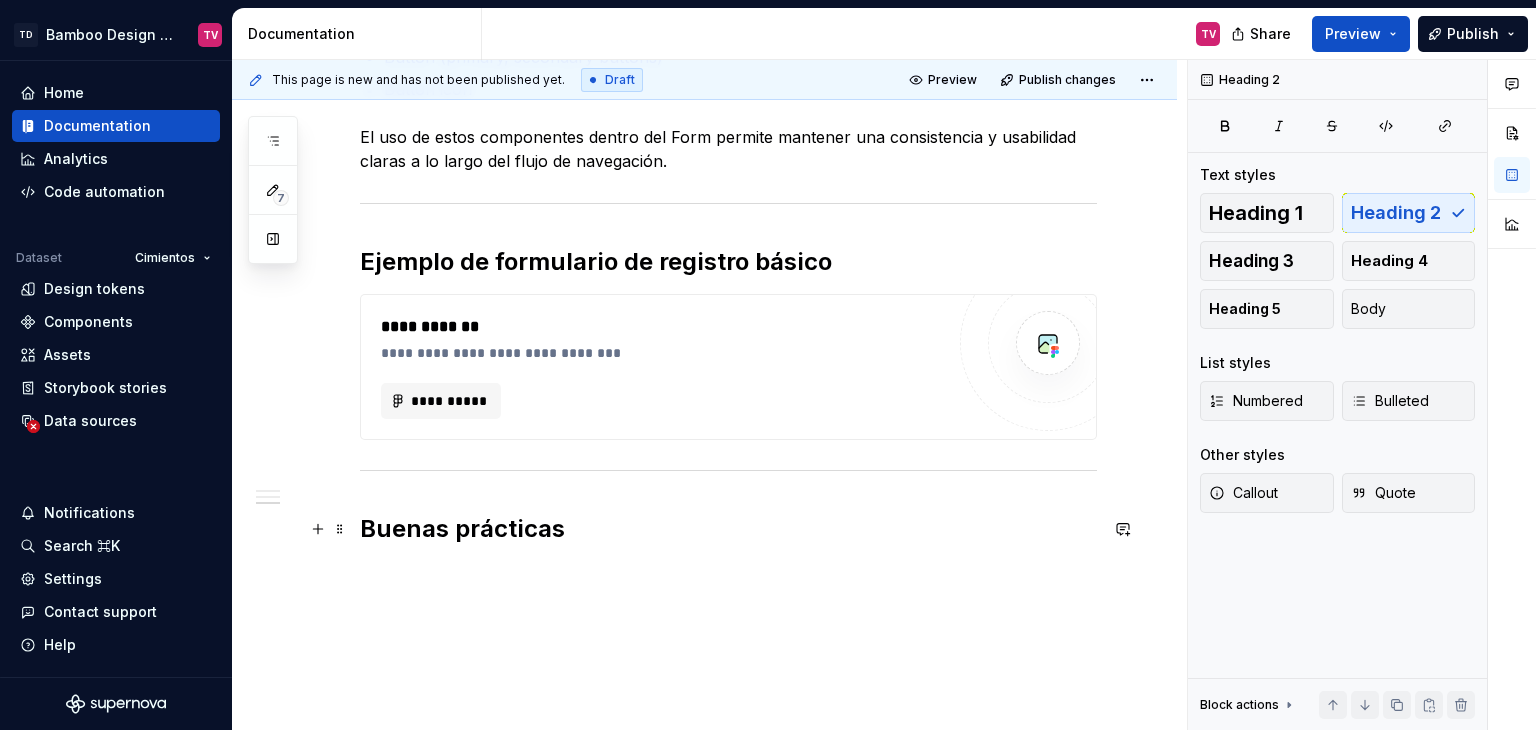click on "Buenas prácticas" at bounding box center [728, 529] 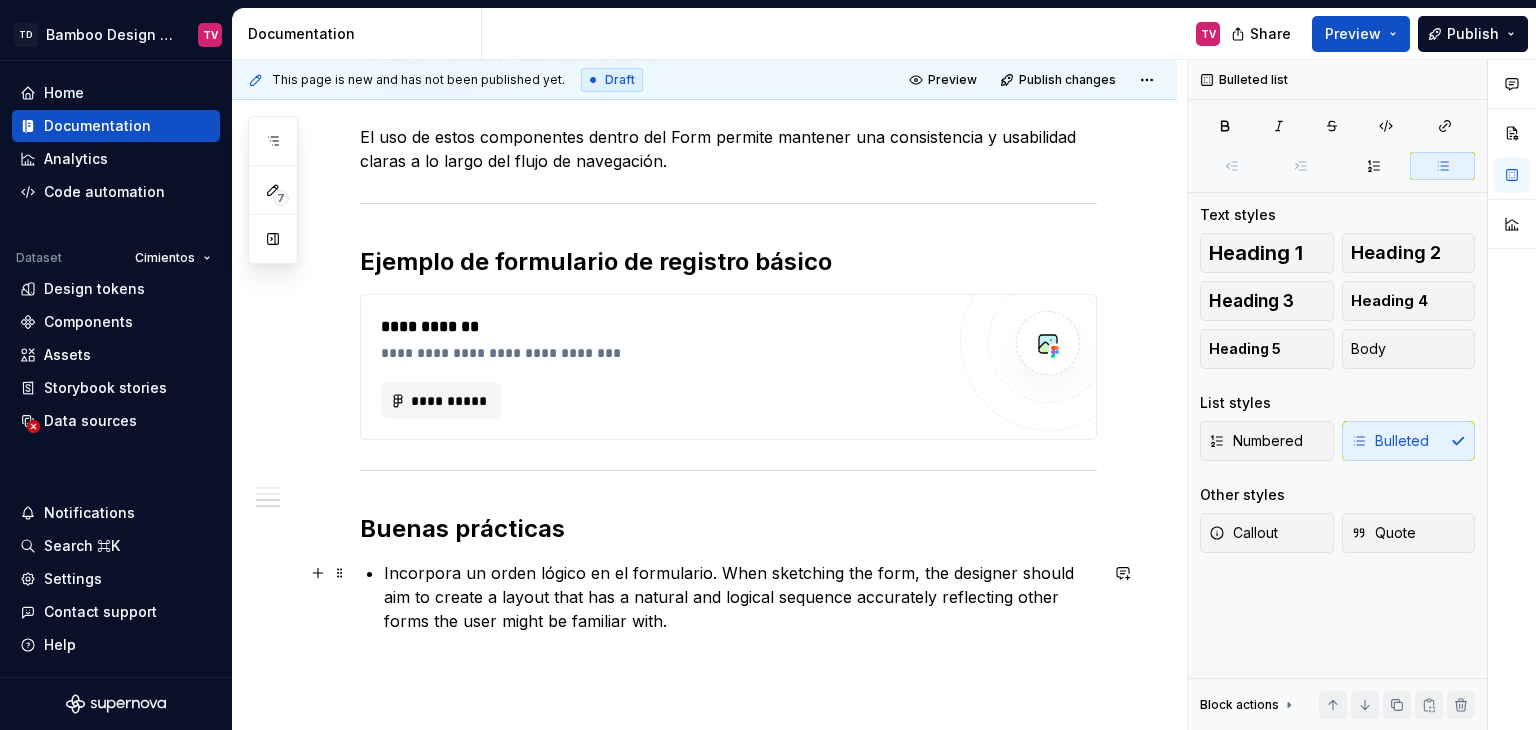 click on "Incorpora un orden lógico en el formulario. When sketching the form, the designer should aim to create a layout that has a natural and logical sequence accurately reflecting other forms the user might be familiar with." at bounding box center (740, 597) 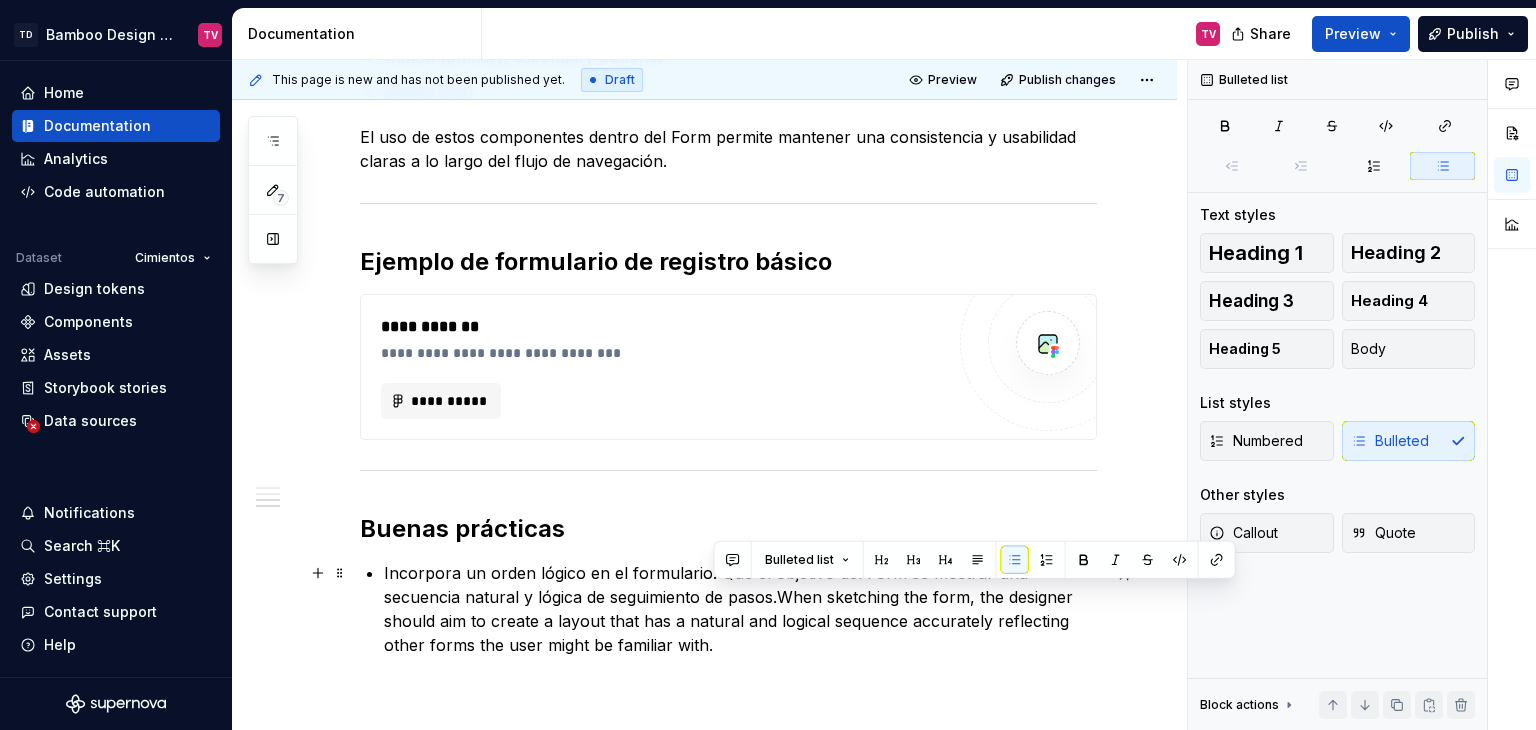 drag, startPoint x: 752, startPoint y: 651, endPoint x: 778, endPoint y: 597, distance: 59.933296 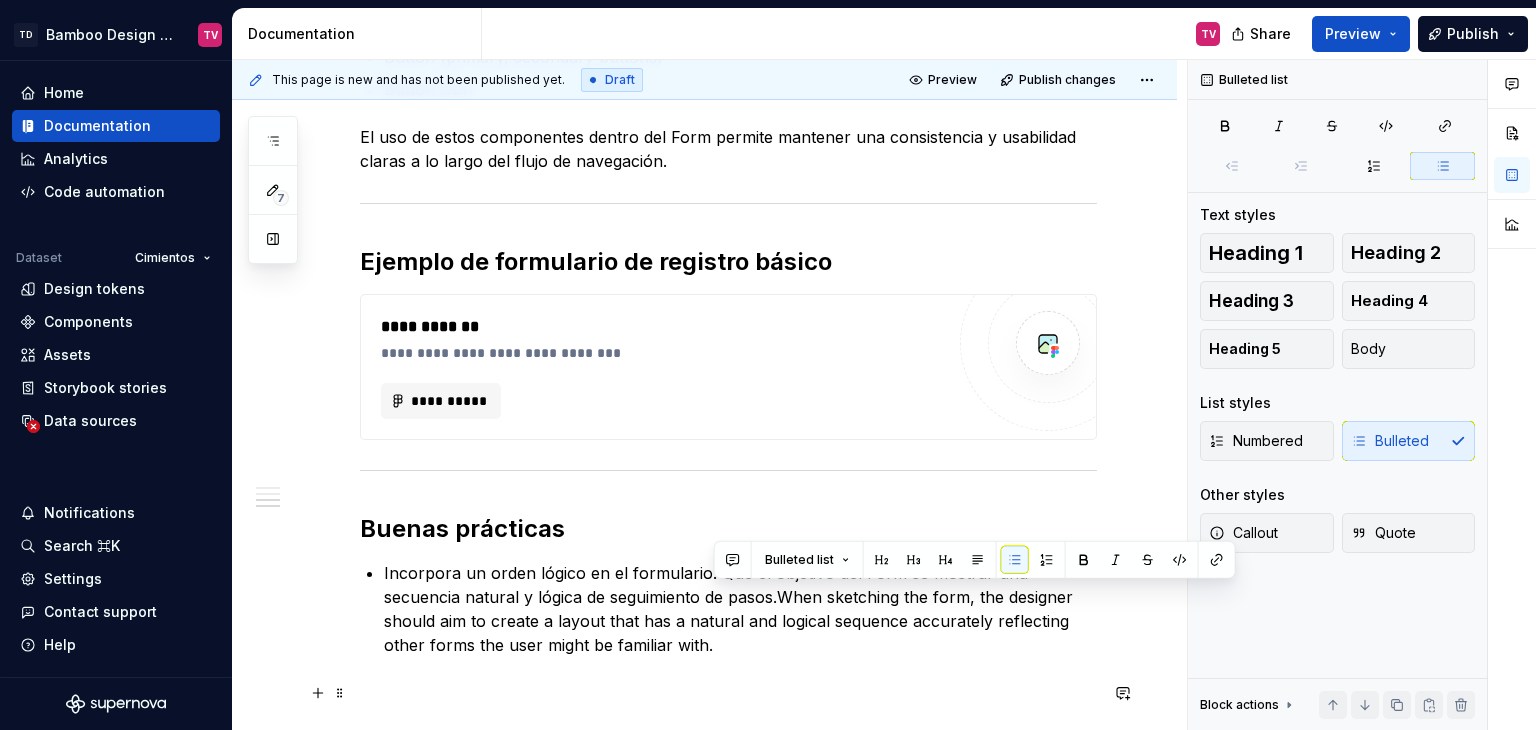 click on "Los forms (formularios) son un elemento que permite a las personas enviar información requerida dentro de un servidor.  Estos actúan como puentes entre la interfaz y la personas, permitiendo el ingreso de información, y básicamente se encargan de permitir interacciones. El diseño de los formularios es un aspecto sumamente importante dentro de Bamboo Design System, que, al igual que el resto de categorías de componentes, incluye sus propias guías, reglas de uso y mejores prácticas.   Principios esenciales Estructura del contenido.  Debe haber una organización de los inputs y requerimientos de manera lógica clara y simple, agrupando campos relacionados entre sí, y determinando qué tipo de información es esencial. UX Writing.  Usar labels claros, con una redacción simple y amigable, y ofreciendo instrucciones claras cuando es necesario, permite una mejor conversión e interacción con las personas. Experiencia de usuario (UX). Diseño visual (UI). Diseño interactivo. Componentes recomendados" at bounding box center (728, -242) 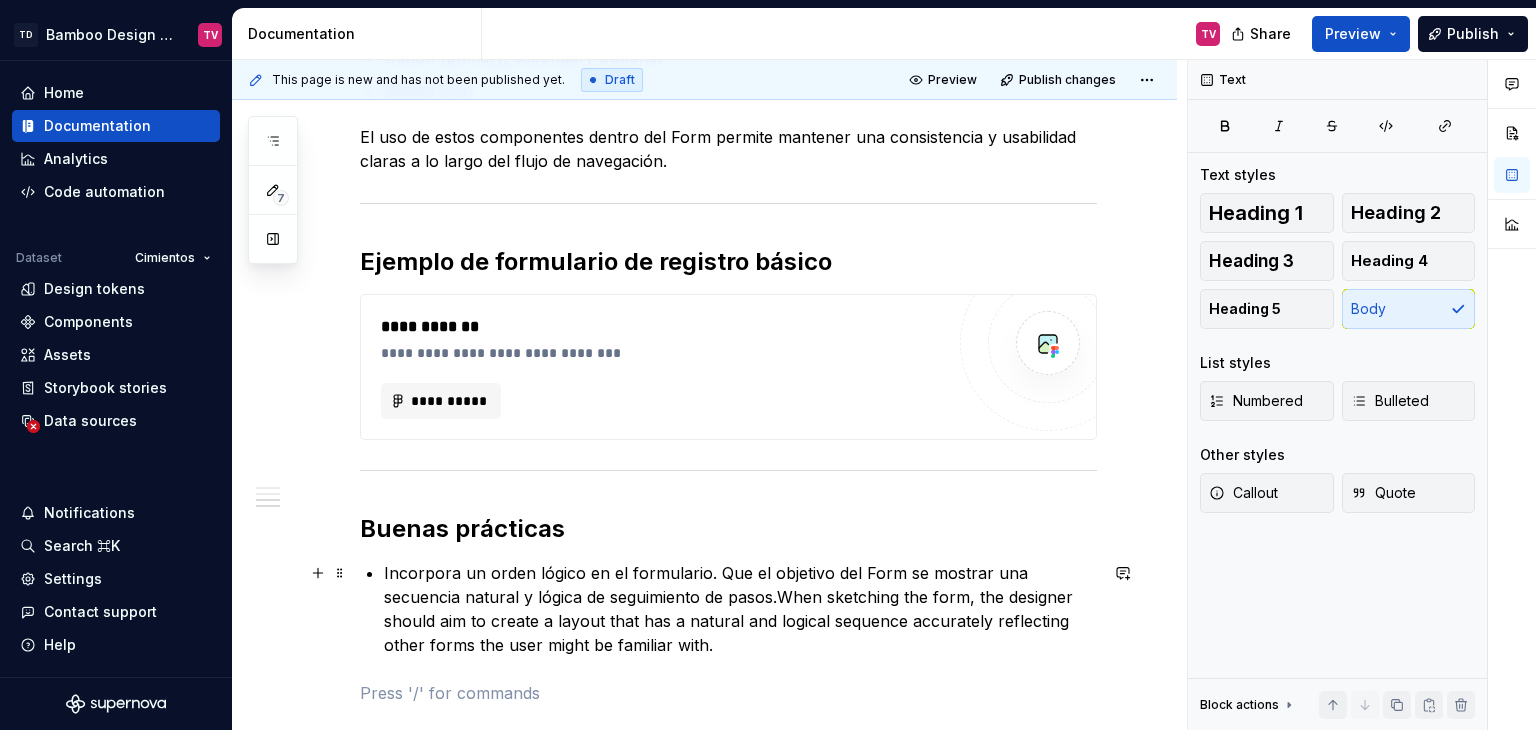 click on "Incorpora un orden lógico en el formulario. Que el objetivo del Form se mostrar una secuencia natural y lógica de seguimiento de pasos.When sketching the form, the designer should aim to create a layout that has a natural and logical sequence accurately reflecting other forms the user might be familiar with." at bounding box center (740, 609) 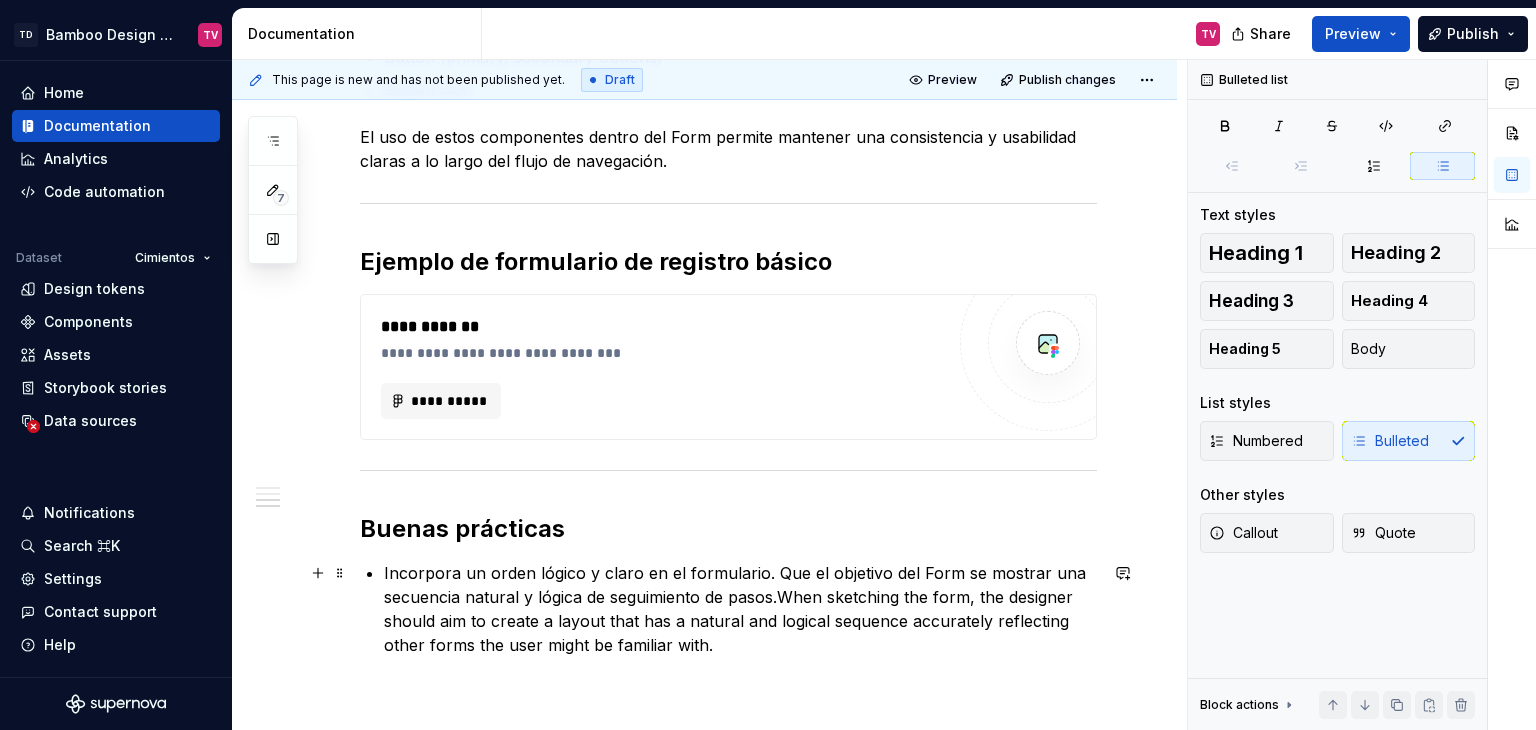 click on "Incorpora un orden lógico y claro en el formulario. Que el objetivo del Form se mostrar una secuencia natural y lógica de seguimiento de pasos.When sketching the form, the designer should aim to create a layout that has a natural and logical sequence accurately reflecting other forms the user might be familiar with." at bounding box center [740, 609] 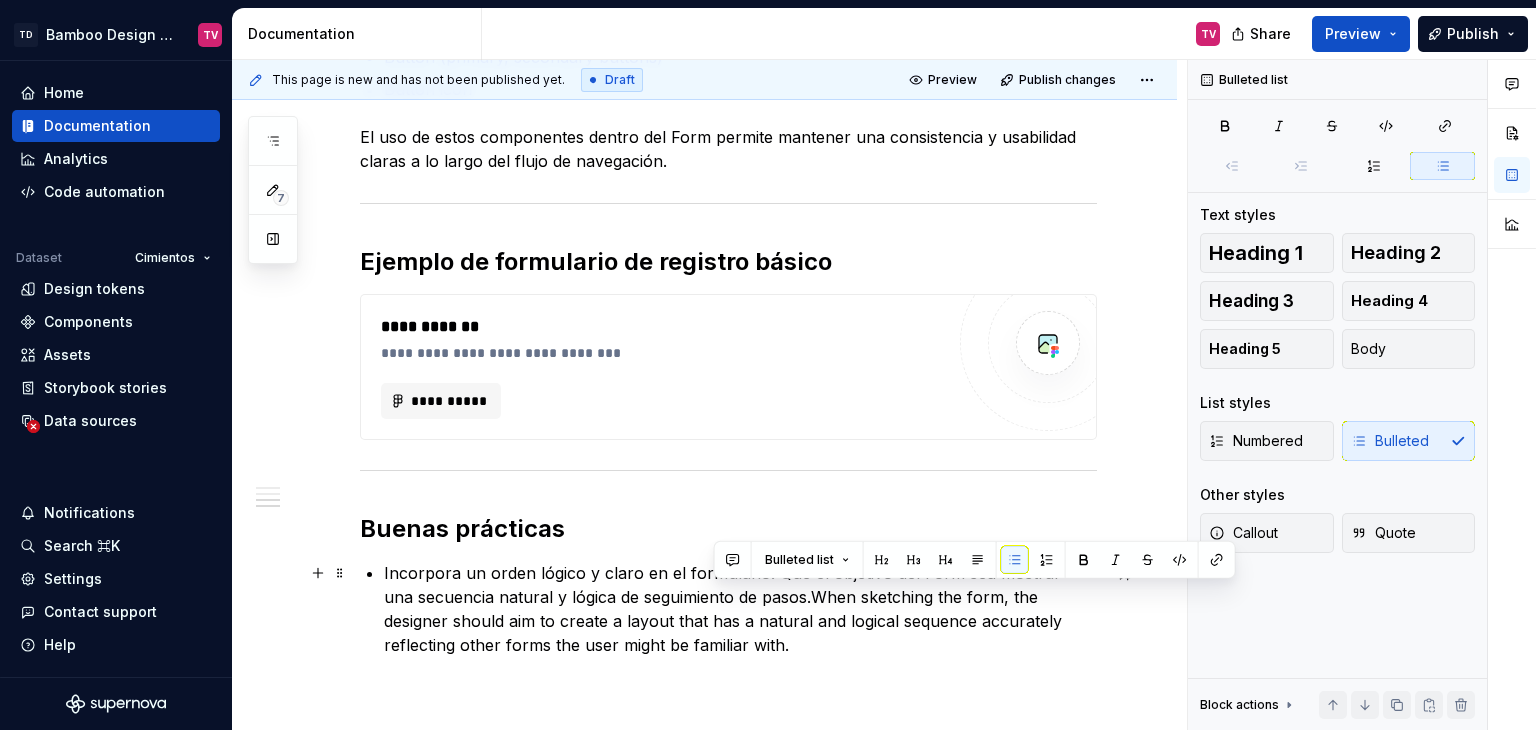 drag, startPoint x: 771, startPoint y: 644, endPoint x: 773, endPoint y: 597, distance: 47.042534 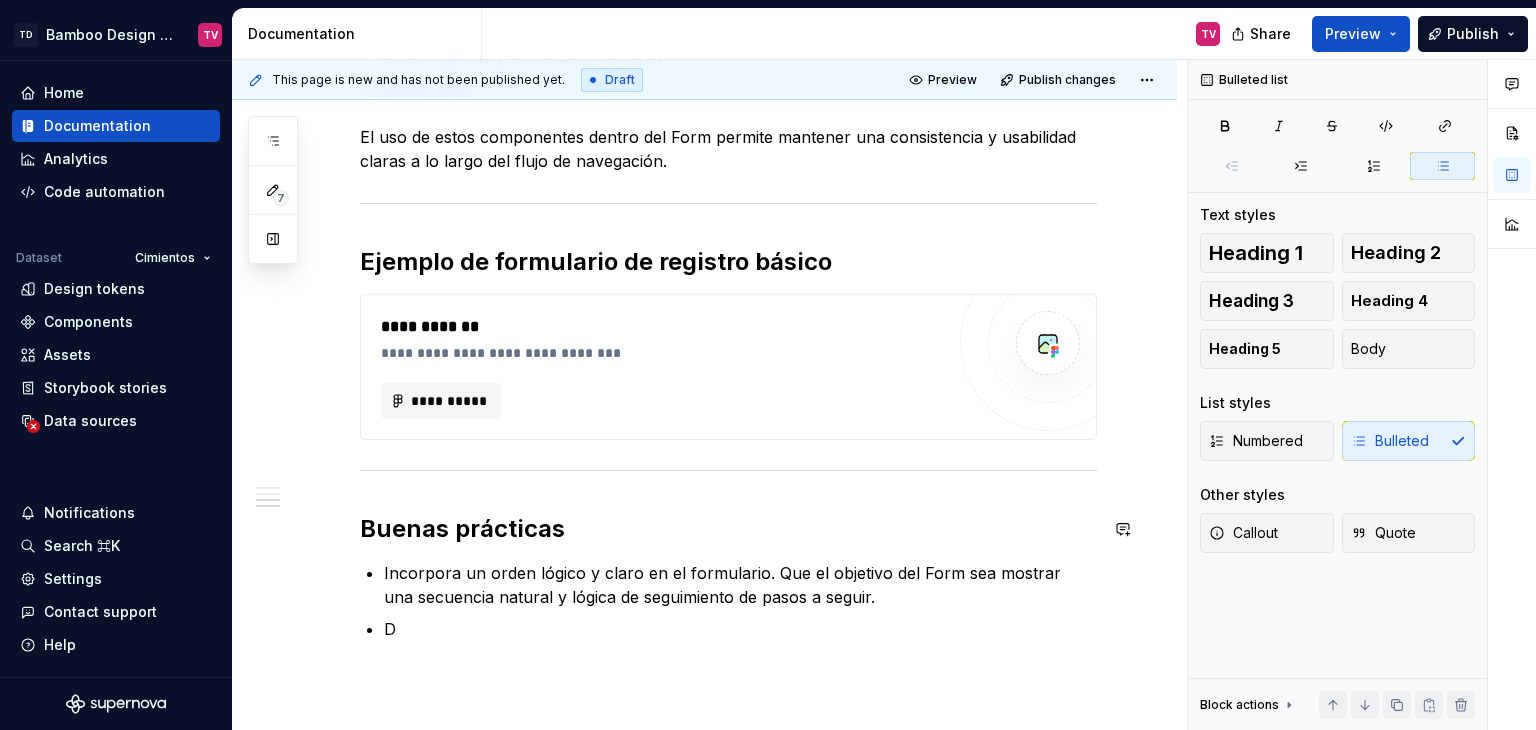 scroll, scrollTop: 1591, scrollLeft: 0, axis: vertical 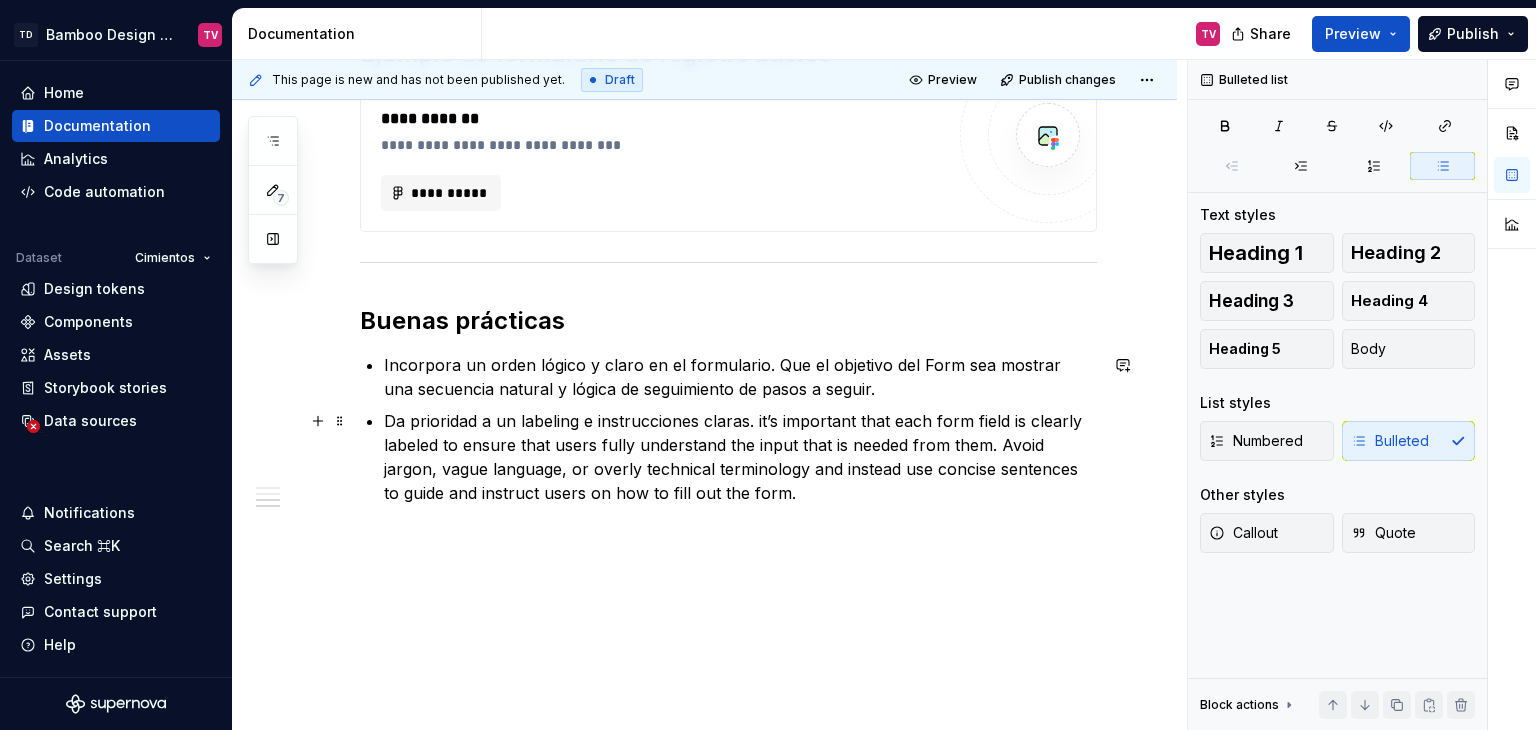 click on "Da prioridad a un labeling e instrucciones claras. it’s important that each form field is clearly labeled to ensure that users fully understand the input that is needed from them. Avoid jargon, vague language, or overly technical terminology and instead use concise sentences to guide and instruct users on how to fill out the form." at bounding box center [740, 457] 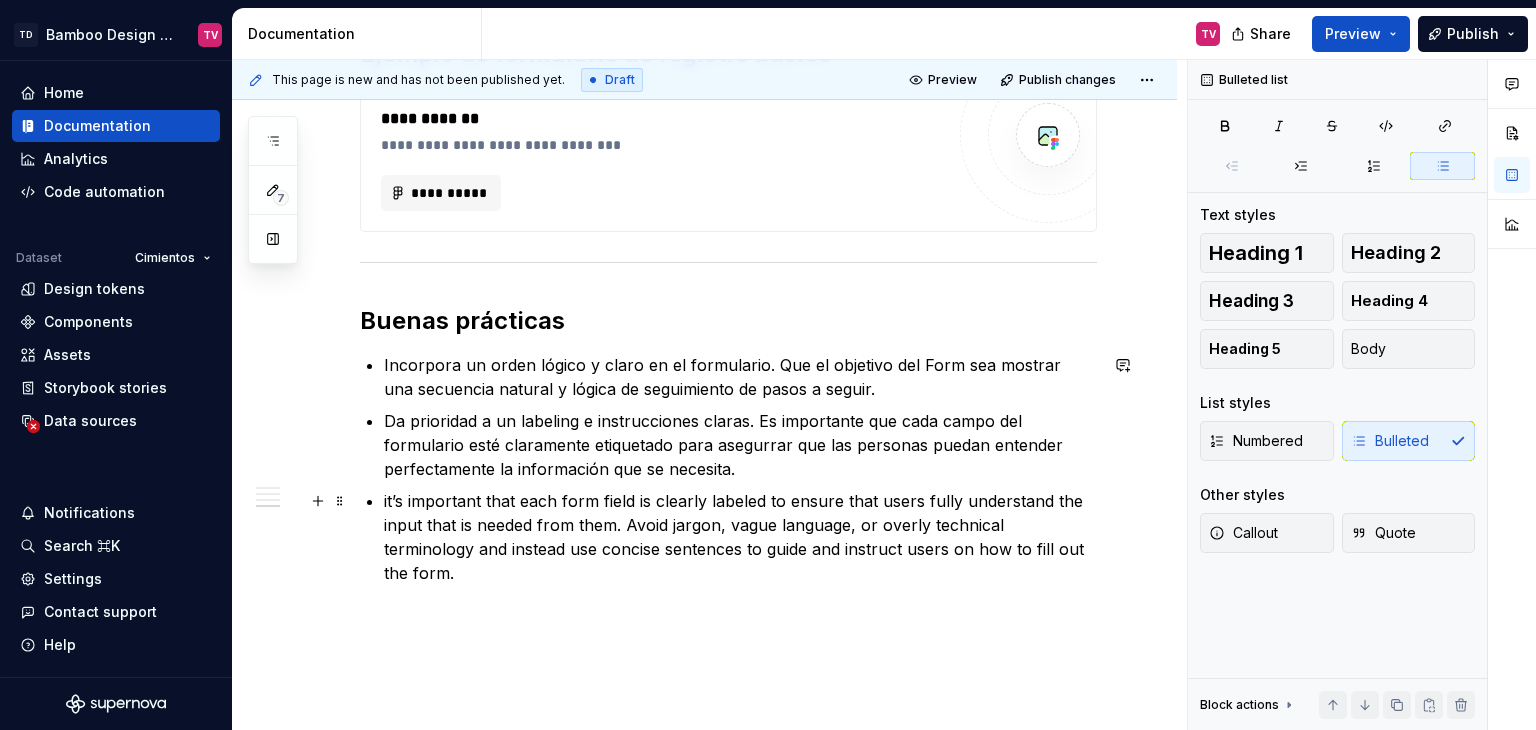 scroll, scrollTop: 1891, scrollLeft: 0, axis: vertical 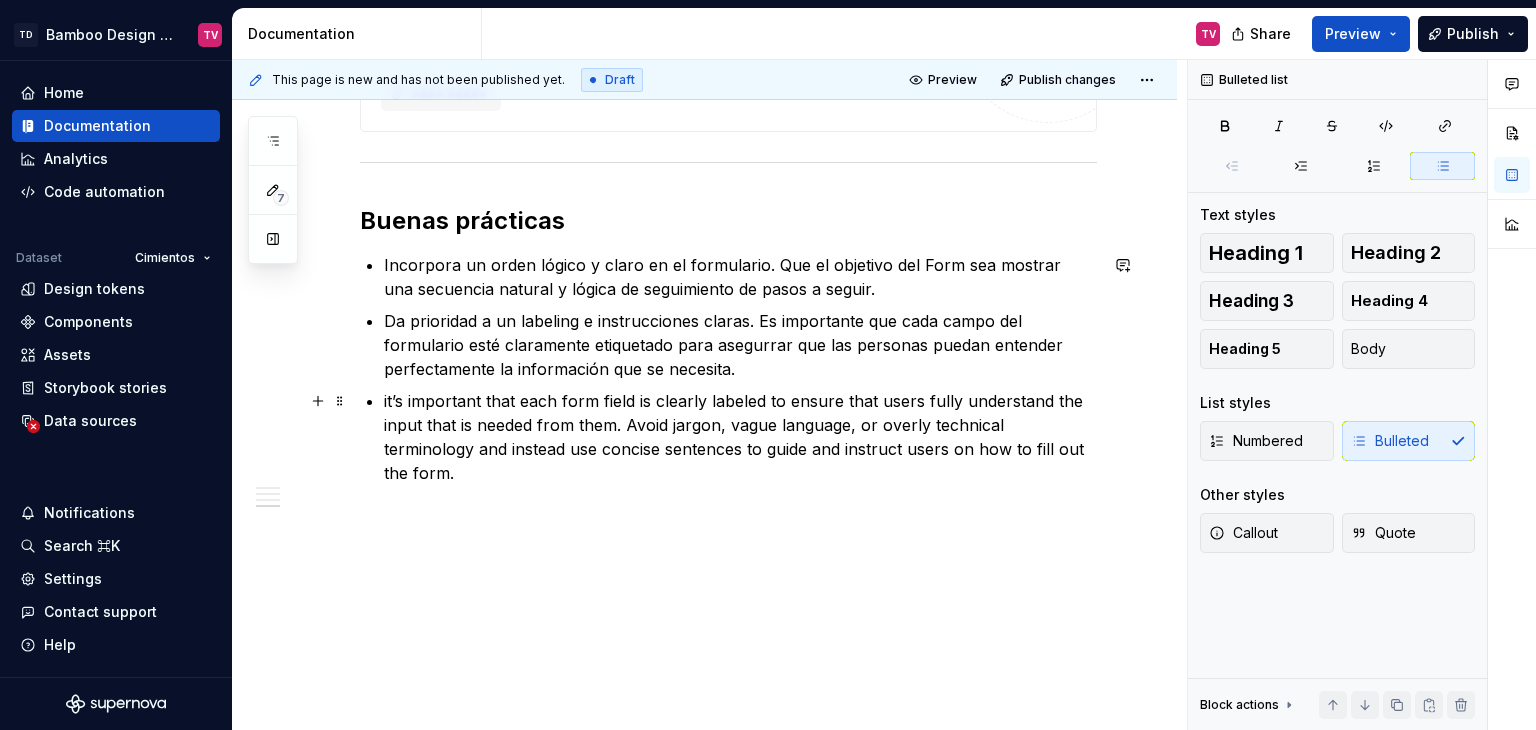 click on "it’s important that each form field is clearly labeled to ensure that users fully understand the input that is needed from them. Avoid jargon, vague language, or overly technical terminology and instead use concise sentences to guide and instruct users on how to fill out the form." at bounding box center (740, 437) 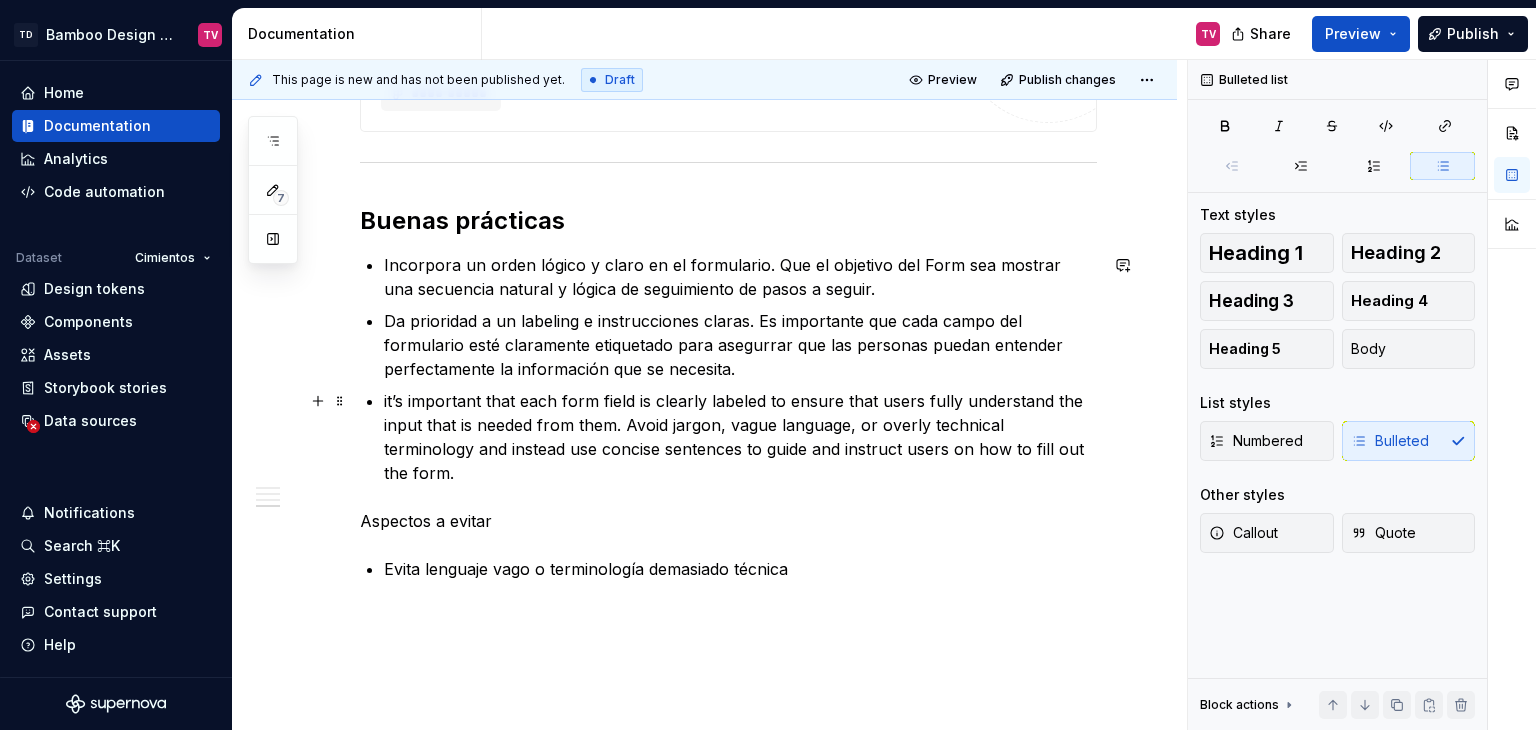 click on "it’s important that each form field is clearly labeled to ensure that users fully understand the input that is needed from them. Avoid jargon, vague language, or overly technical terminology and instead use concise sentences to guide and instruct users on how to fill out the form." at bounding box center [740, 437] 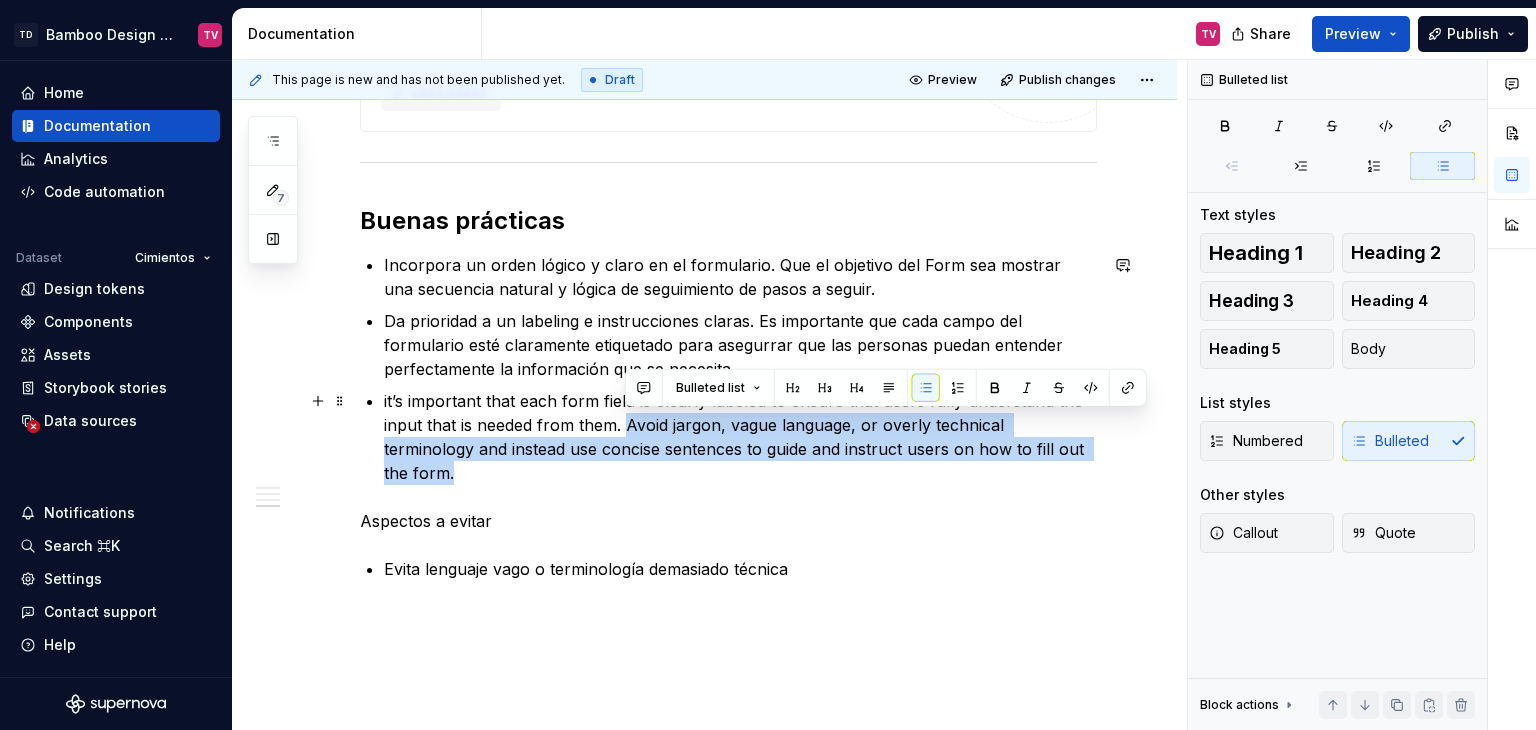 drag, startPoint x: 624, startPoint y: 421, endPoint x: 1072, endPoint y: 442, distance: 448.4919 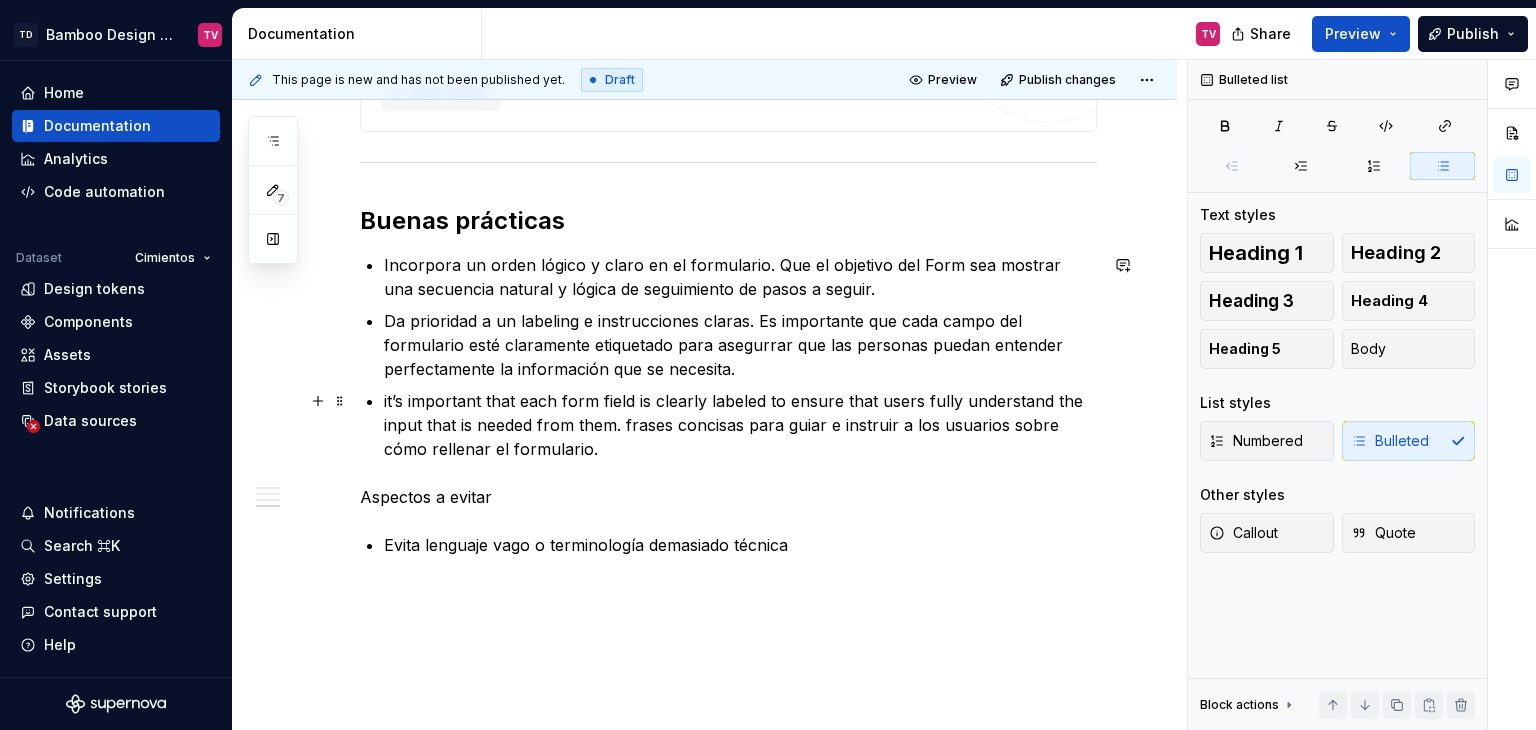 click on "it’s important that each form field is clearly labeled to ensure that users fully understand the input that is needed from them. frases concisas para guiar e instruir a los usuarios sobre cómo rellenar el formulario." at bounding box center (740, 425) 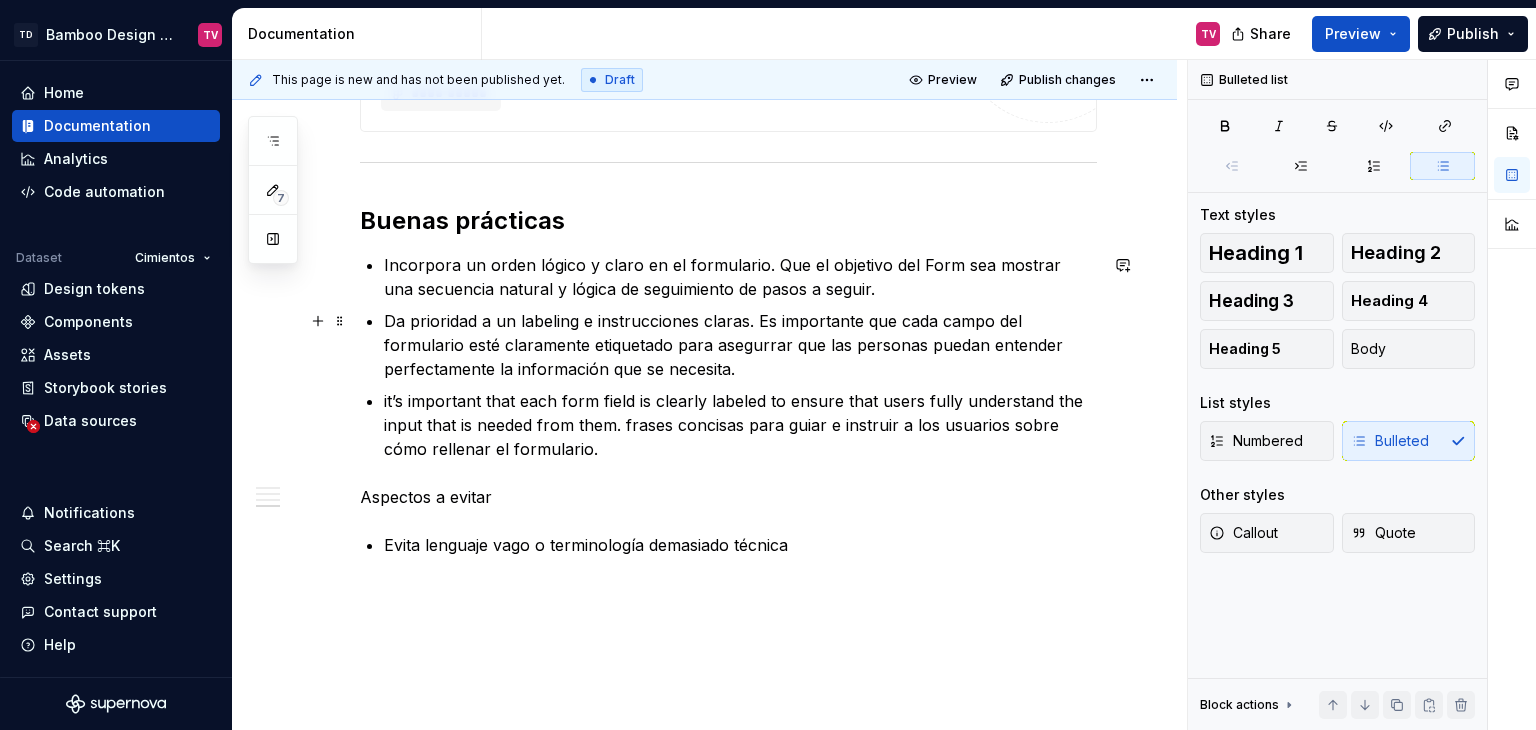 click on "Da prioridad a un labeling e instrucciones claras. Es importante que cada campo del formulario esté claramente etiquetado para asegurrar que las personas puedan entender perfectamente la información que se necesita." at bounding box center [740, 345] 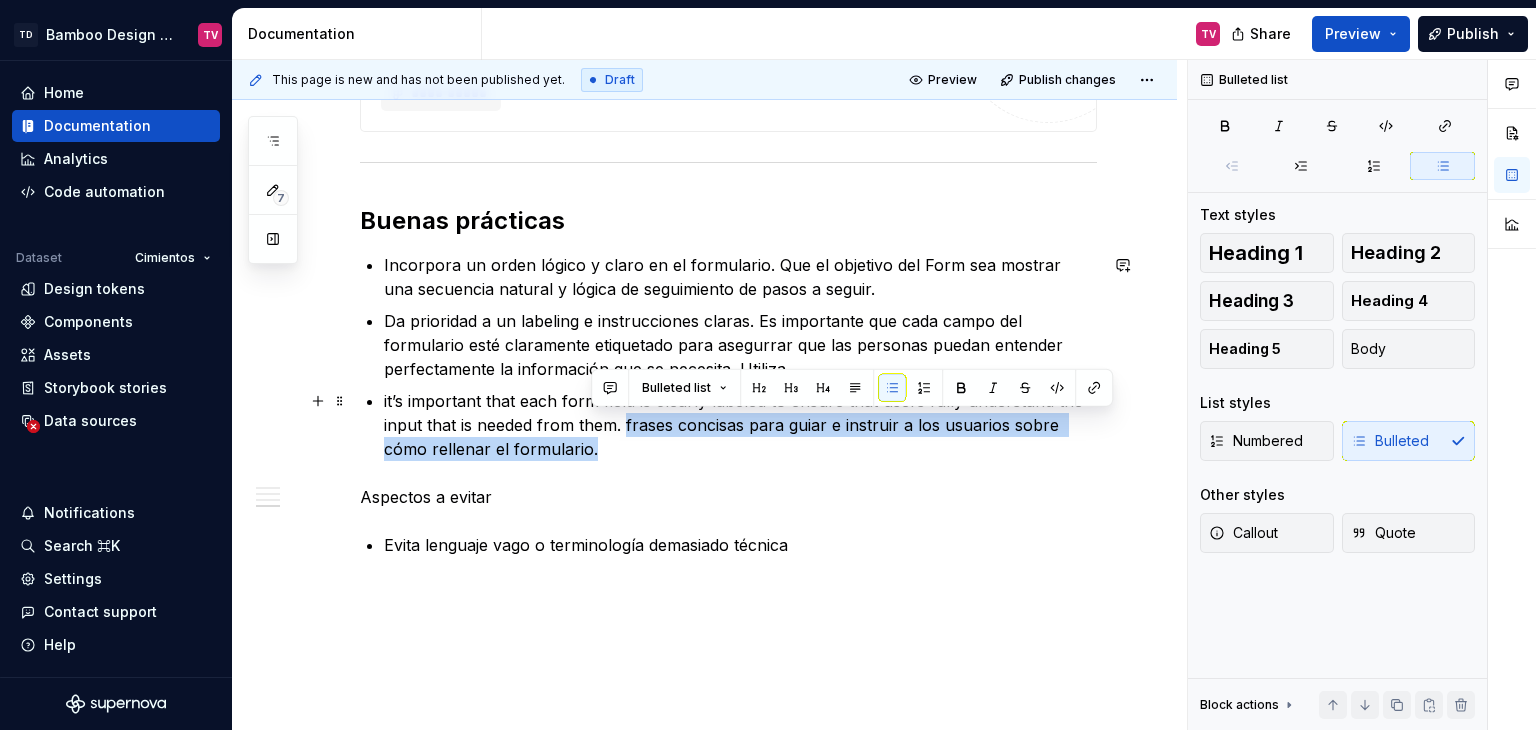 drag, startPoint x: 621, startPoint y: 455, endPoint x: 624, endPoint y: 425, distance: 30.149628 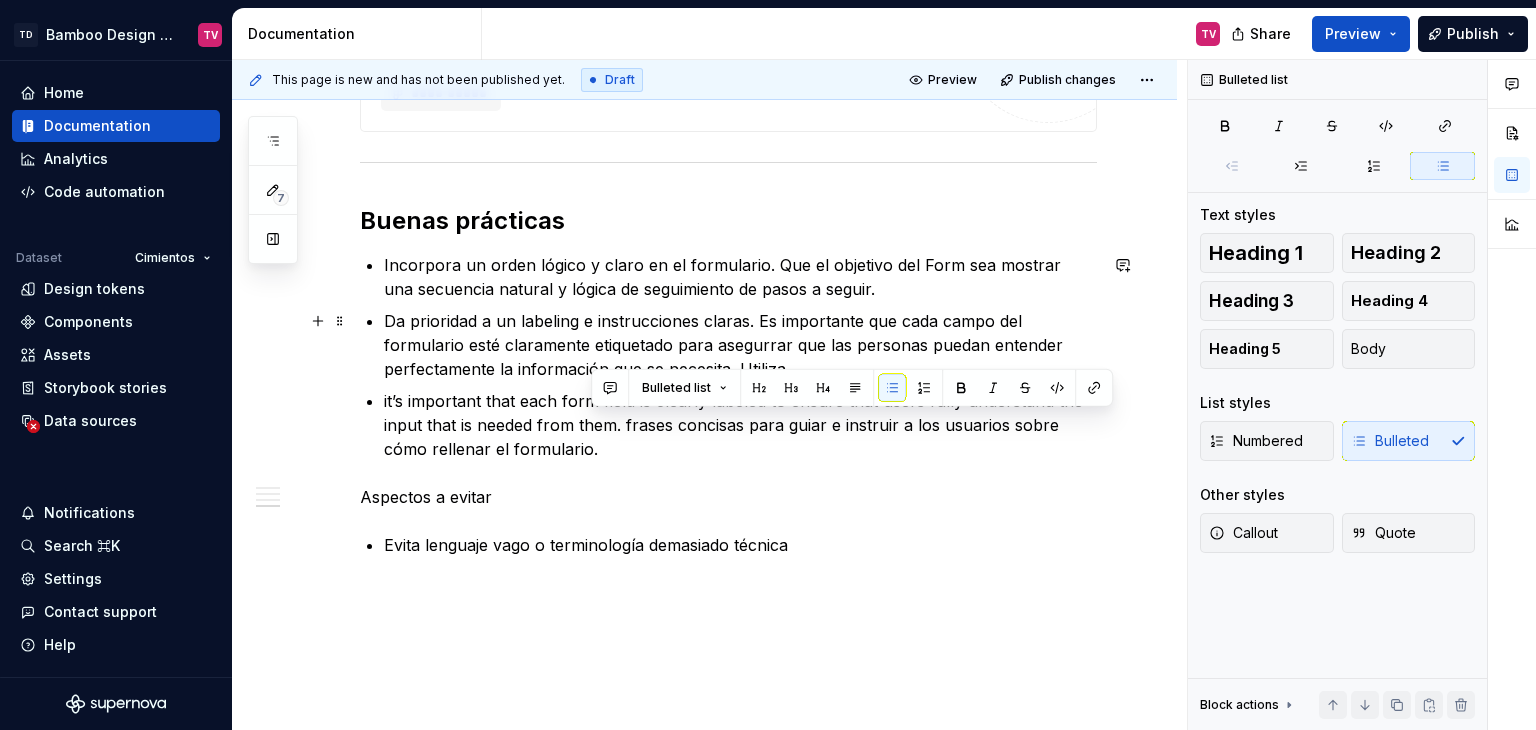 click on "Da prioridad a un labeling e instrucciones claras. Es importante que cada campo del formulario esté claramente etiquetado para asegurrar que las personas puedan entender perfectamente la información que se necesita. Utiliza" at bounding box center [740, 345] 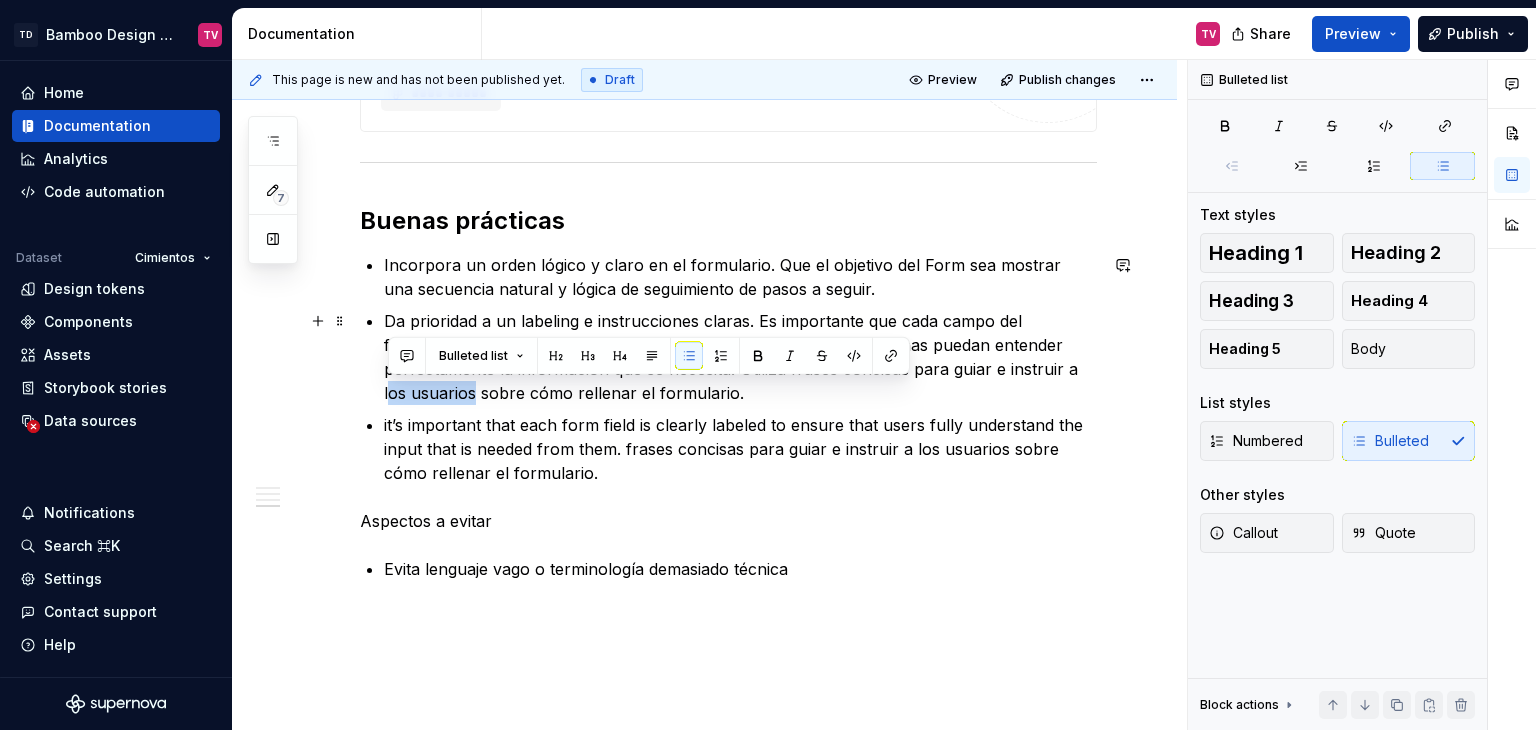 drag, startPoint x: 473, startPoint y: 395, endPoint x: 392, endPoint y: 396, distance: 81.00617 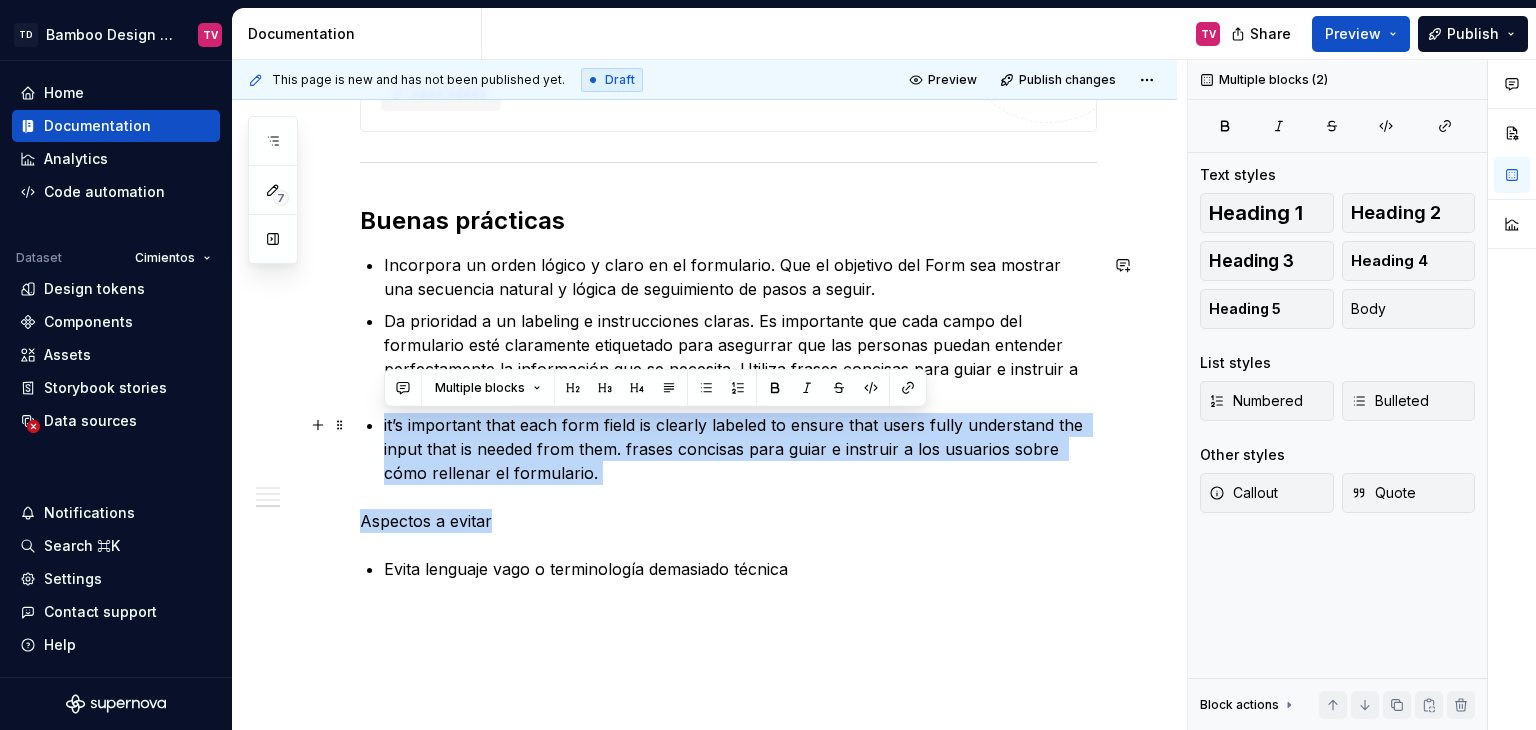drag, startPoint x: 637, startPoint y: 485, endPoint x: 375, endPoint y: 424, distance: 269.00745 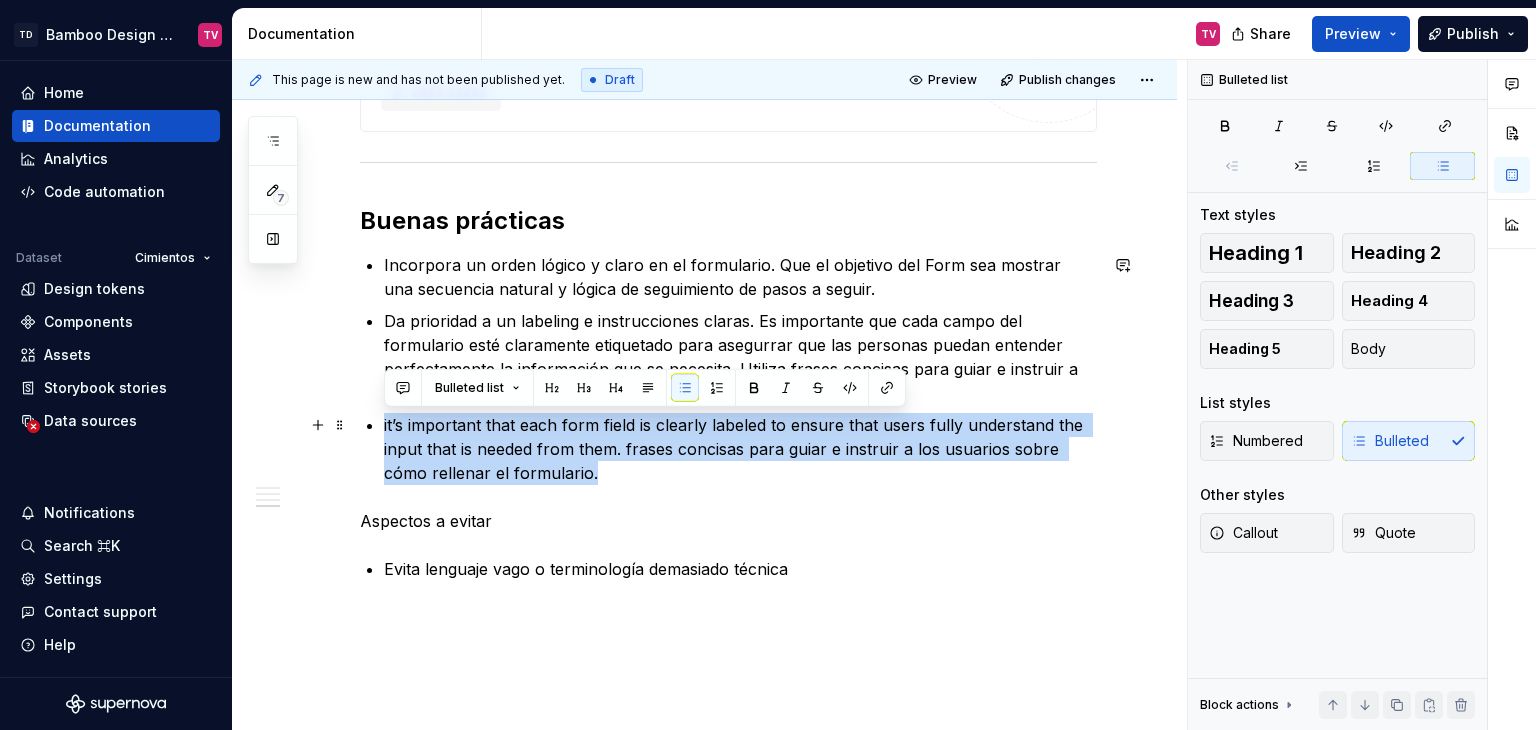 drag, startPoint x: 618, startPoint y: 476, endPoint x: 370, endPoint y: 421, distance: 254.02559 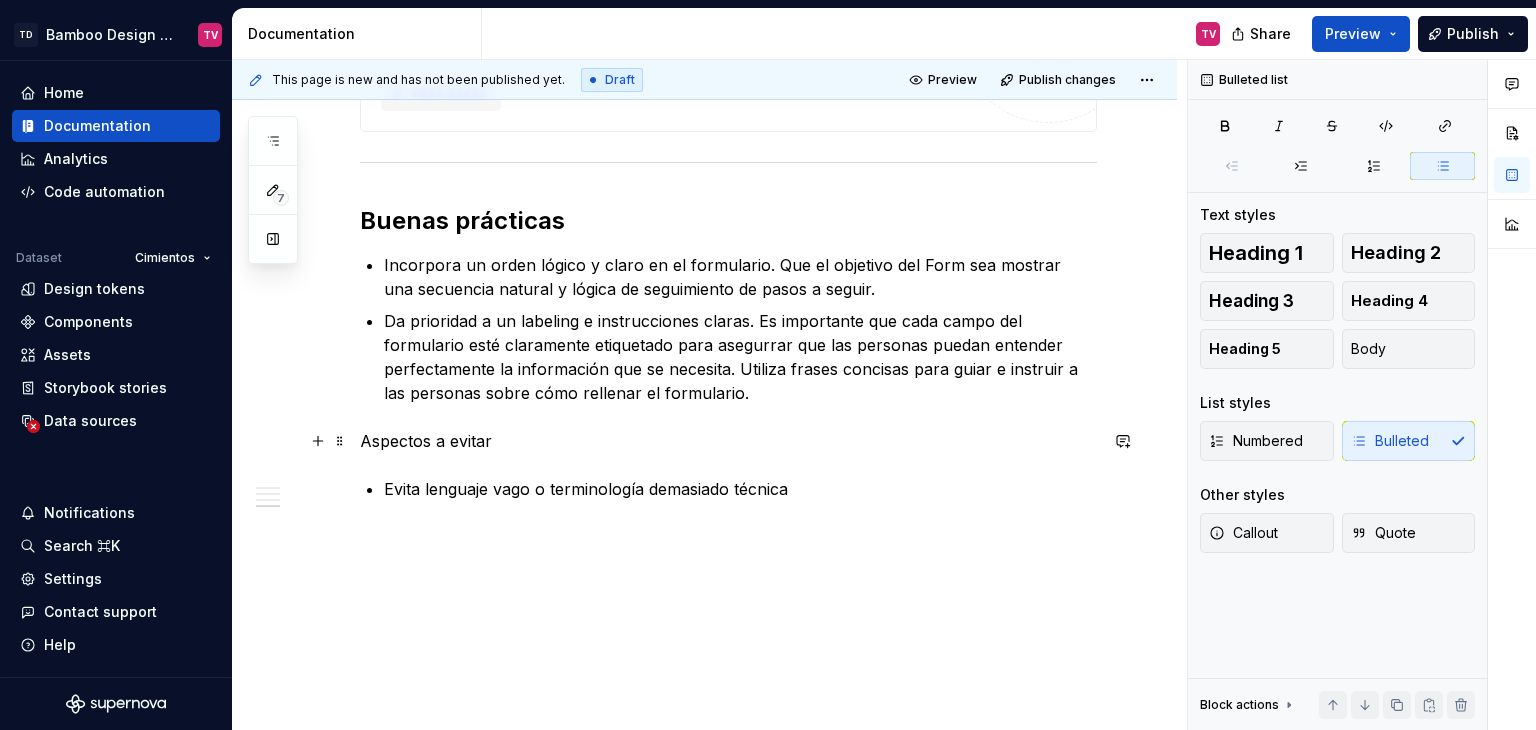 click on "Aspectos a evitar" at bounding box center (728, 441) 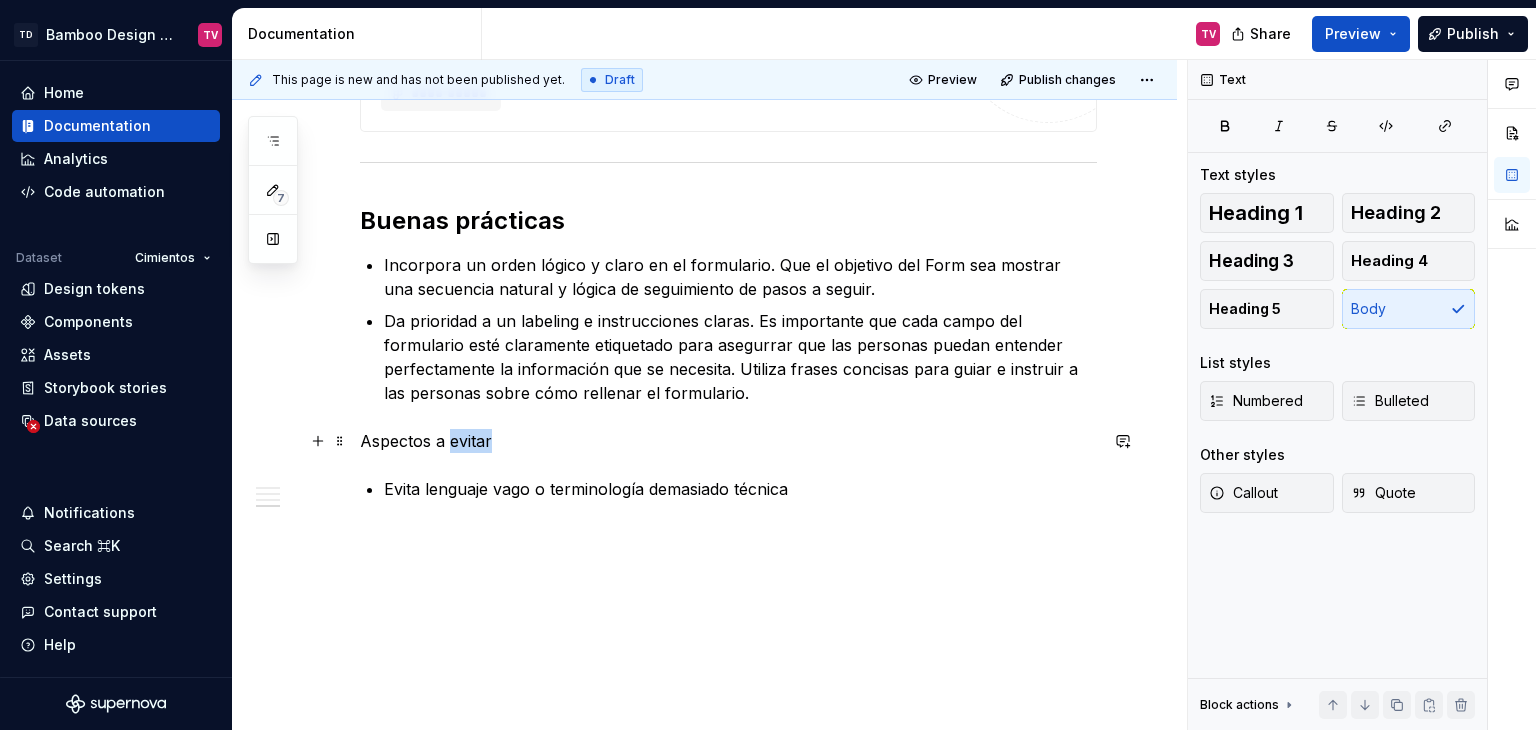 click on "Aspectos a evitar" at bounding box center [728, 441] 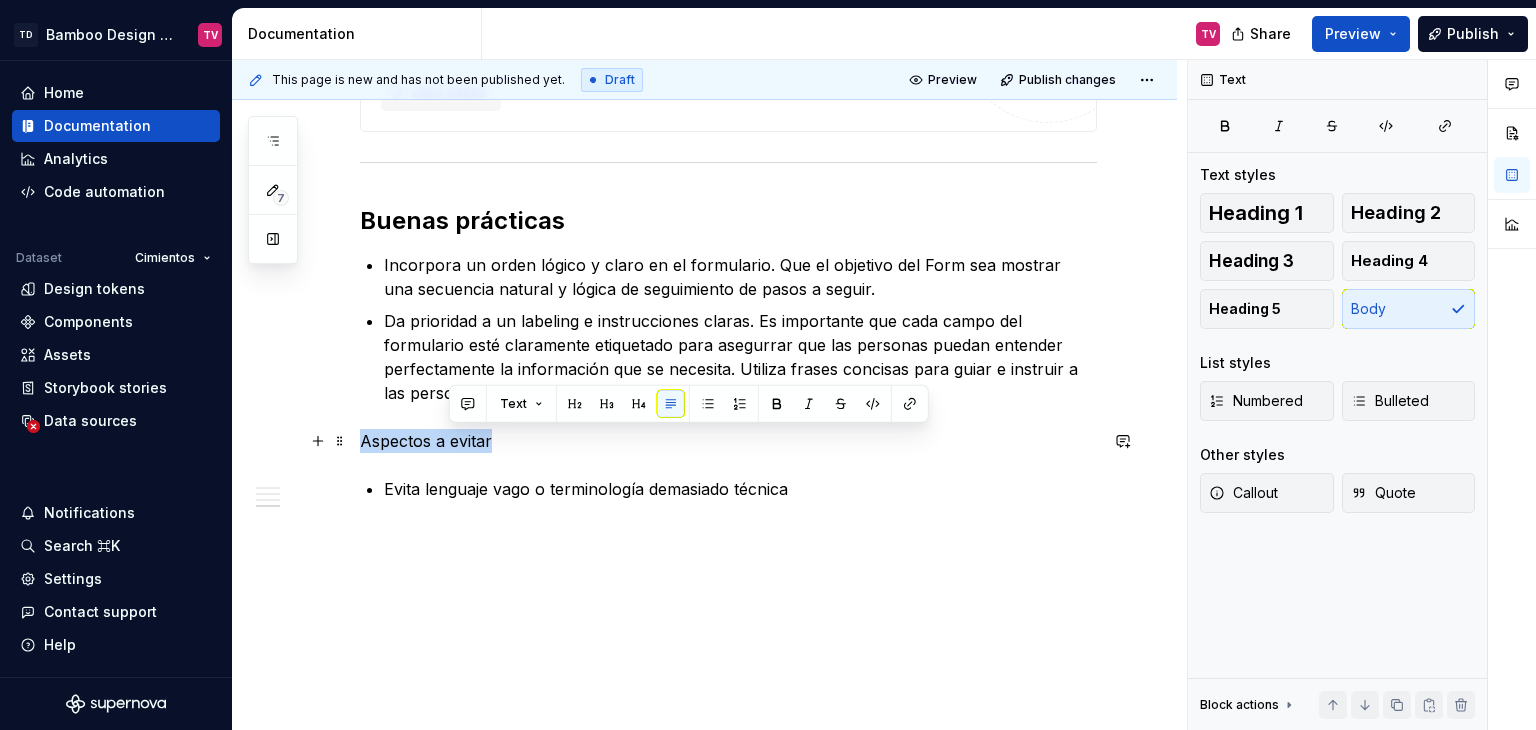 click on "Aspectos a evitar" at bounding box center (728, 441) 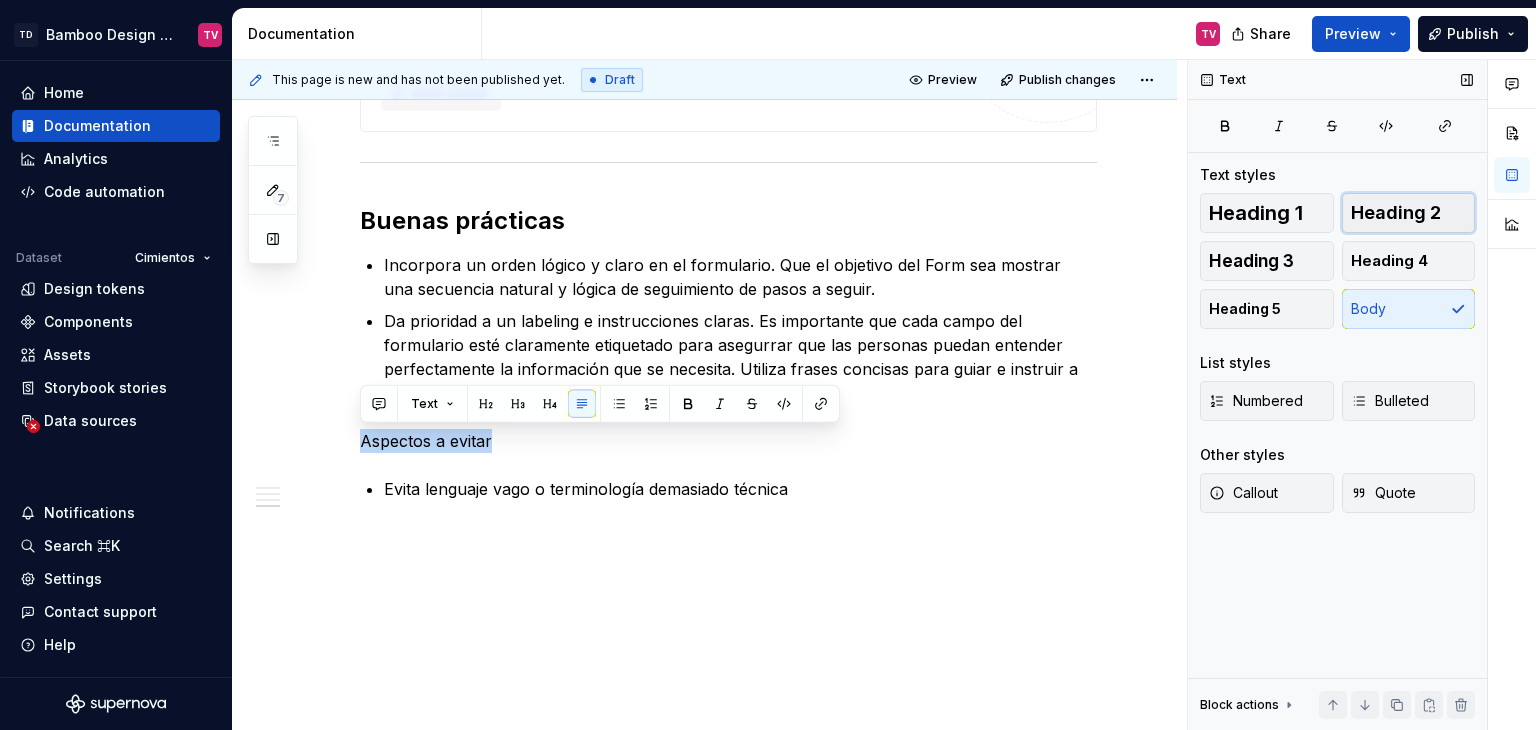 click on "Heading 2" at bounding box center (1396, 213) 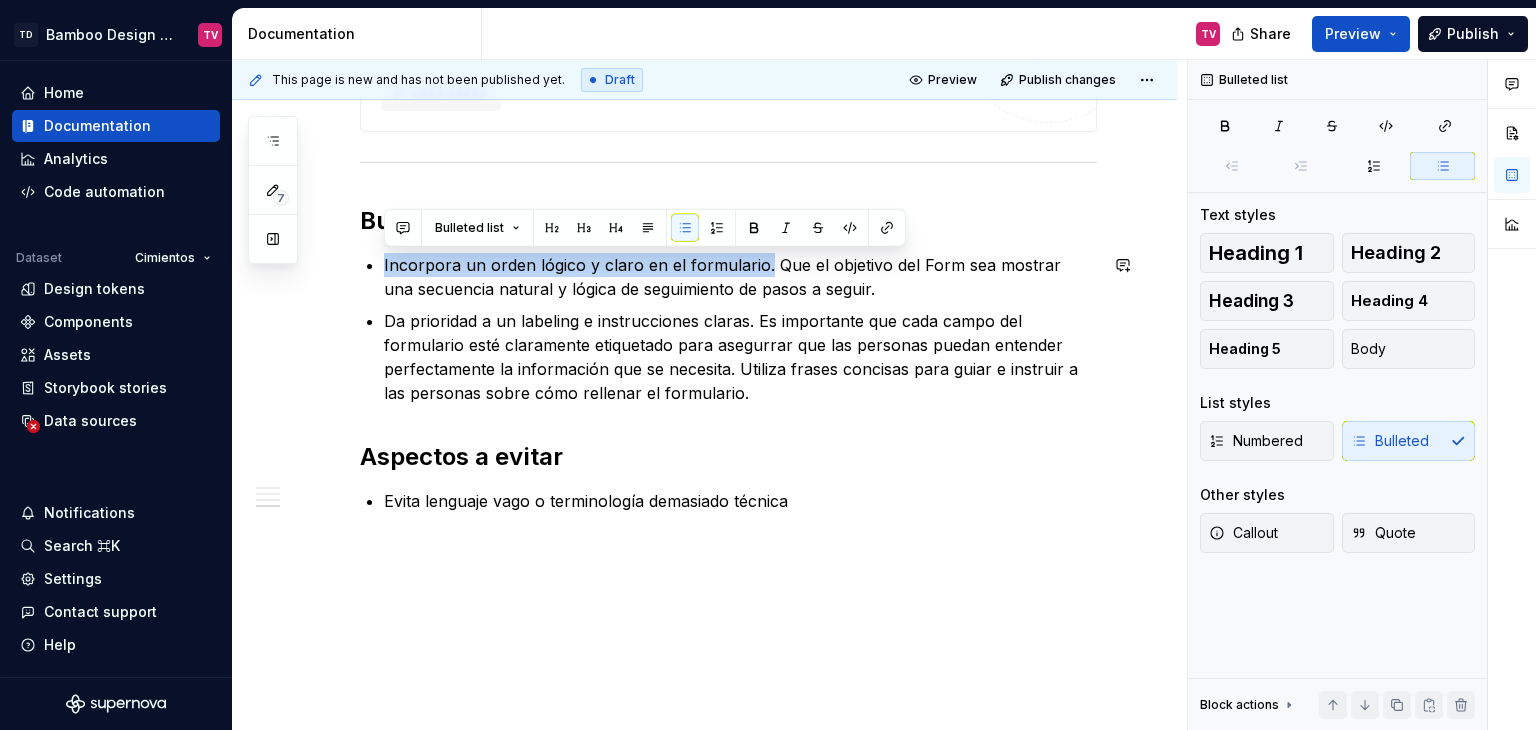 drag, startPoint x: 764, startPoint y: 262, endPoint x: 452, endPoint y: 244, distance: 312.5188 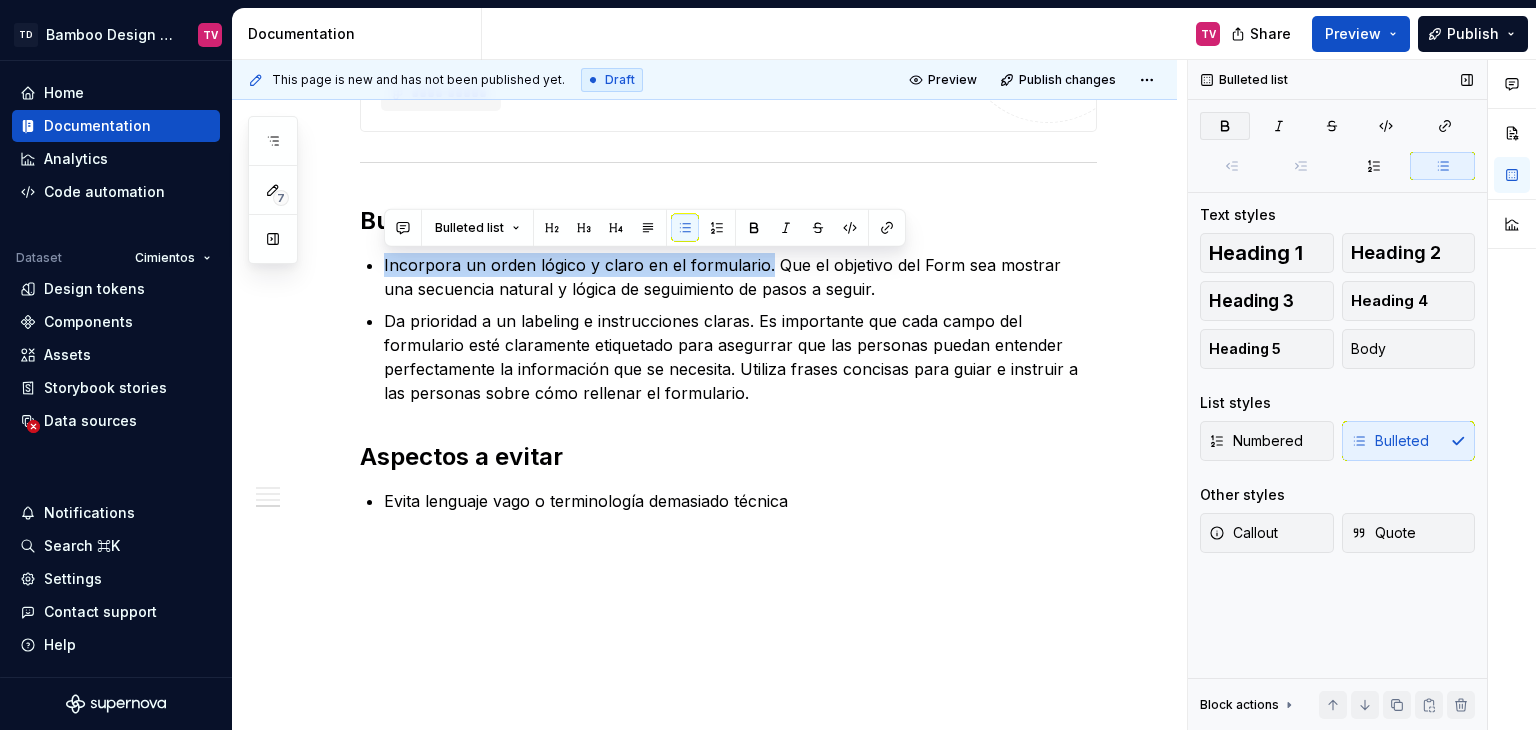 click at bounding box center [1225, 126] 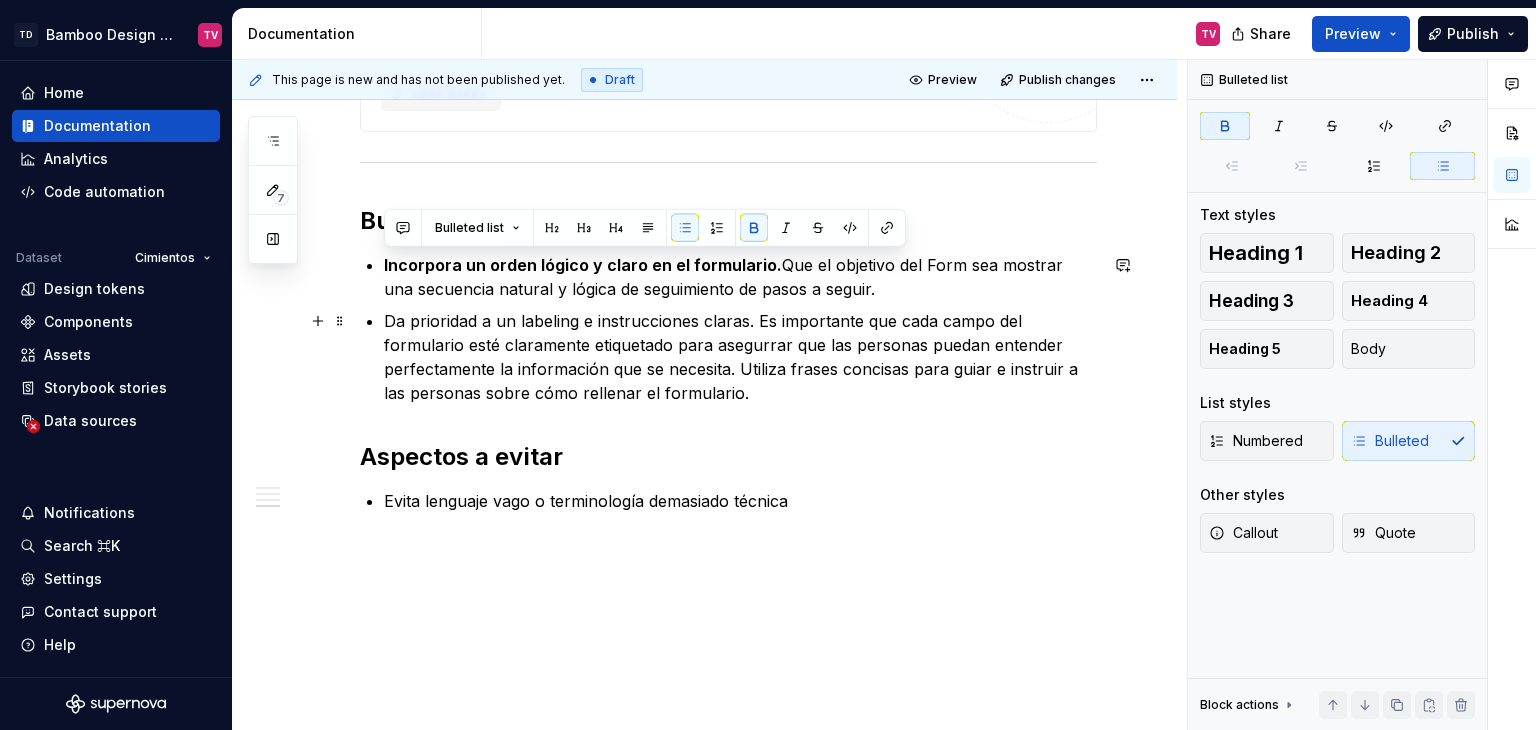 click on "Da prioridad a un labeling e instrucciones claras. Es importante que cada campo del formulario esté claramente etiquetado para asegurrar que las personas puedan entender perfectamente la información que se necesita. Utiliza frases concisas para guiar e instruir a las personas sobre cómo rellenar el formulario." at bounding box center [740, 357] 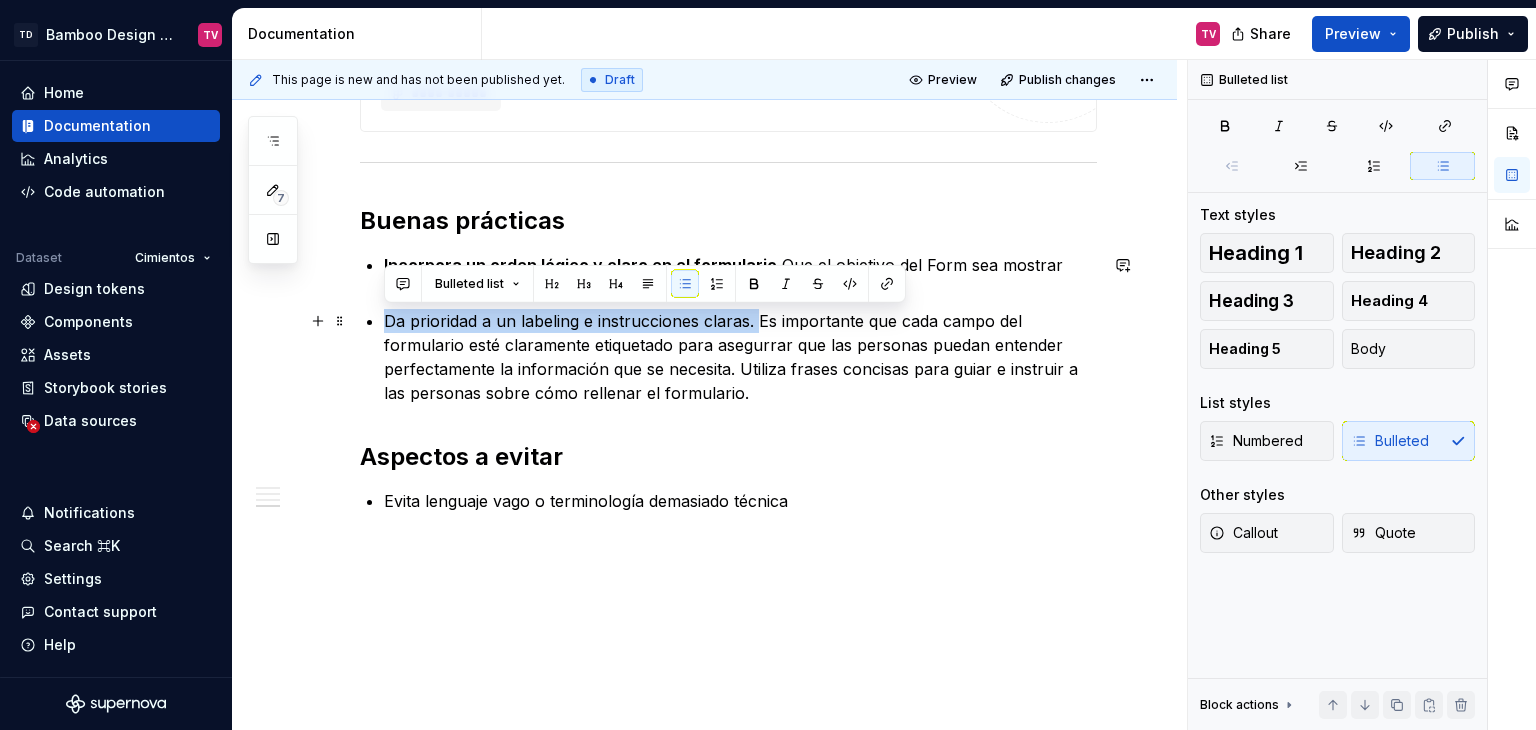 drag, startPoint x: 756, startPoint y: 321, endPoint x: 404, endPoint y: 306, distance: 352.31946 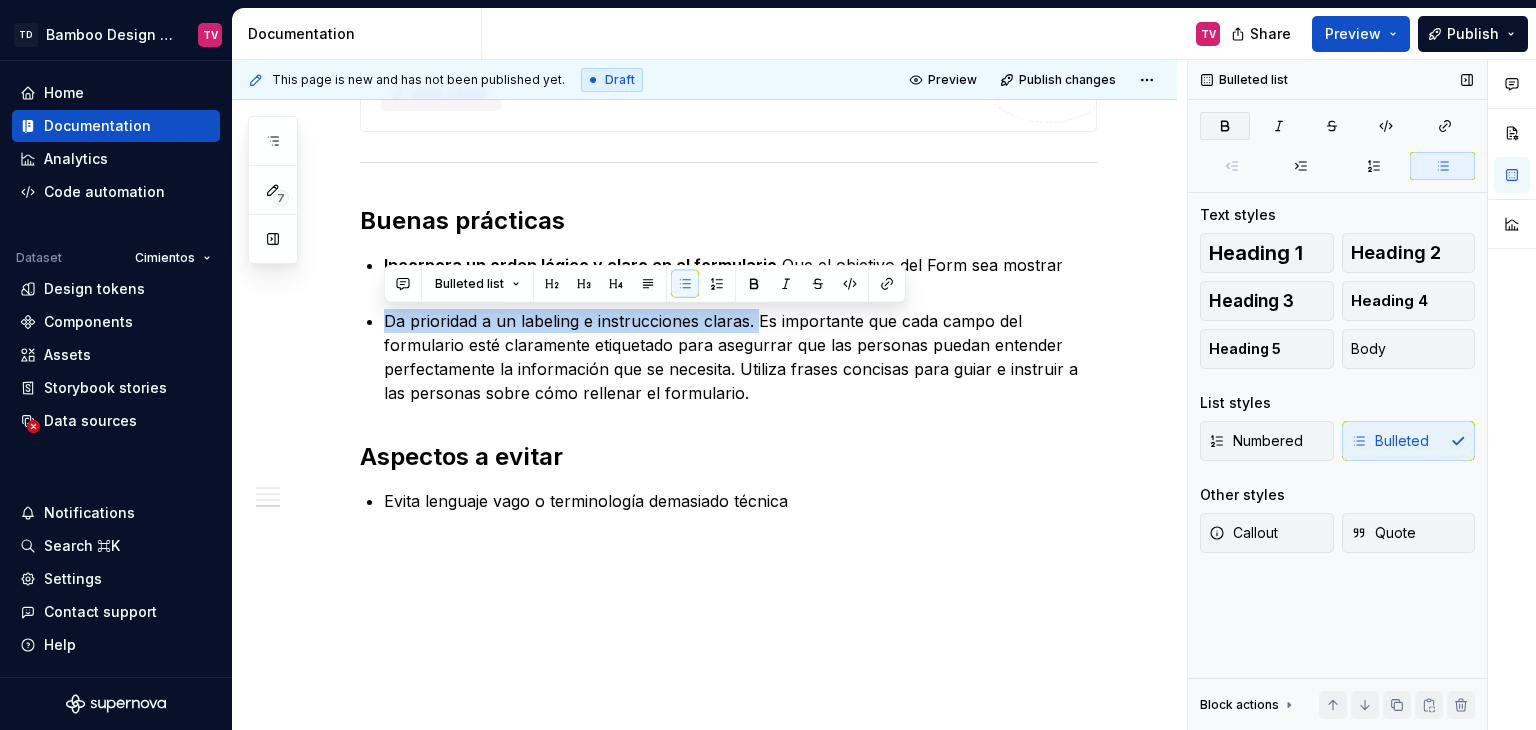 click at bounding box center (1225, 126) 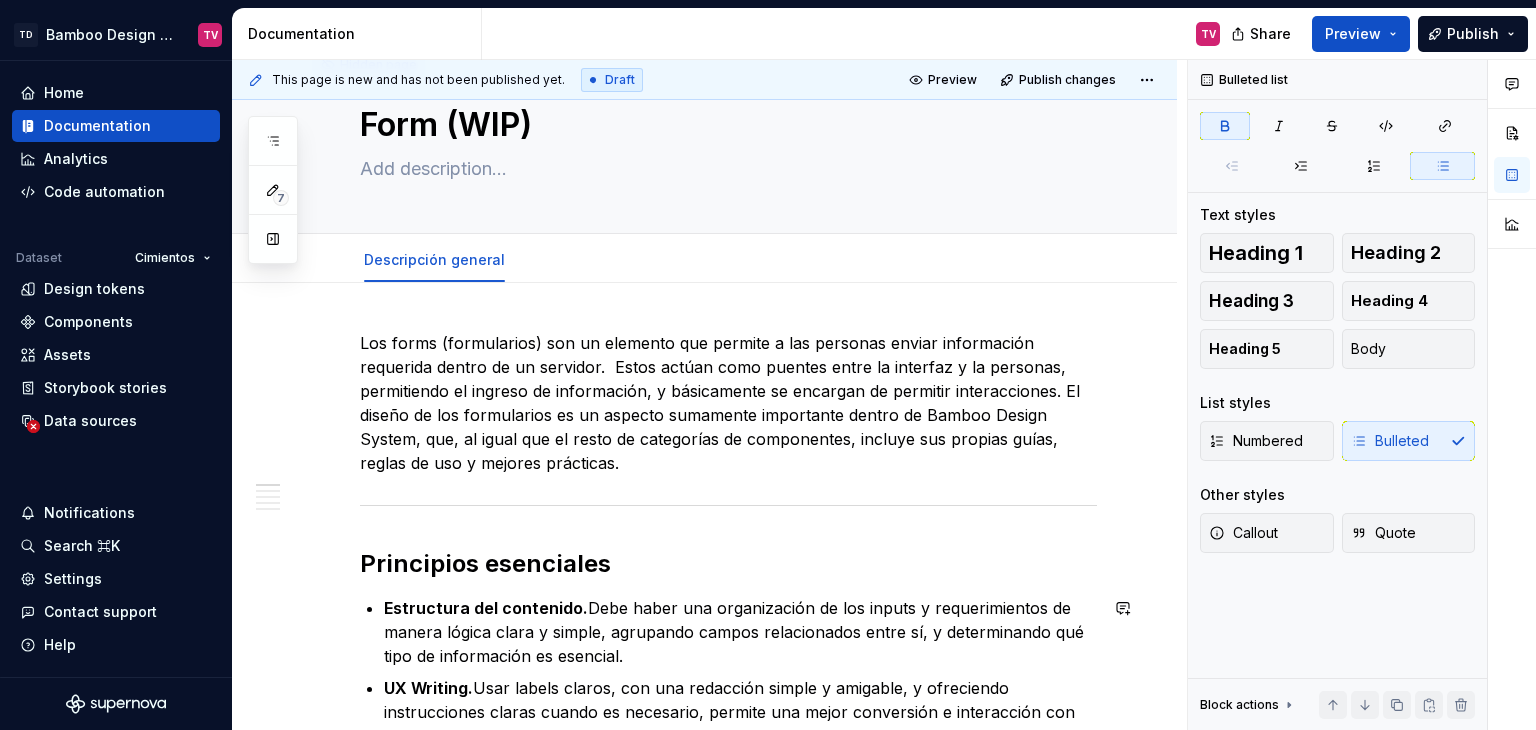 scroll, scrollTop: 0, scrollLeft: 0, axis: both 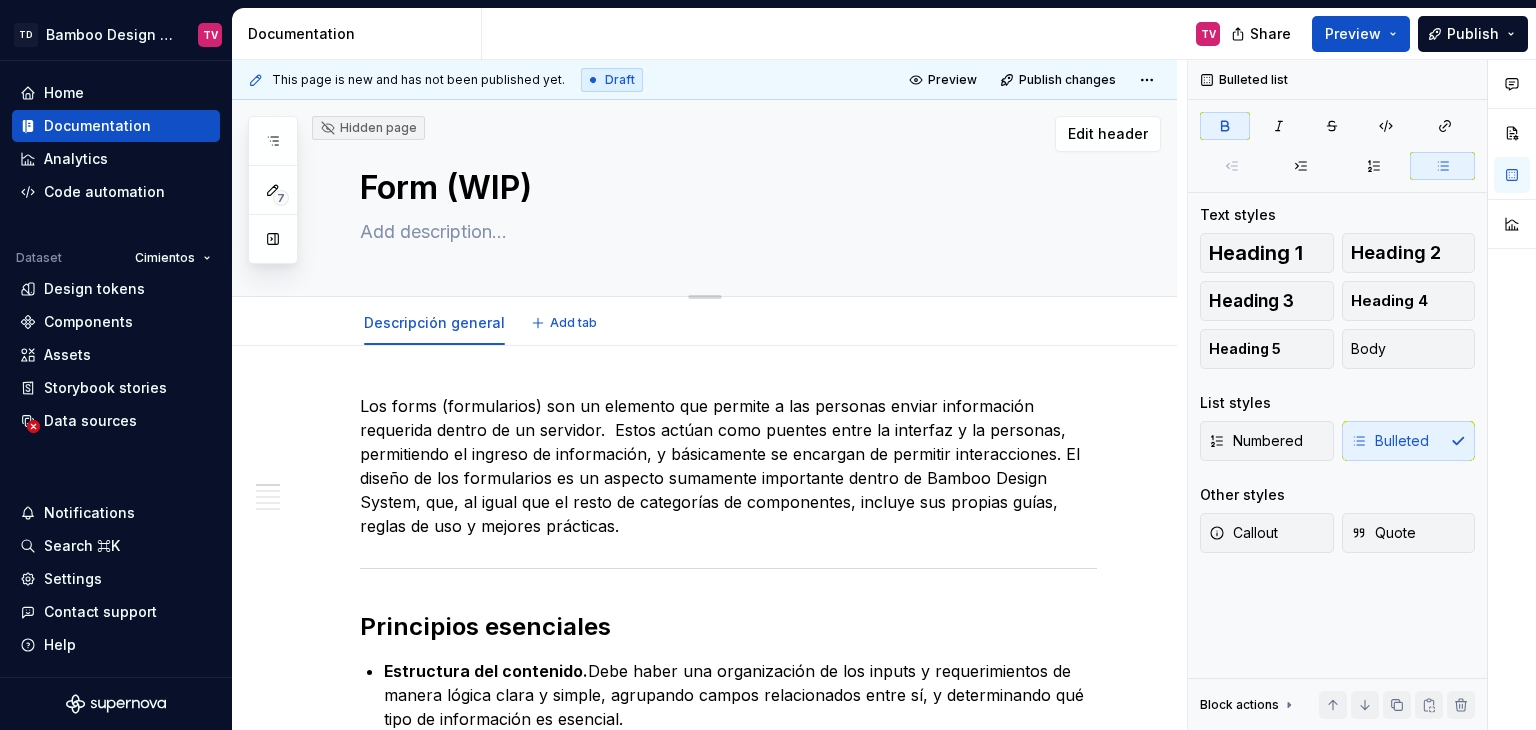 click on "Form (WIP)" at bounding box center [724, 188] 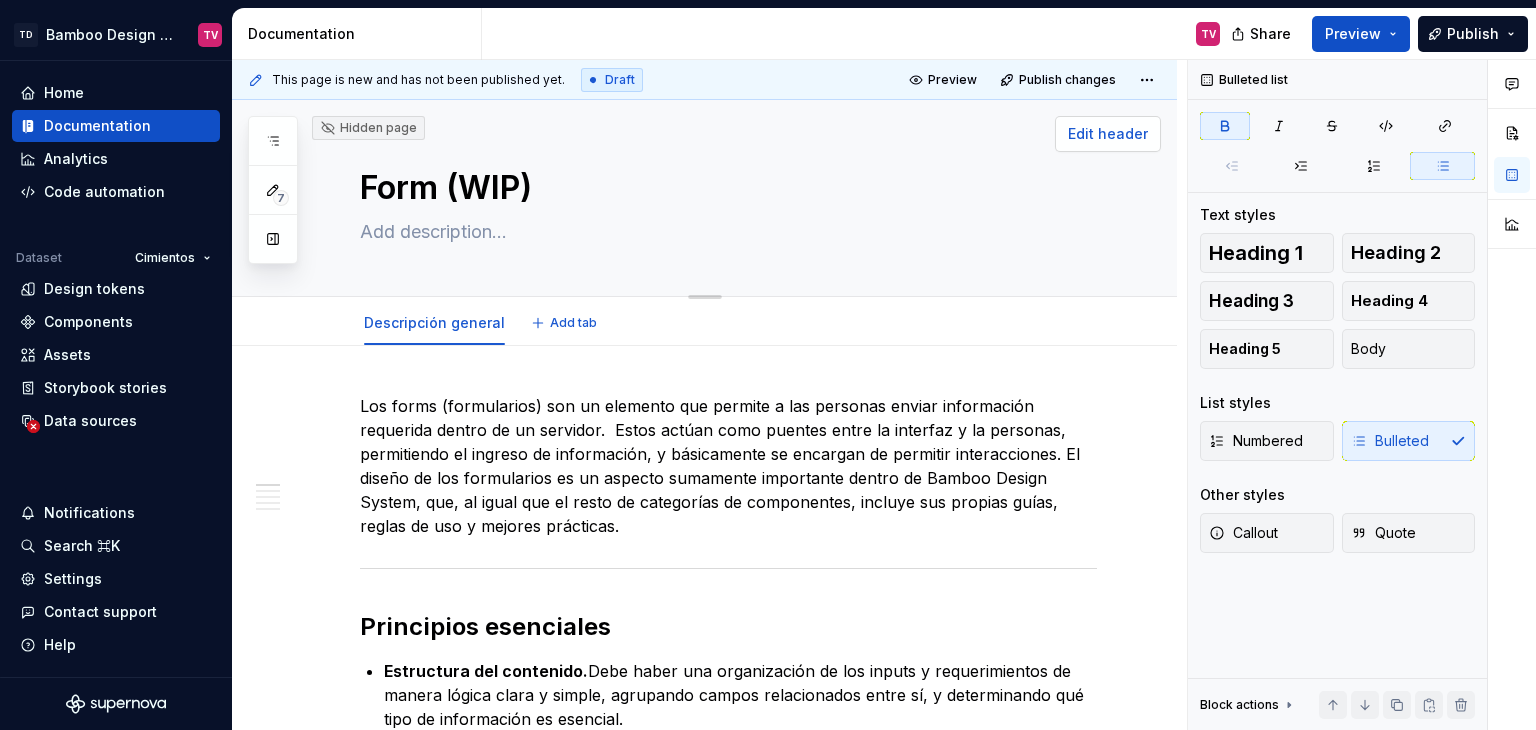 click on "Edit header" at bounding box center (1108, 134) 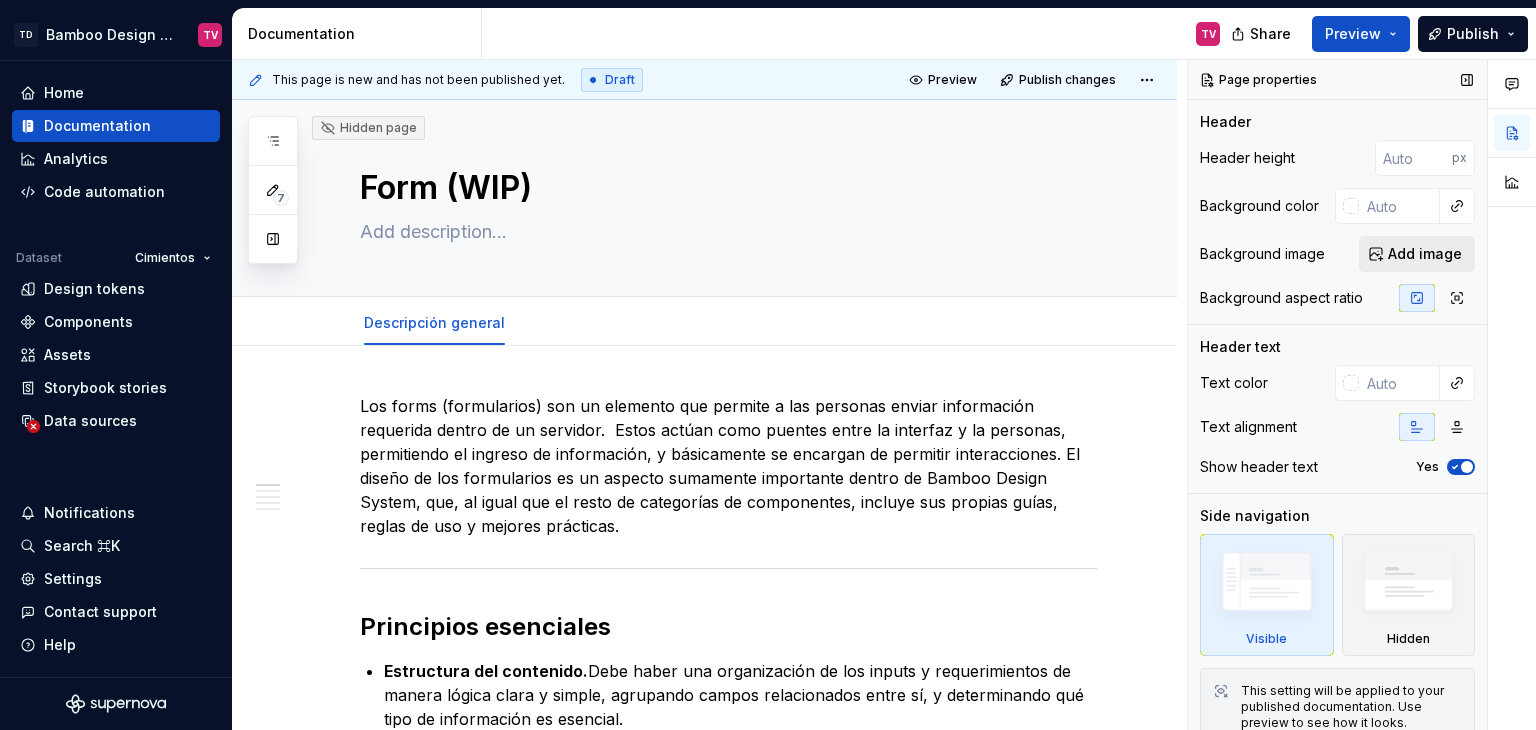 click on "Add image" at bounding box center (1425, 254) 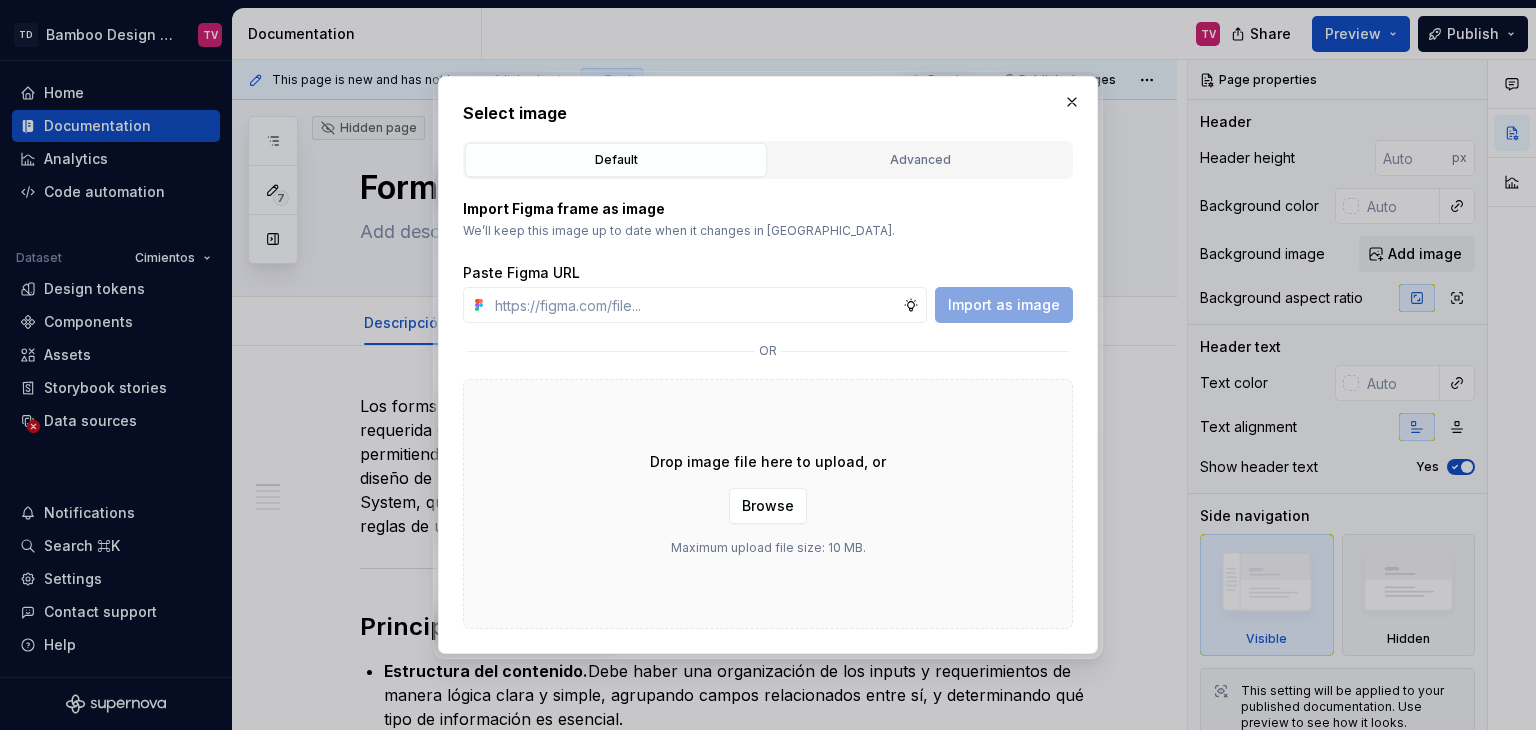 click on "Advanced" at bounding box center [920, 160] 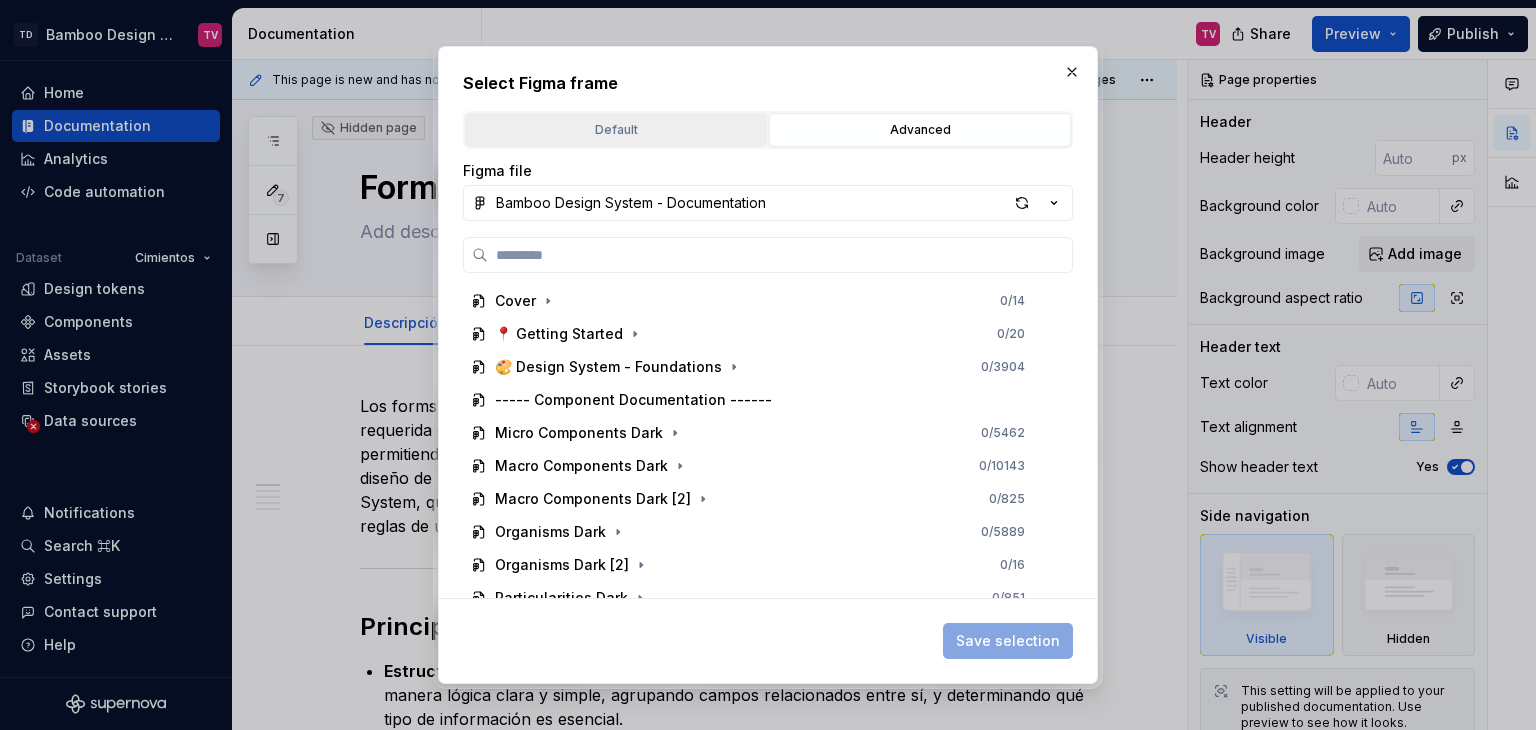 click on "Default" at bounding box center [616, 130] 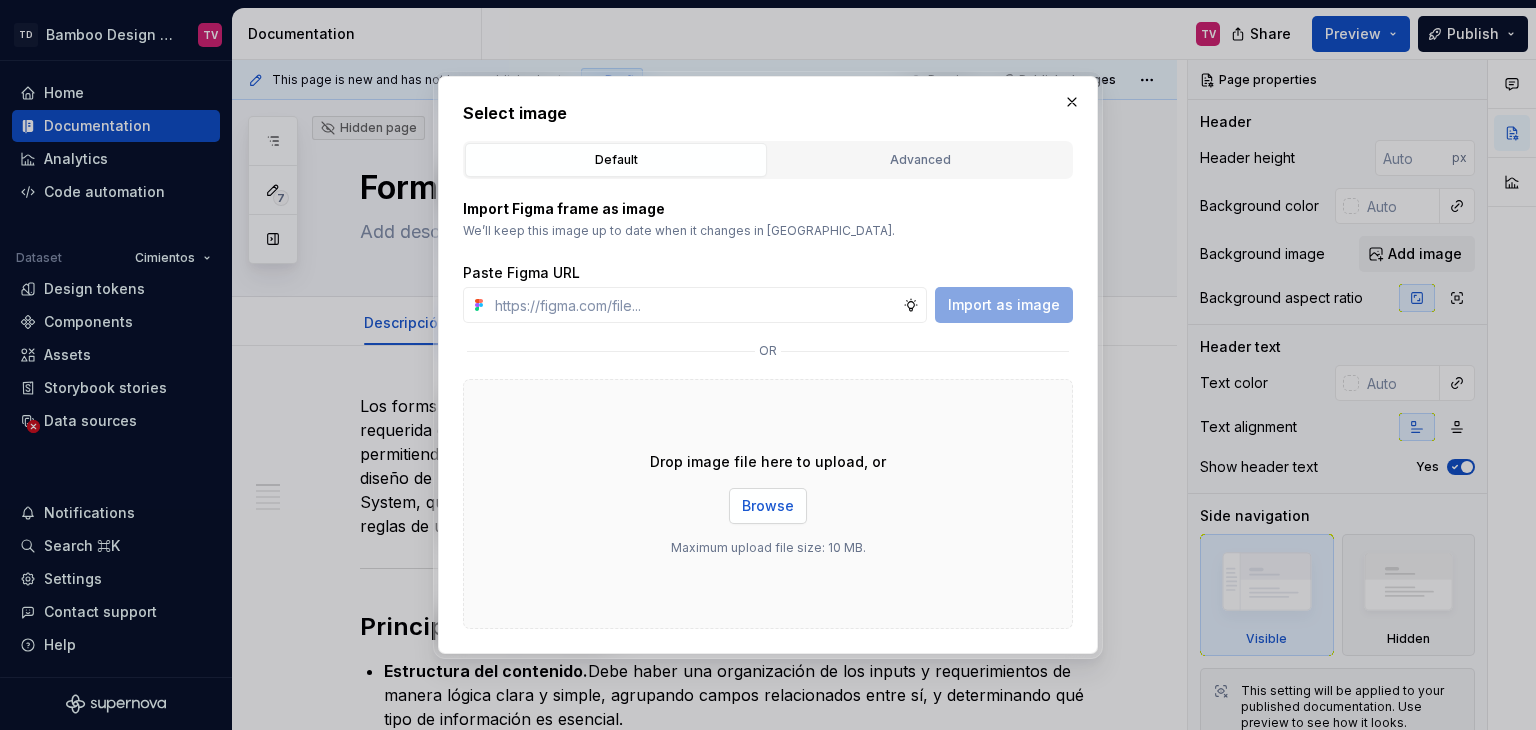 click on "Browse" at bounding box center (768, 506) 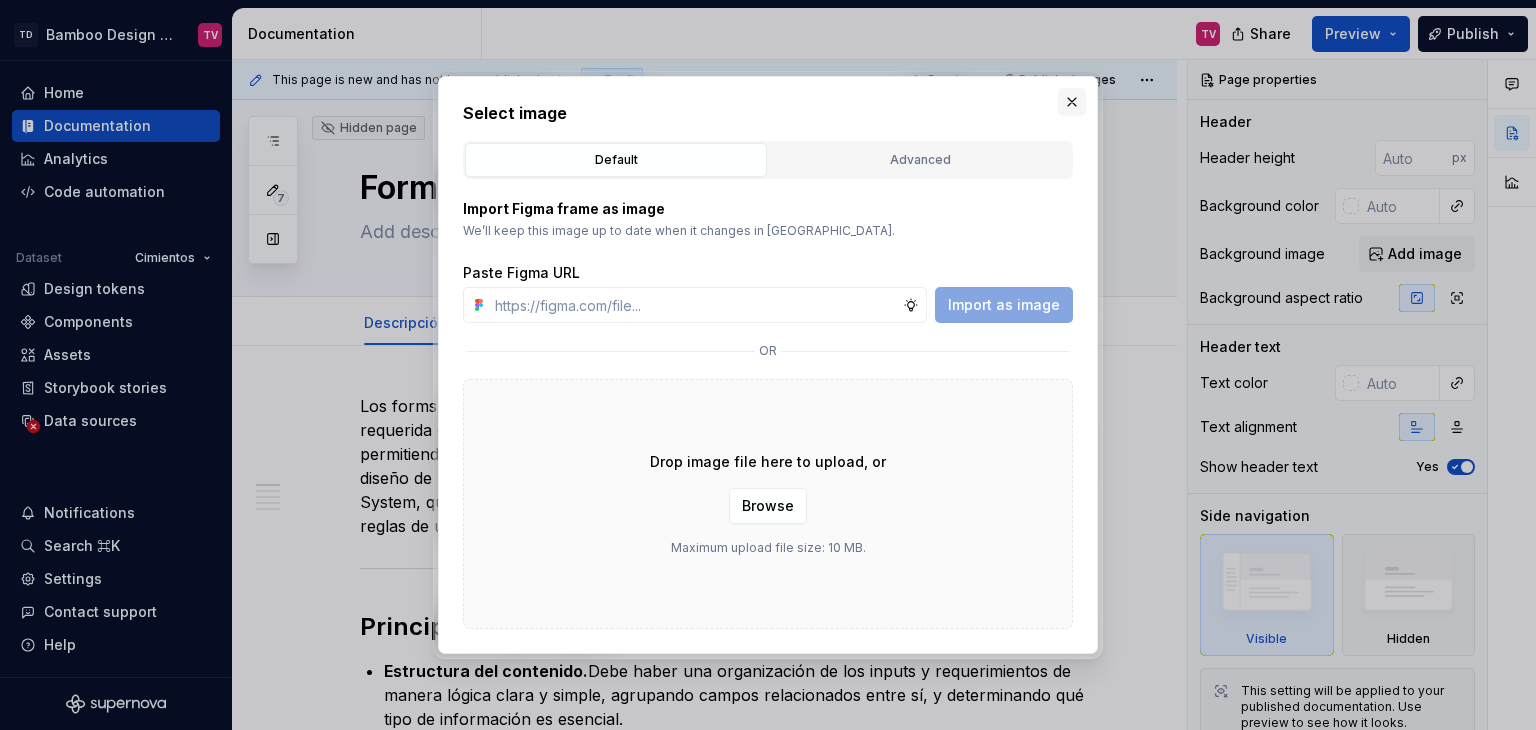 click at bounding box center (1072, 102) 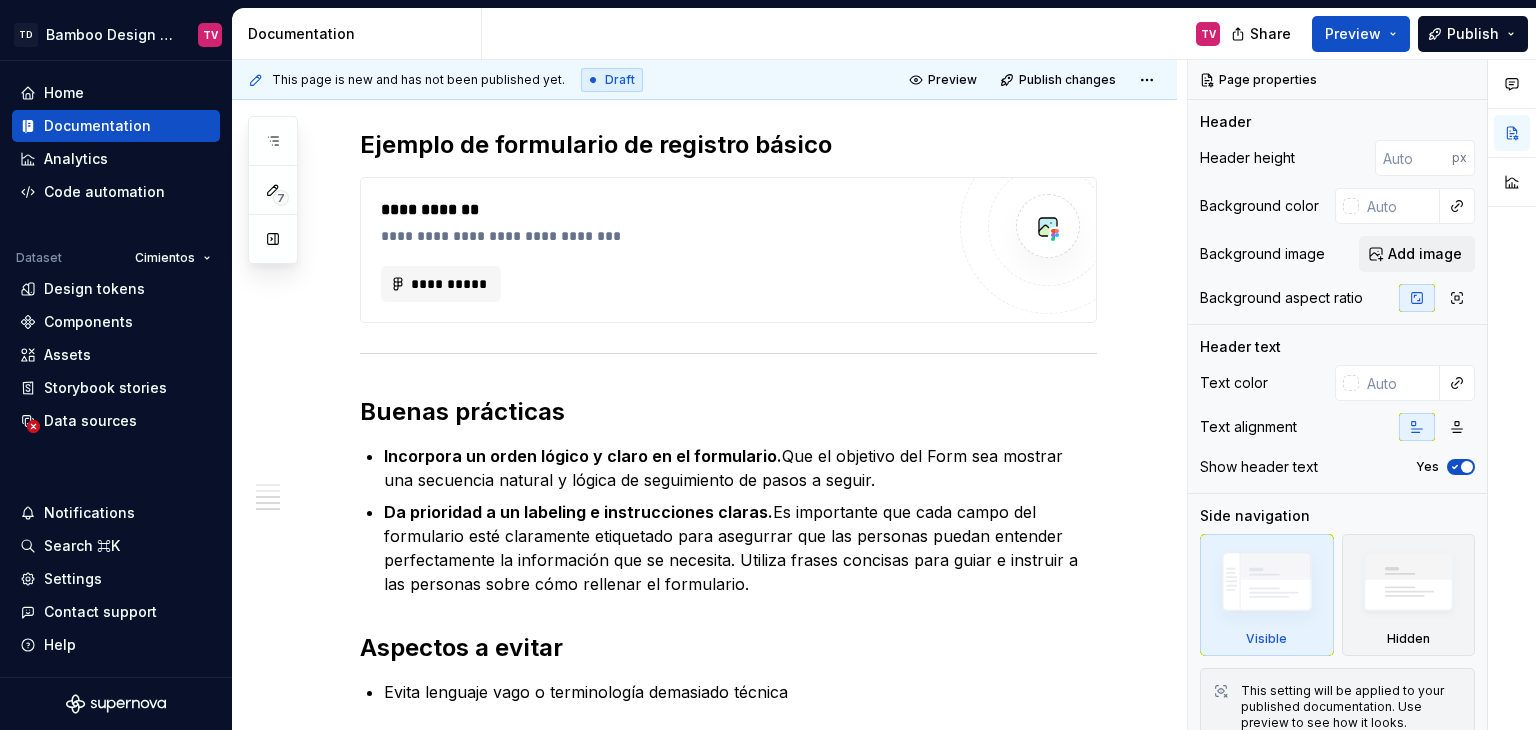 scroll, scrollTop: 1964, scrollLeft: 0, axis: vertical 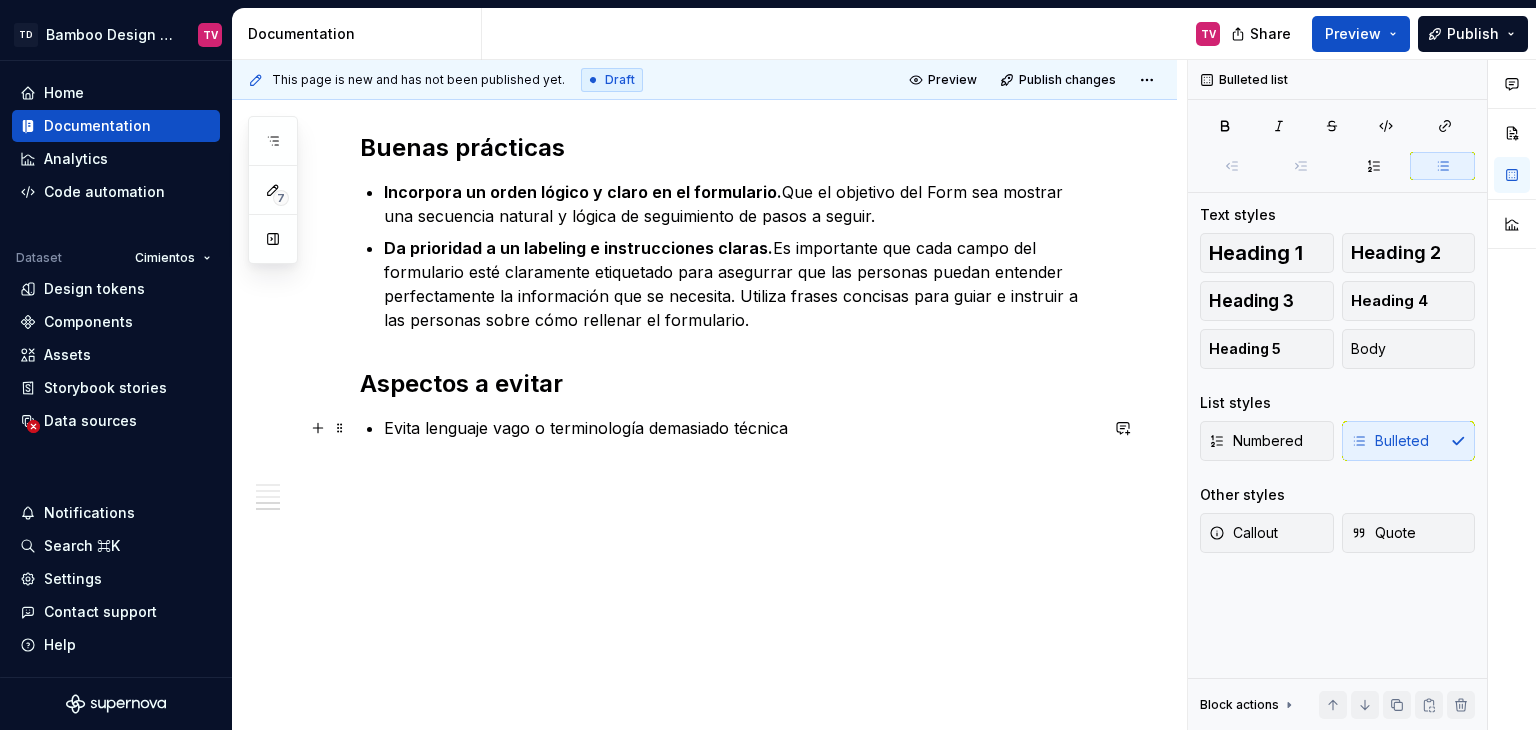 click on "Evita lenguaje vago o terminología demasiado técnica" at bounding box center (740, 428) 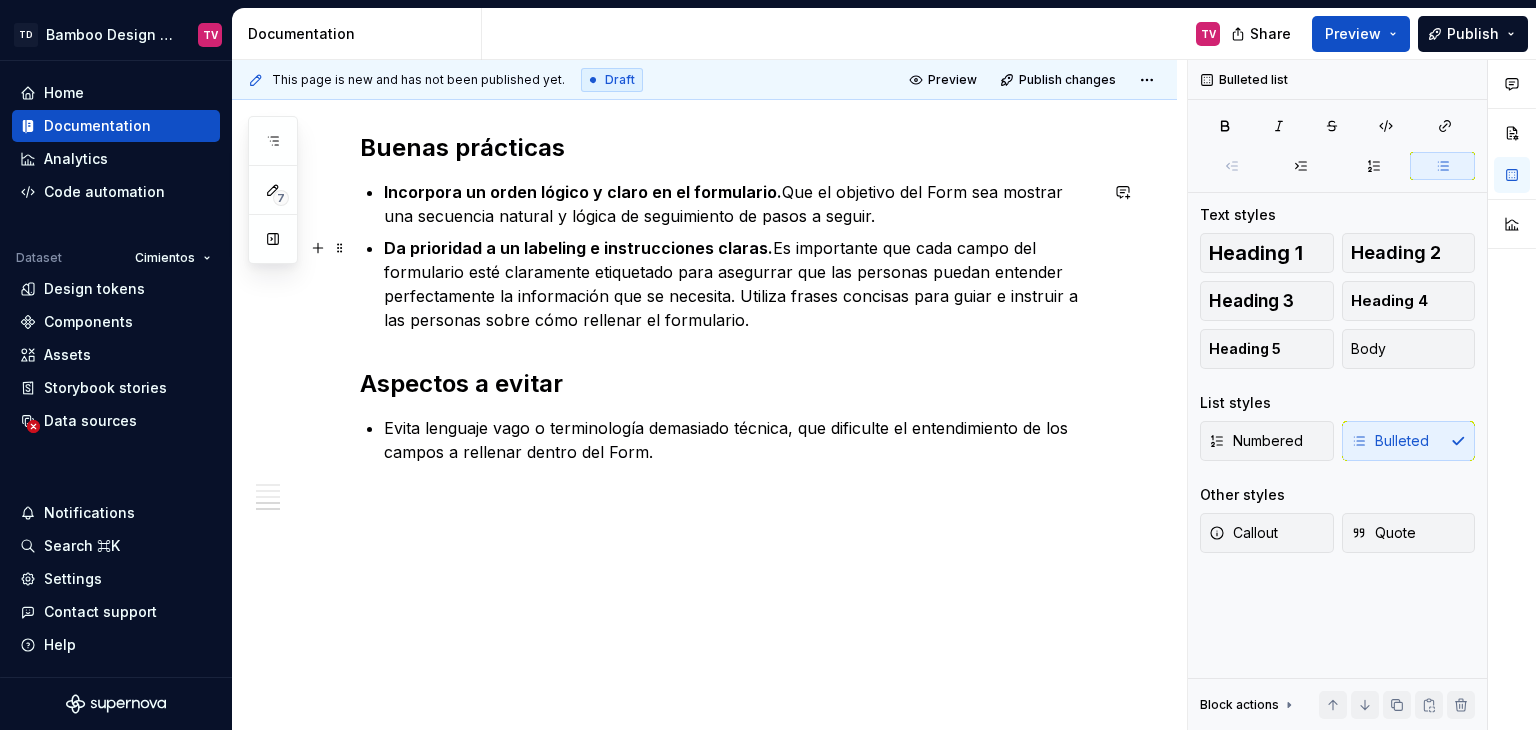 click on "Da prioridad a un labeling e instrucciones claras.  Es importante que cada campo del formulario esté claramente etiquetado para asegurrar que las personas puedan entender perfectamente la información que se necesita. Utiliza frases concisas para guiar e instruir a las personas sobre cómo rellenar el formulario." at bounding box center [740, 284] 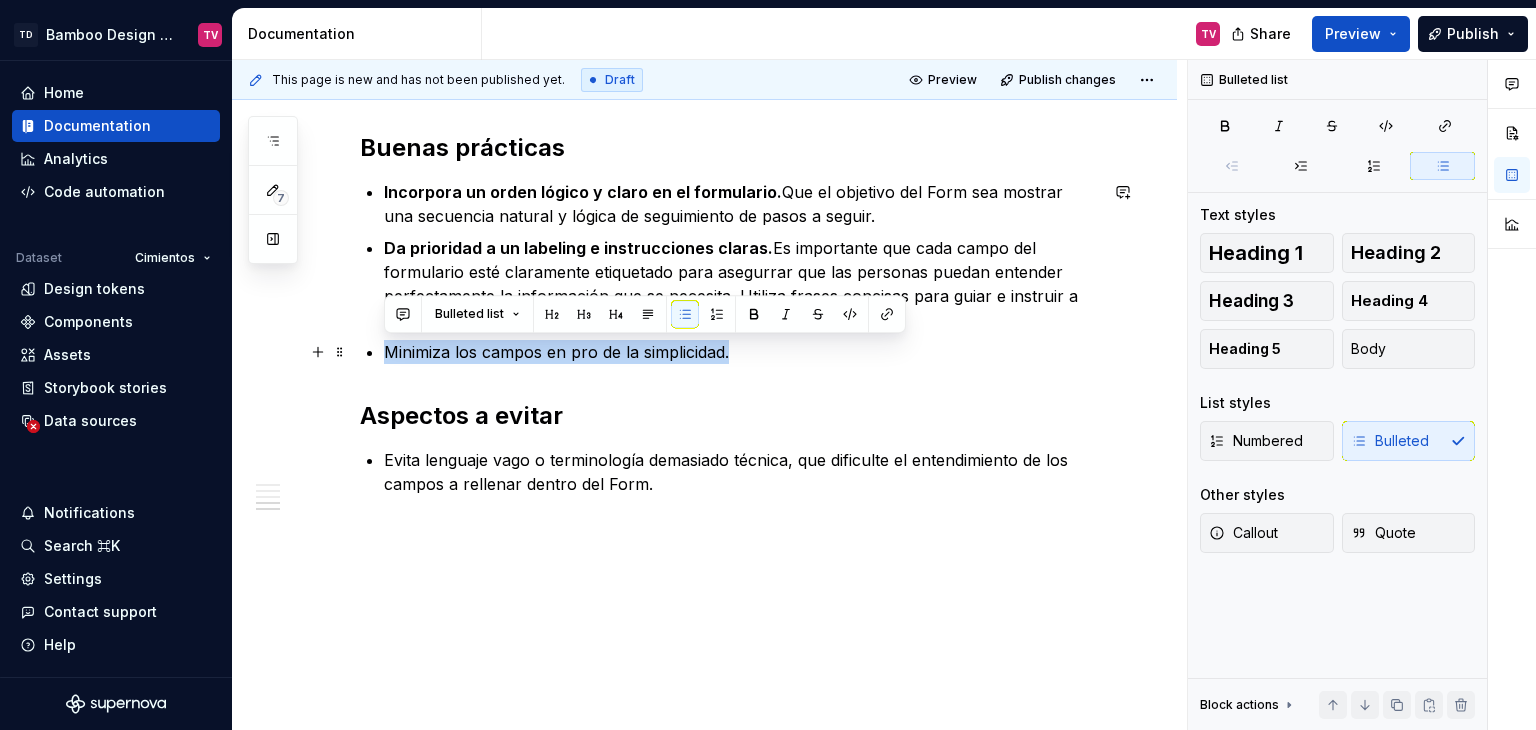 drag, startPoint x: 748, startPoint y: 359, endPoint x: 380, endPoint y: 359, distance: 368 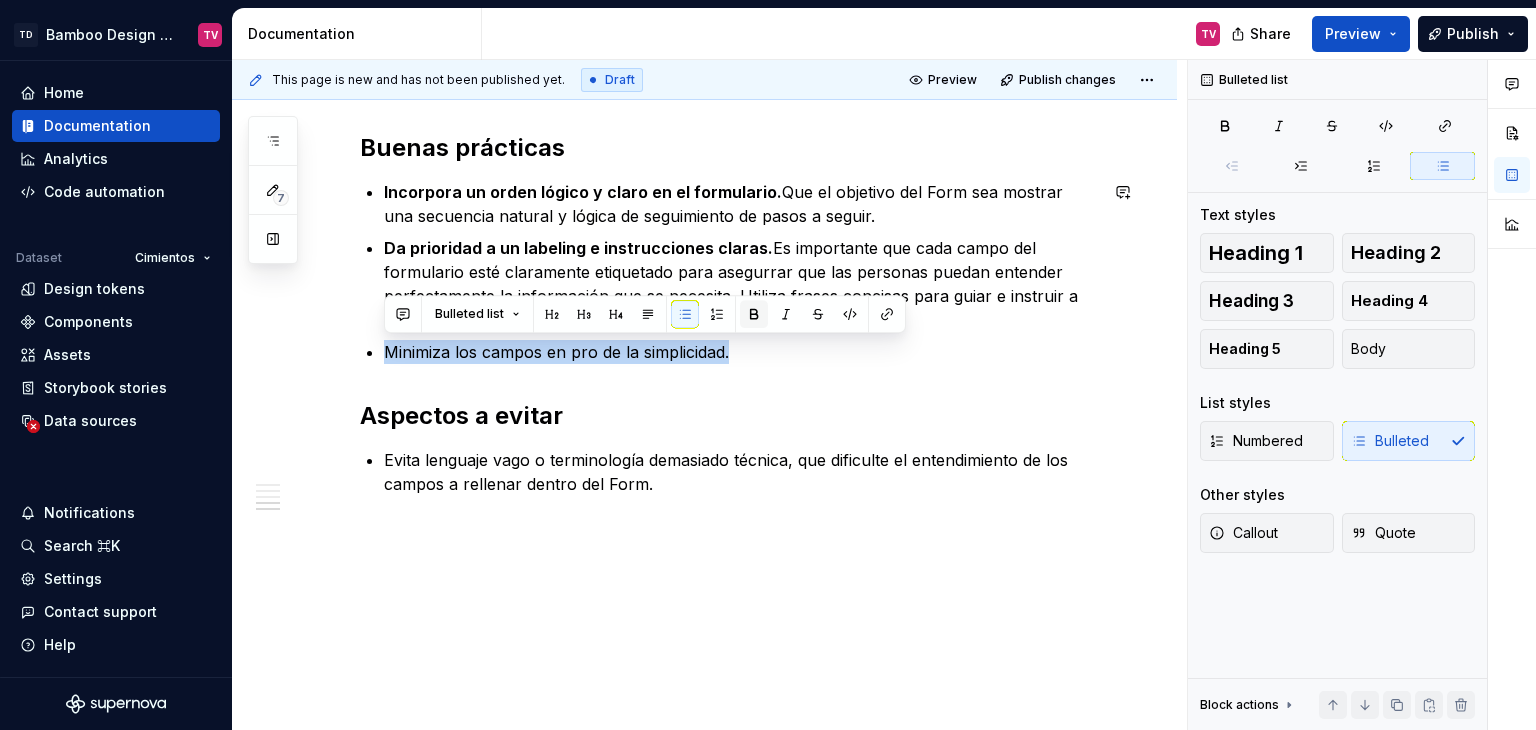 click at bounding box center (754, 314) 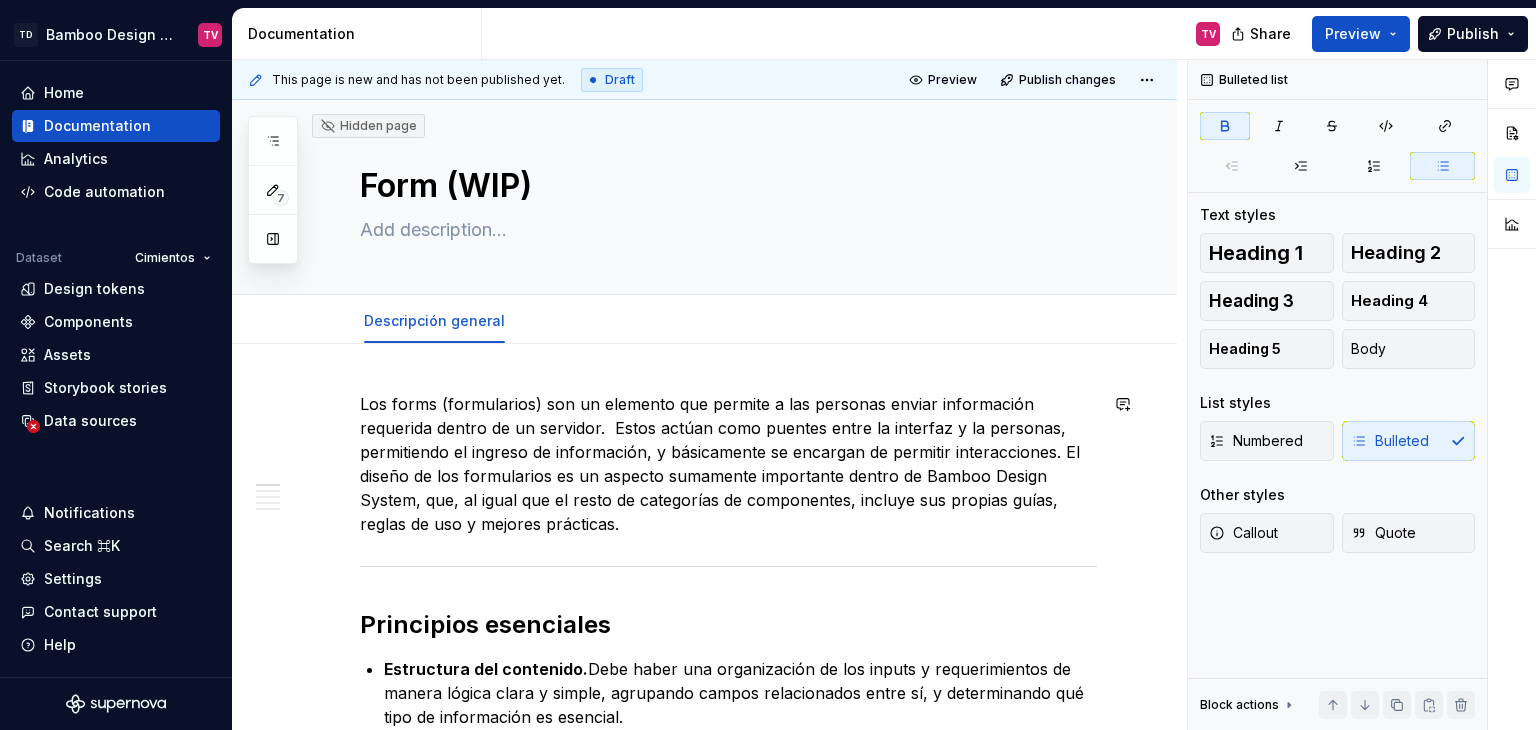 scroll, scrollTop: 0, scrollLeft: 0, axis: both 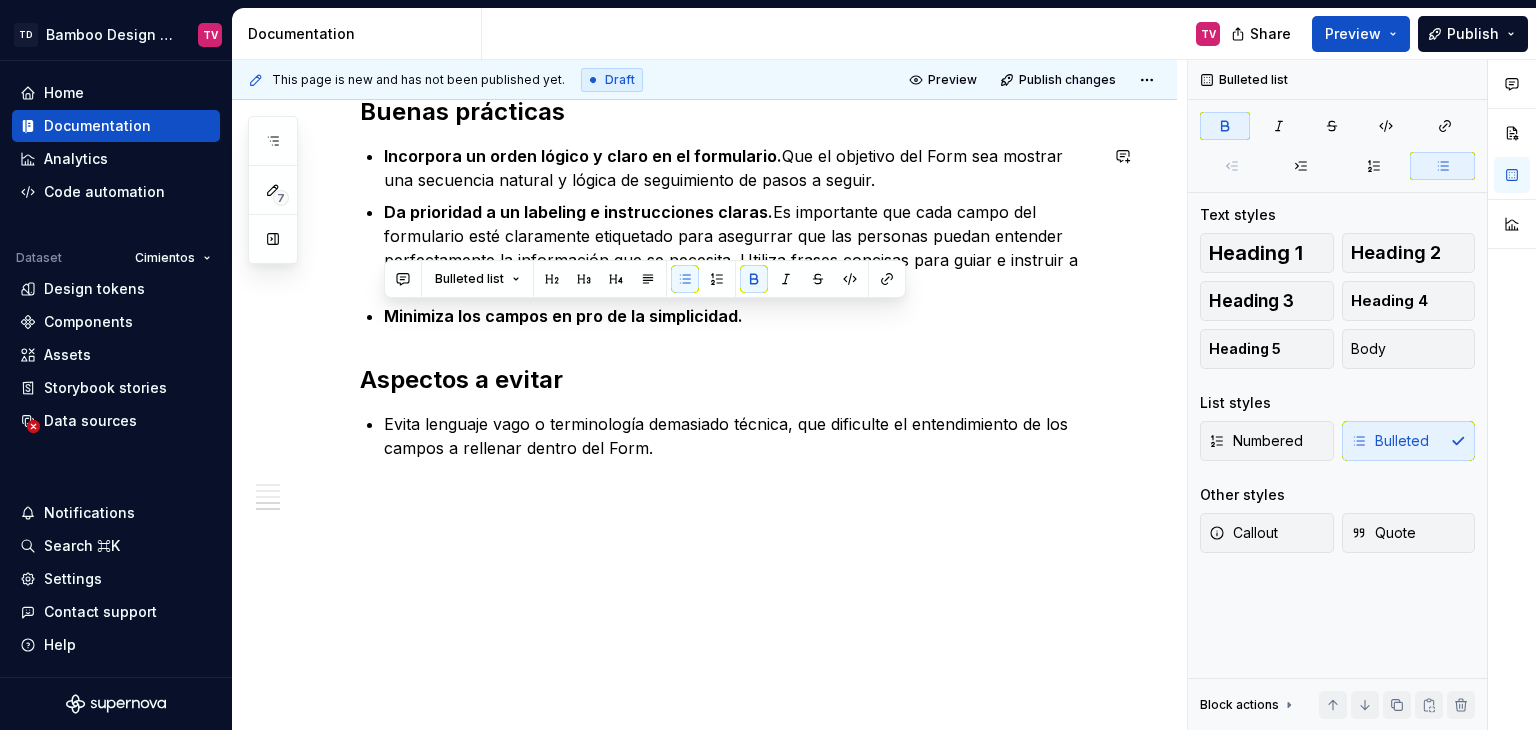 click on "Da prioridad a un labeling e instrucciones claras.  Es importante que cada campo del formulario esté claramente etiquetado para asegurrar que las personas puedan entender perfectamente la información que se necesita. Utiliza frases concisas para guiar e instruir a las personas sobre cómo rellenar el formulario." at bounding box center [740, 248] 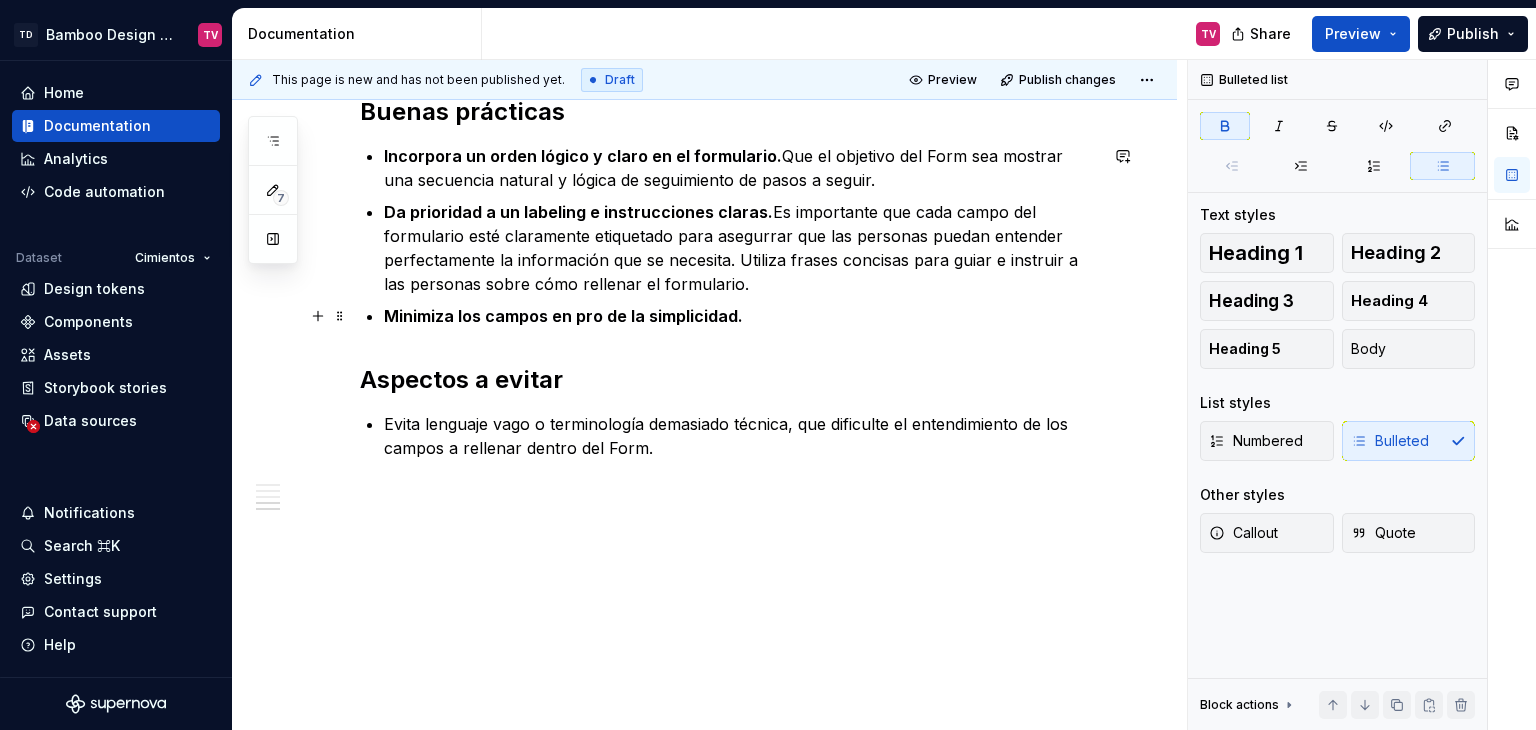 click on "Minimiza los campos en pro de la simplicidad." at bounding box center [740, 316] 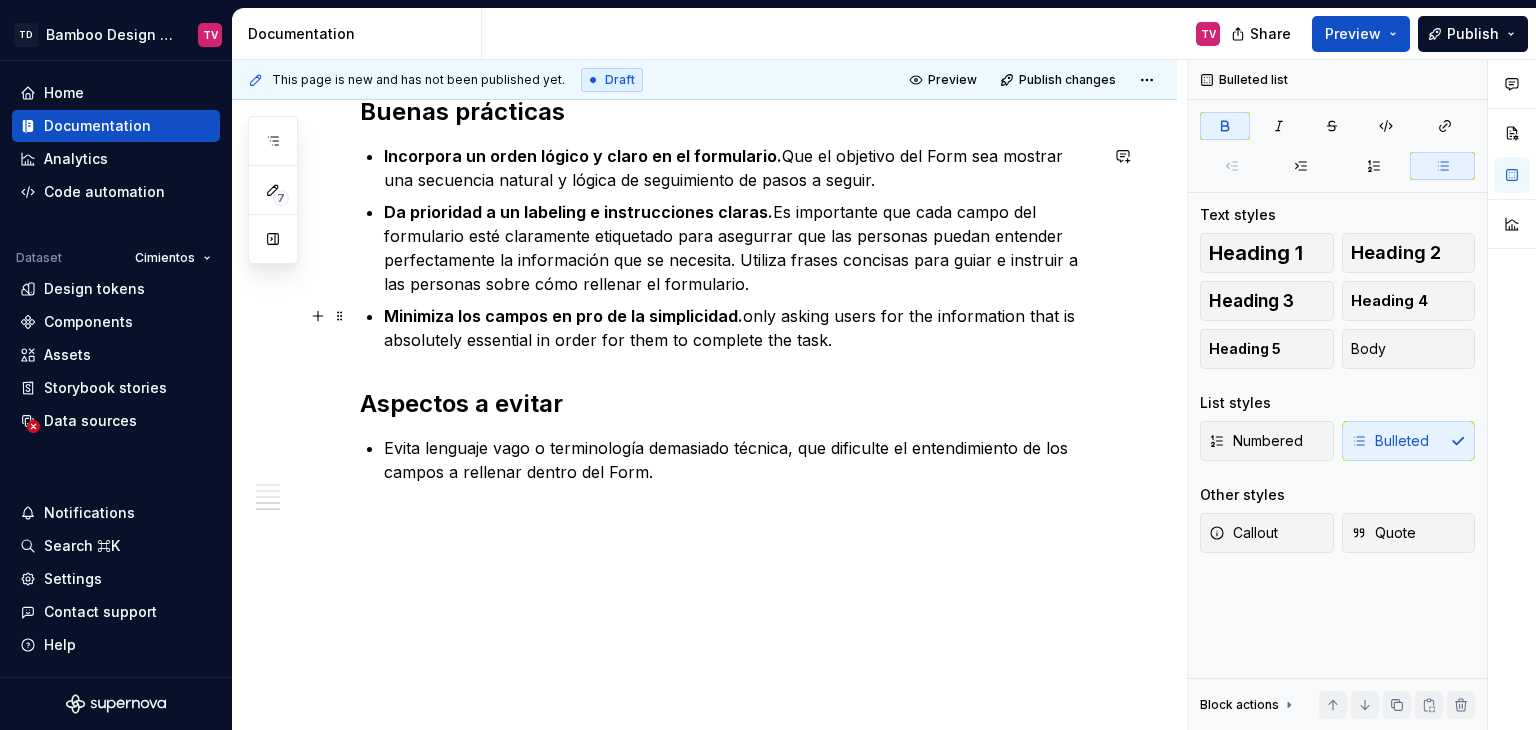 click on "Minimiza los campos en pro de la simplicidad.  only asking users for the information that is absolutely essential in order for them to complete the task." at bounding box center [740, 328] 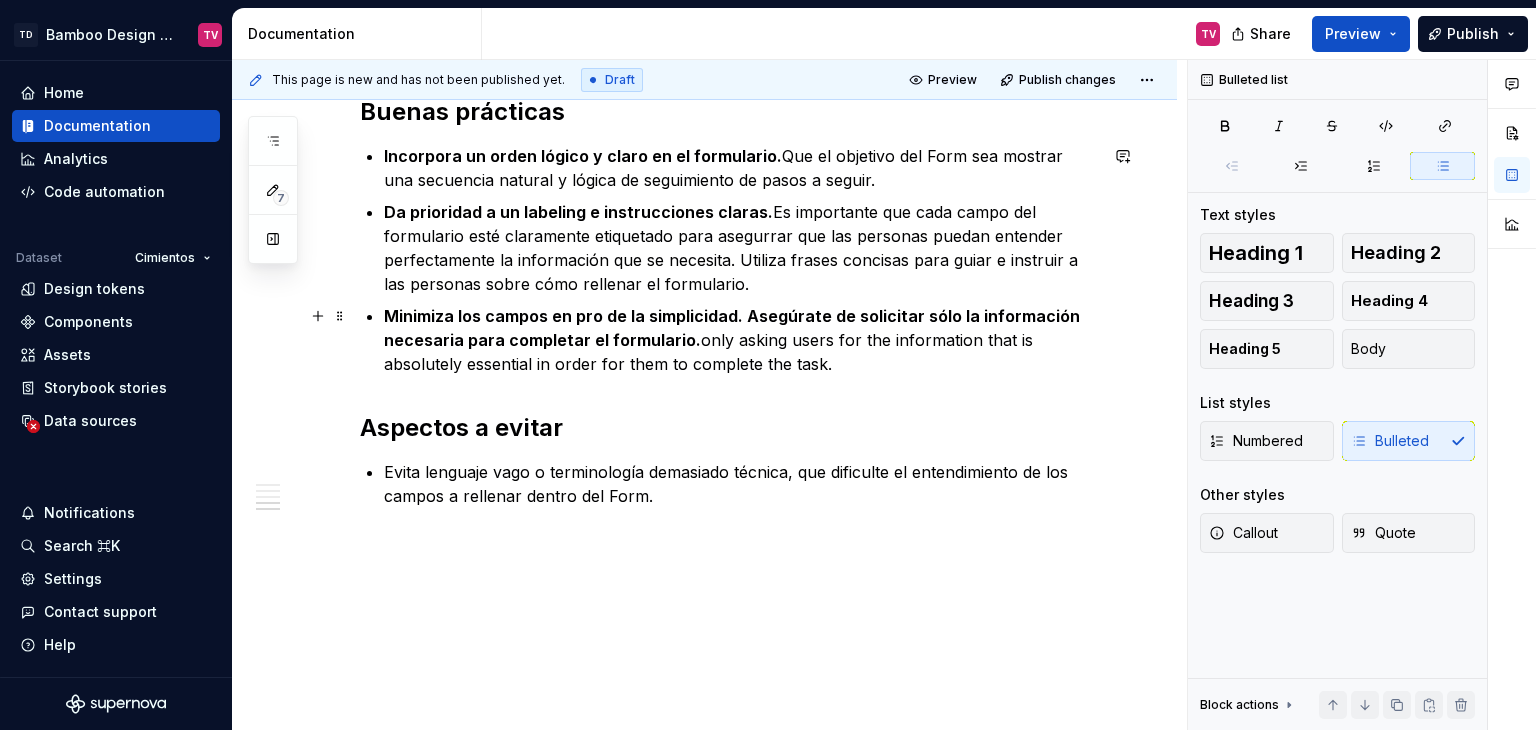 click on "Minimiza los campos en pro de la simplicidad. Asegúrate de solicitar sólo la información necesaria para completar el formulario. only asking users for the information that is absolutely essential in order for them to complete the task." at bounding box center (740, 340) 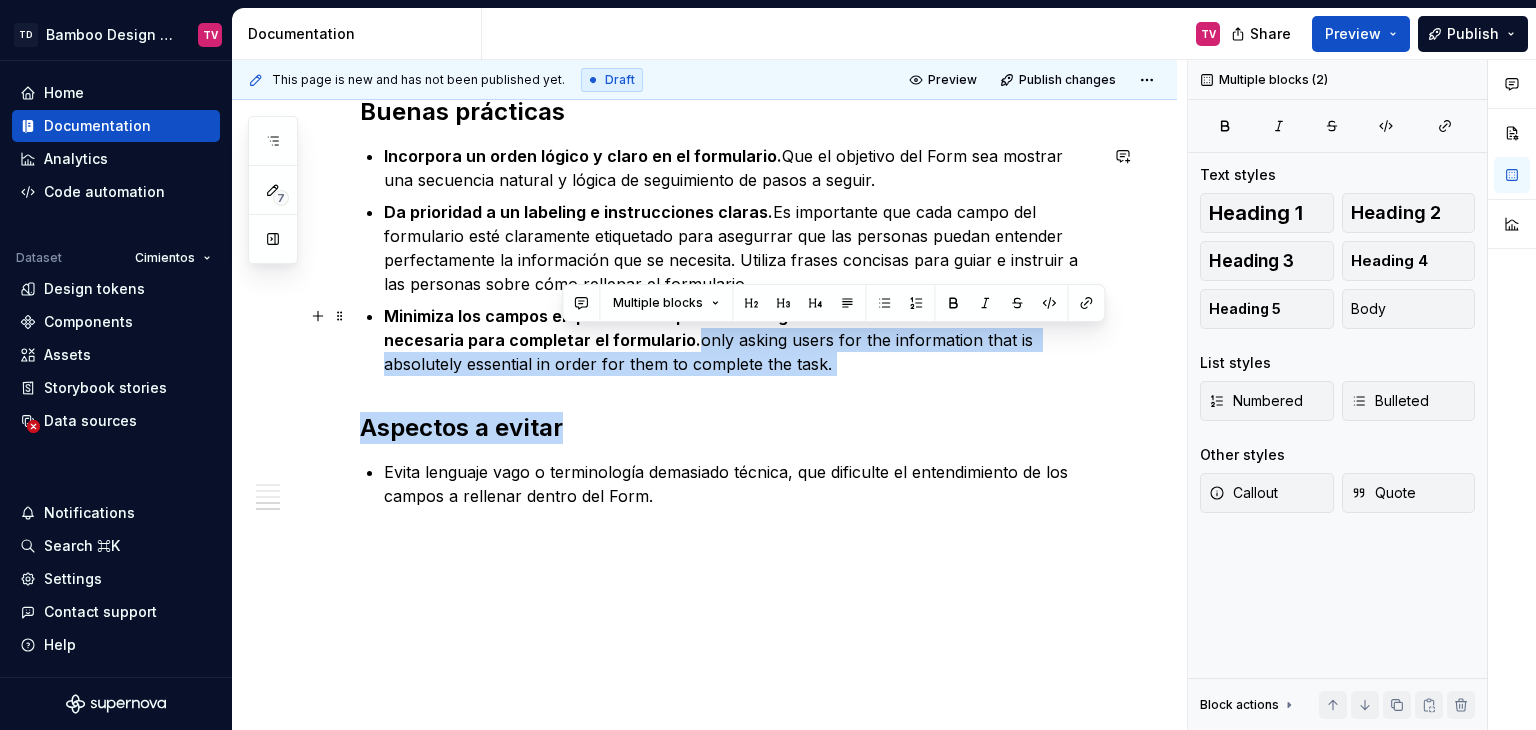 drag, startPoint x: 861, startPoint y: 375, endPoint x: 688, endPoint y: 347, distance: 175.25125 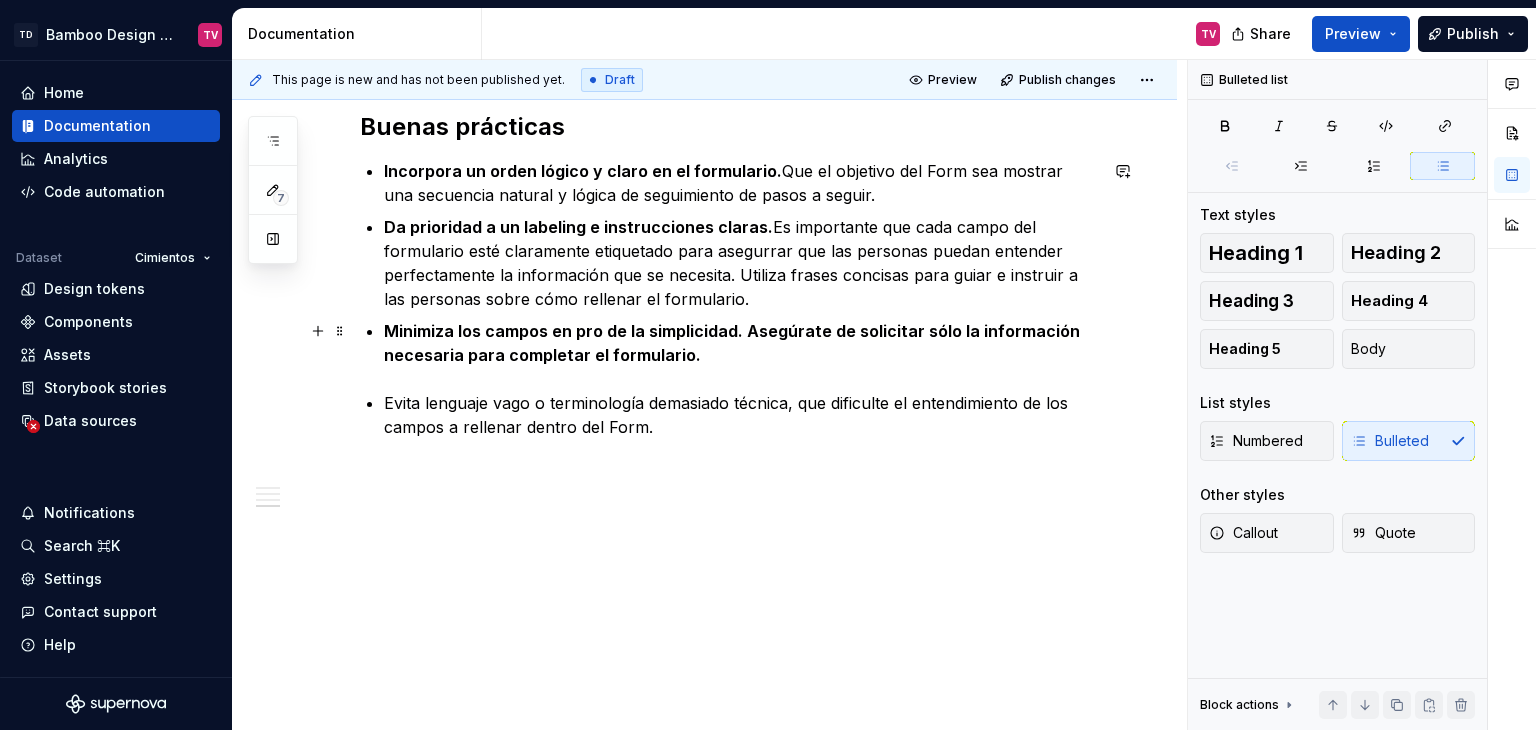scroll, scrollTop: 1984, scrollLeft: 0, axis: vertical 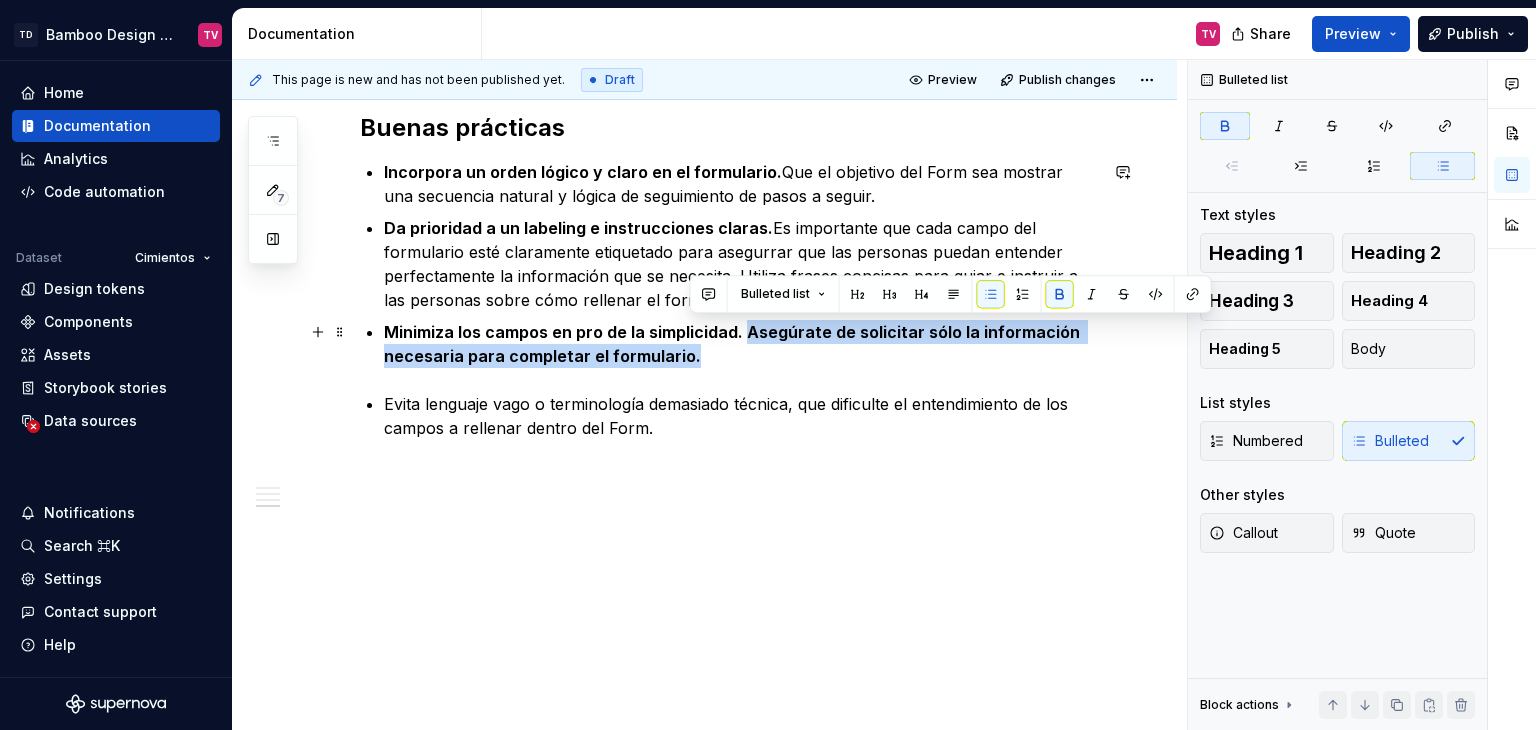 drag, startPoint x: 712, startPoint y: 353, endPoint x: 745, endPoint y: 333, distance: 38.587563 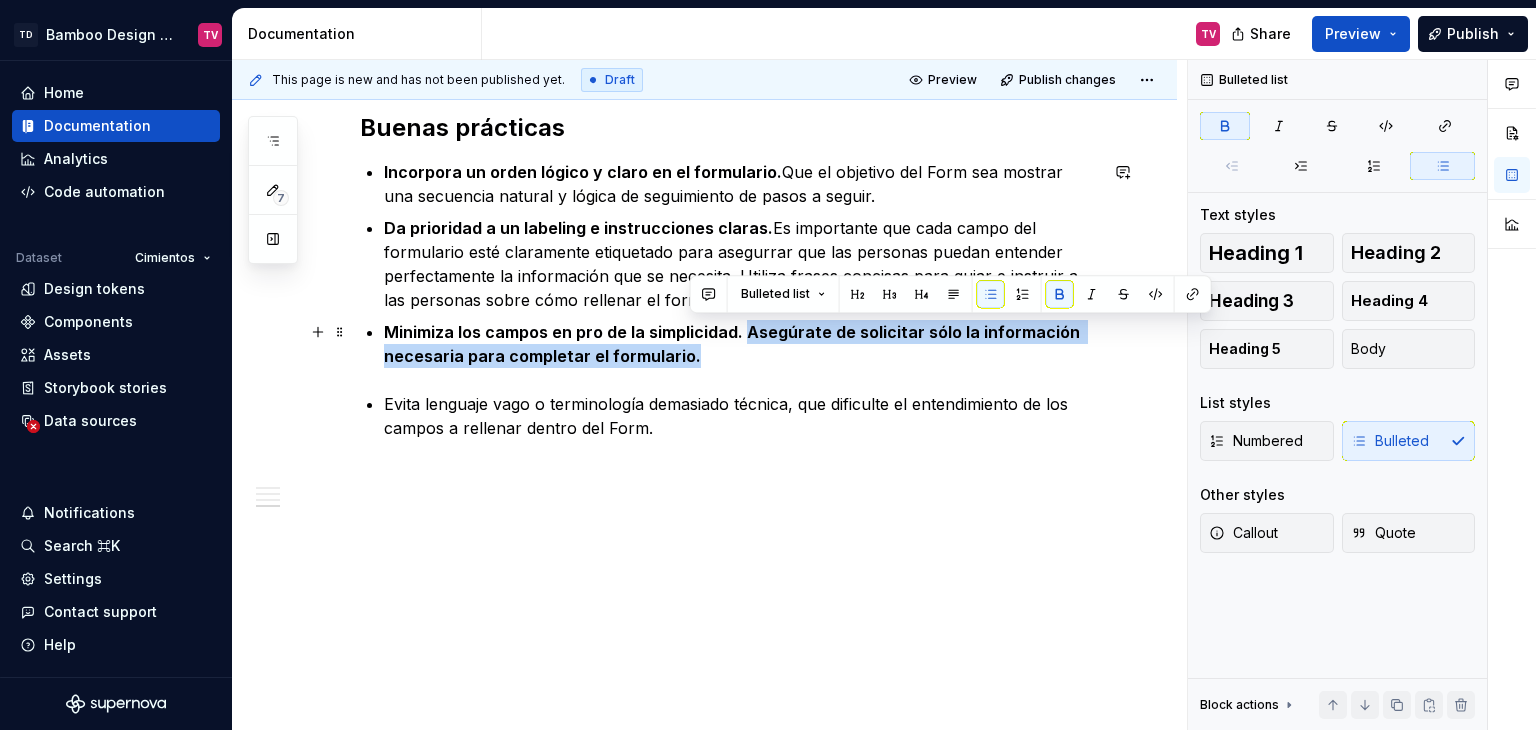 click on "Minimiza los campos en pro de la simplicidad. Asegúrate de solicitar sólo la información necesaria para completar el formulario." at bounding box center (740, 344) 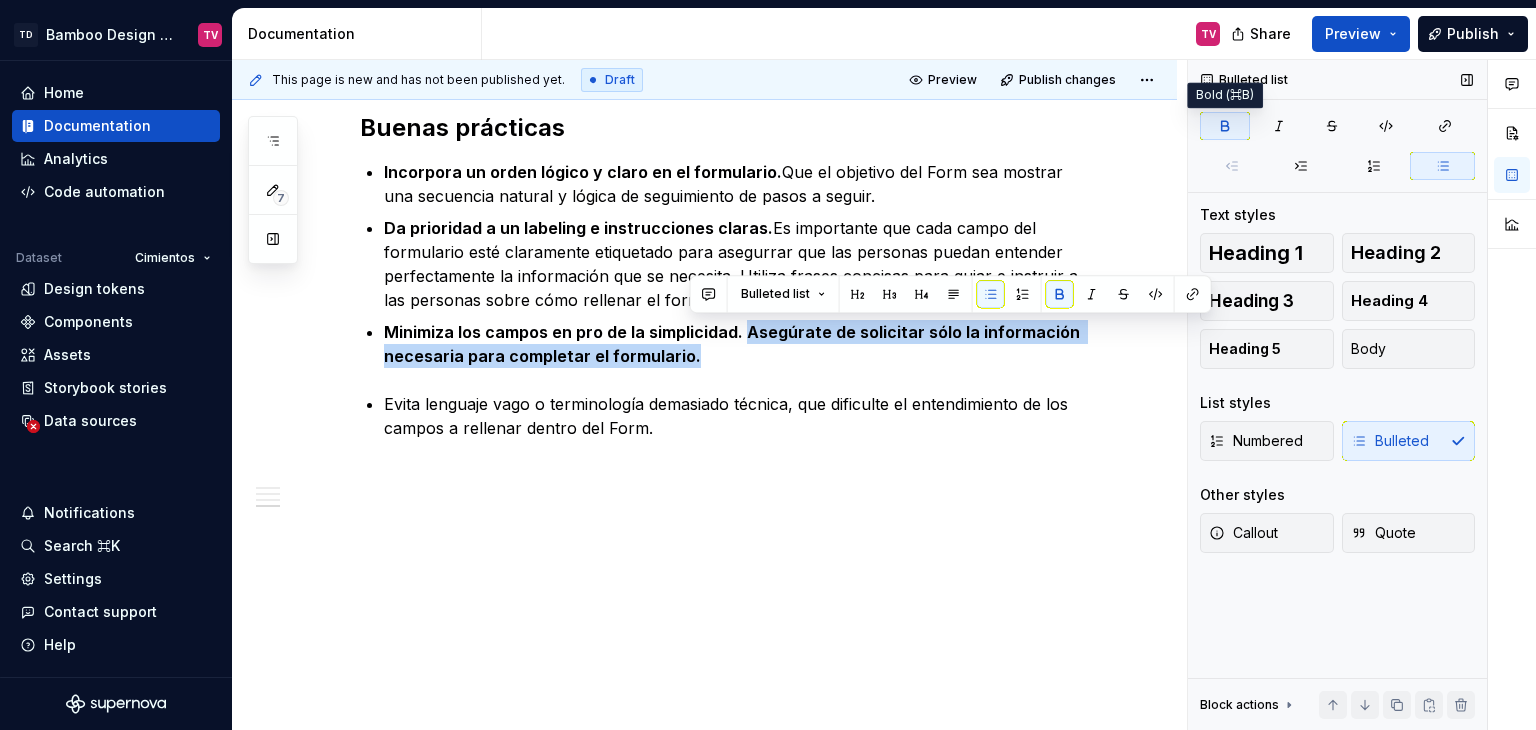 click 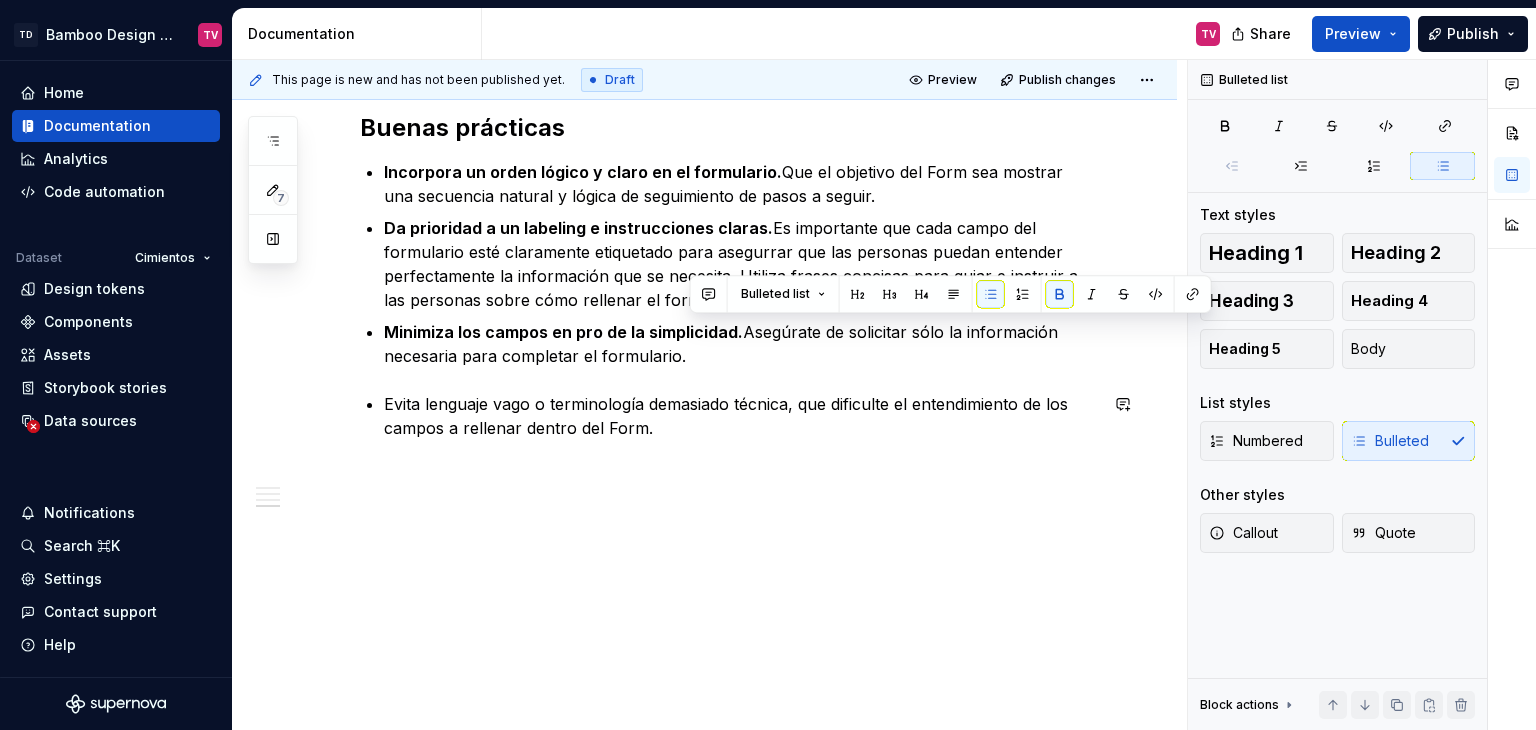 click on "Los forms (formularios) son un elemento que permite a las personas enviar información requerida dentro de un servidor.  Estos actúan como puentes entre la interfaz y la personas, permitiendo el ingreso de información, y básicamente se encargan de permitir interacciones. El diseño de los formularios es un aspecto sumamente importante dentro de Bamboo Design System, que, al igual que el resto de categorías de componentes, incluye sus propias guías, reglas de uso y mejores prácticas.   Principios esenciales Estructura del contenido.  Debe haber una organización de los inputs y requerimientos de manera lógica clara y simple, agrupando campos relacionados entre sí, y determinando qué tipo de información es esencial. UX Writing.  Usar labels claros, con una redacción simple y amigable, y ofreciendo instrucciones claras cuando es necesario, permite una mejor conversión e interacción con las personas. Experiencia de usuario (UX). Diseño visual (UI). Diseño interactivo. Componentes recomendados" at bounding box center (728, -551) 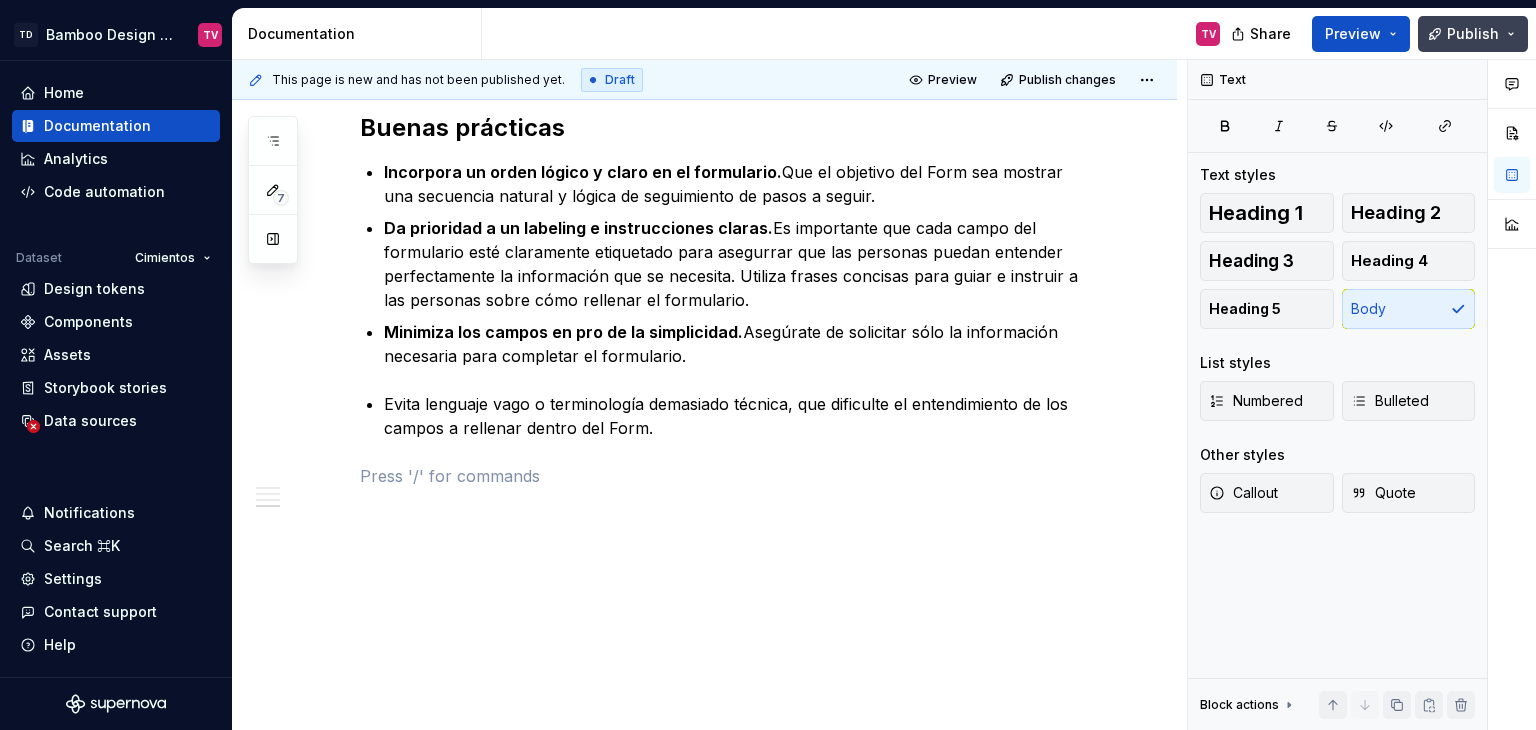 click on "Publish" at bounding box center [1473, 34] 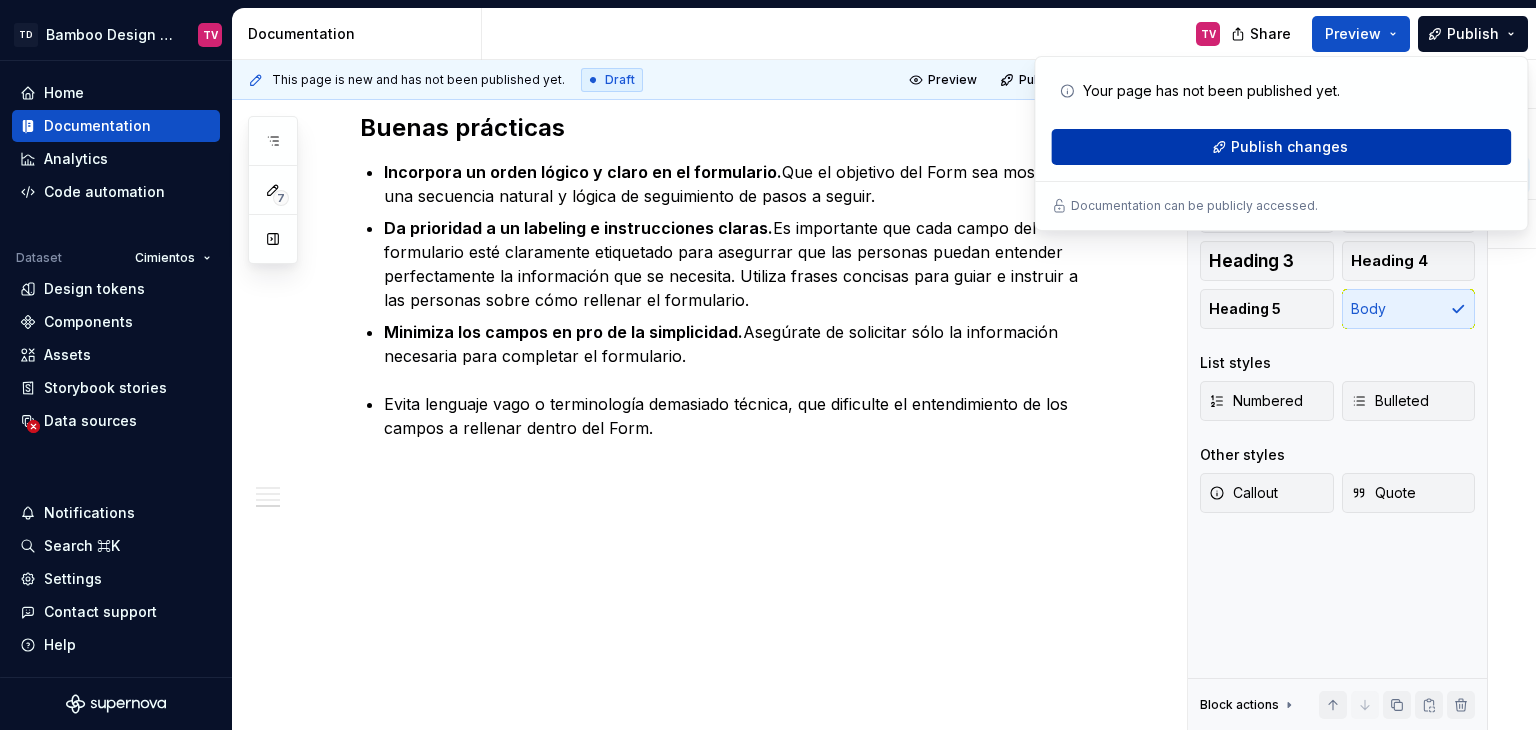 click on "Publish changes" at bounding box center [1281, 147] 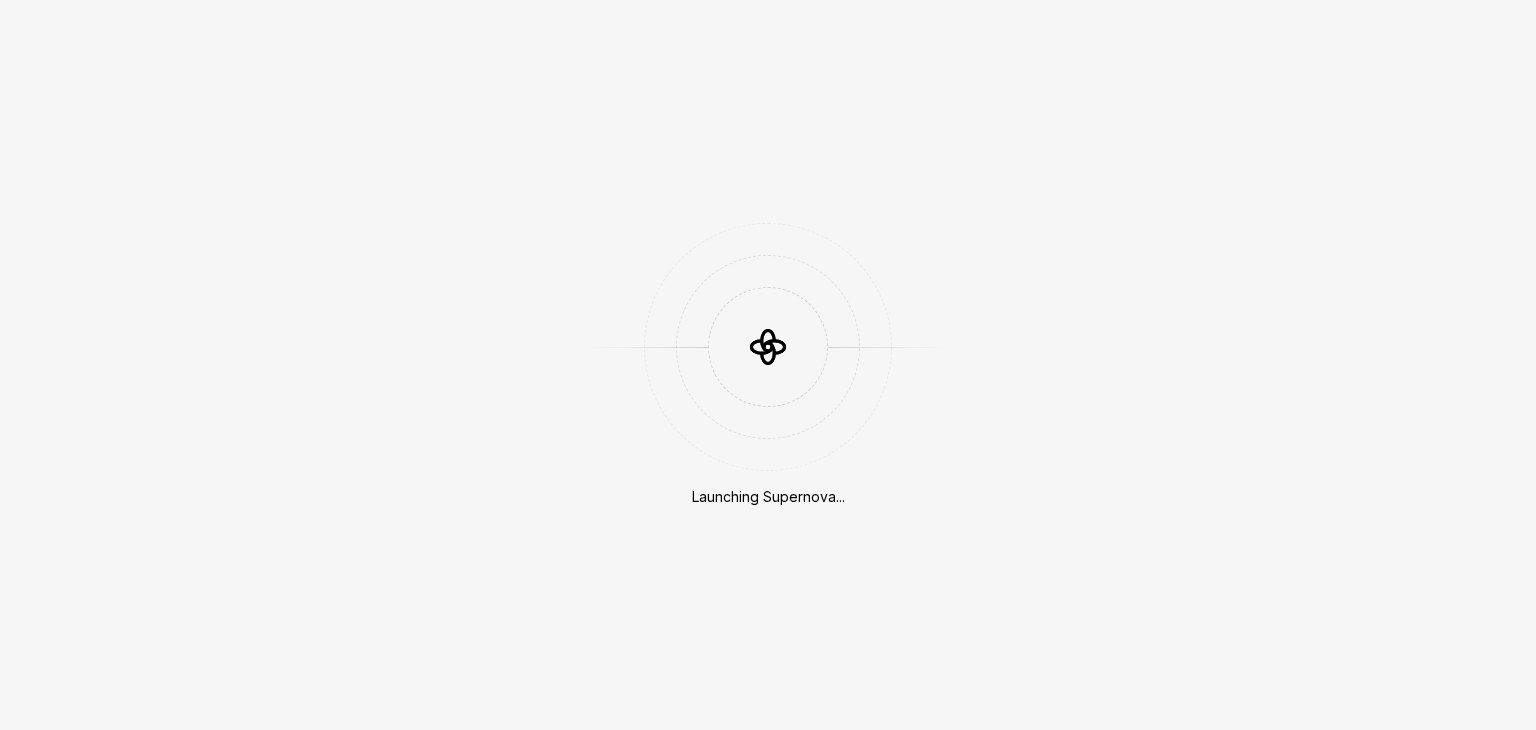 scroll, scrollTop: 0, scrollLeft: 0, axis: both 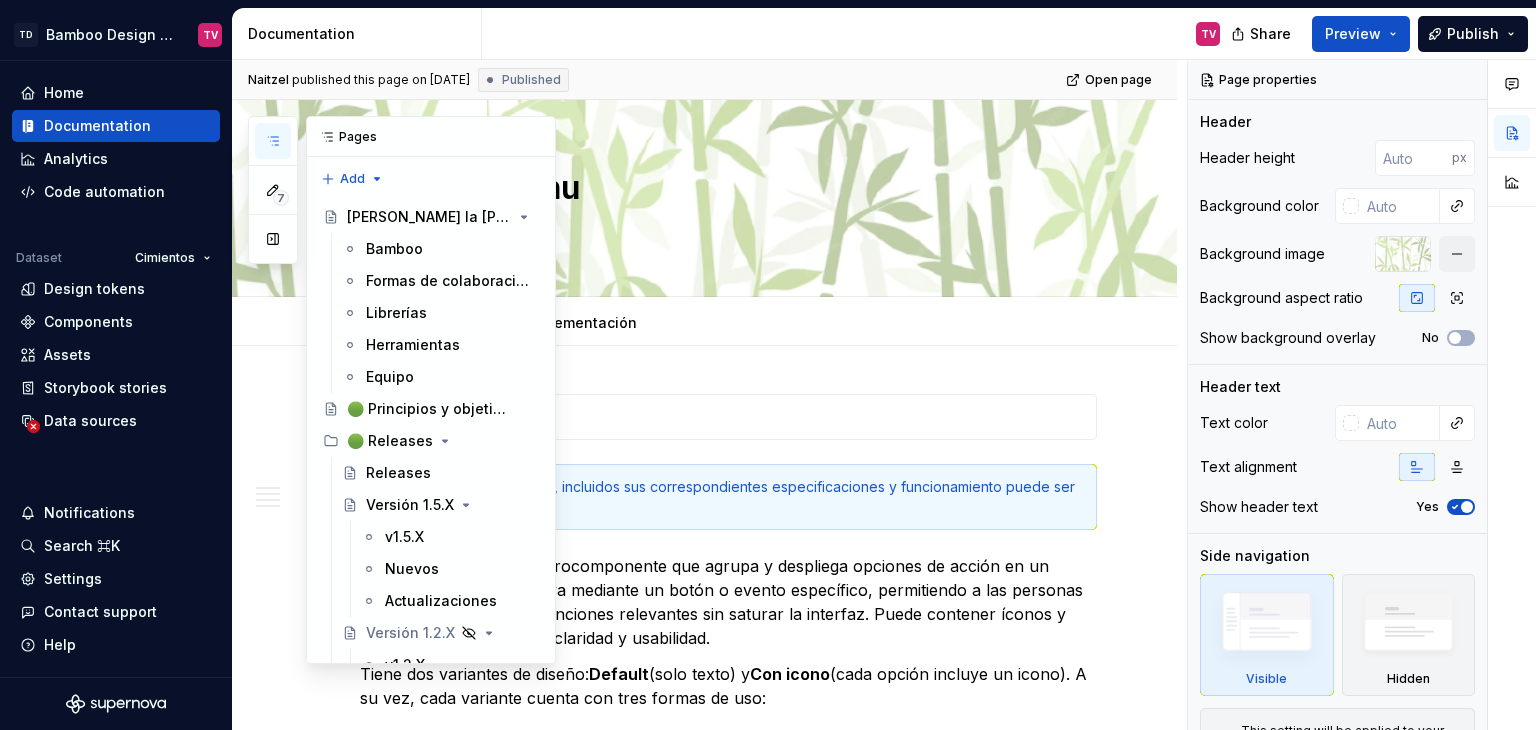 click 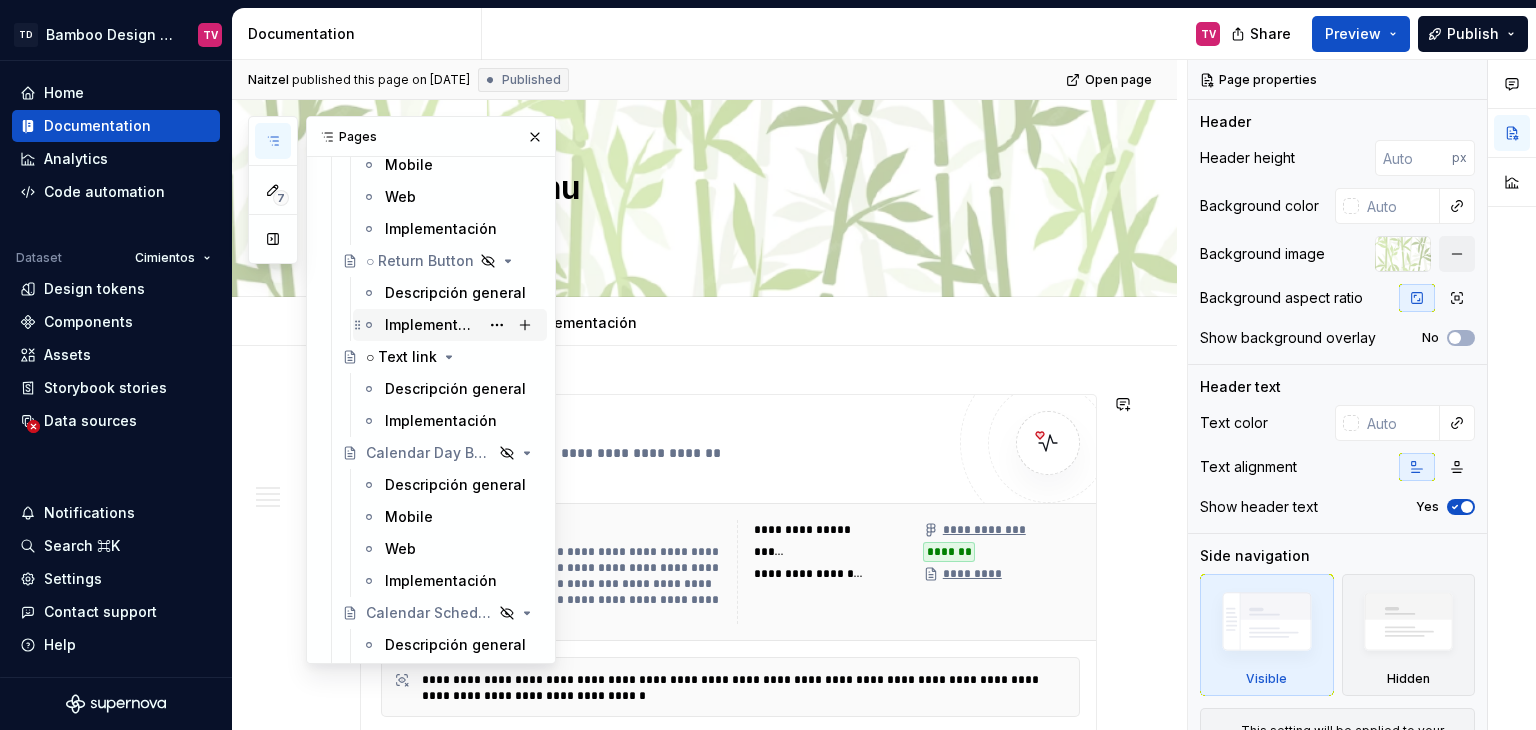 scroll, scrollTop: 3700, scrollLeft: 0, axis: vertical 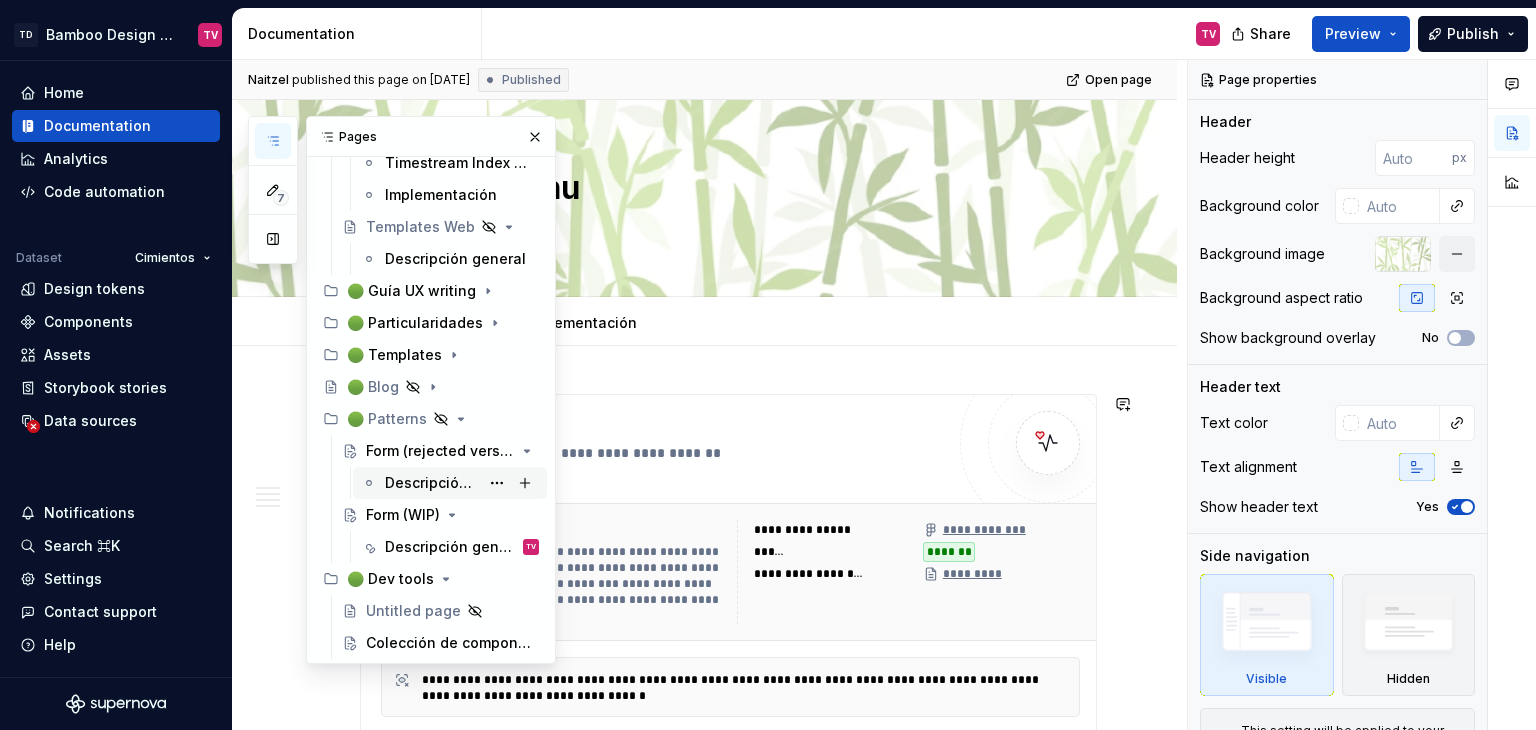 click on "Descripción general" at bounding box center (432, 483) 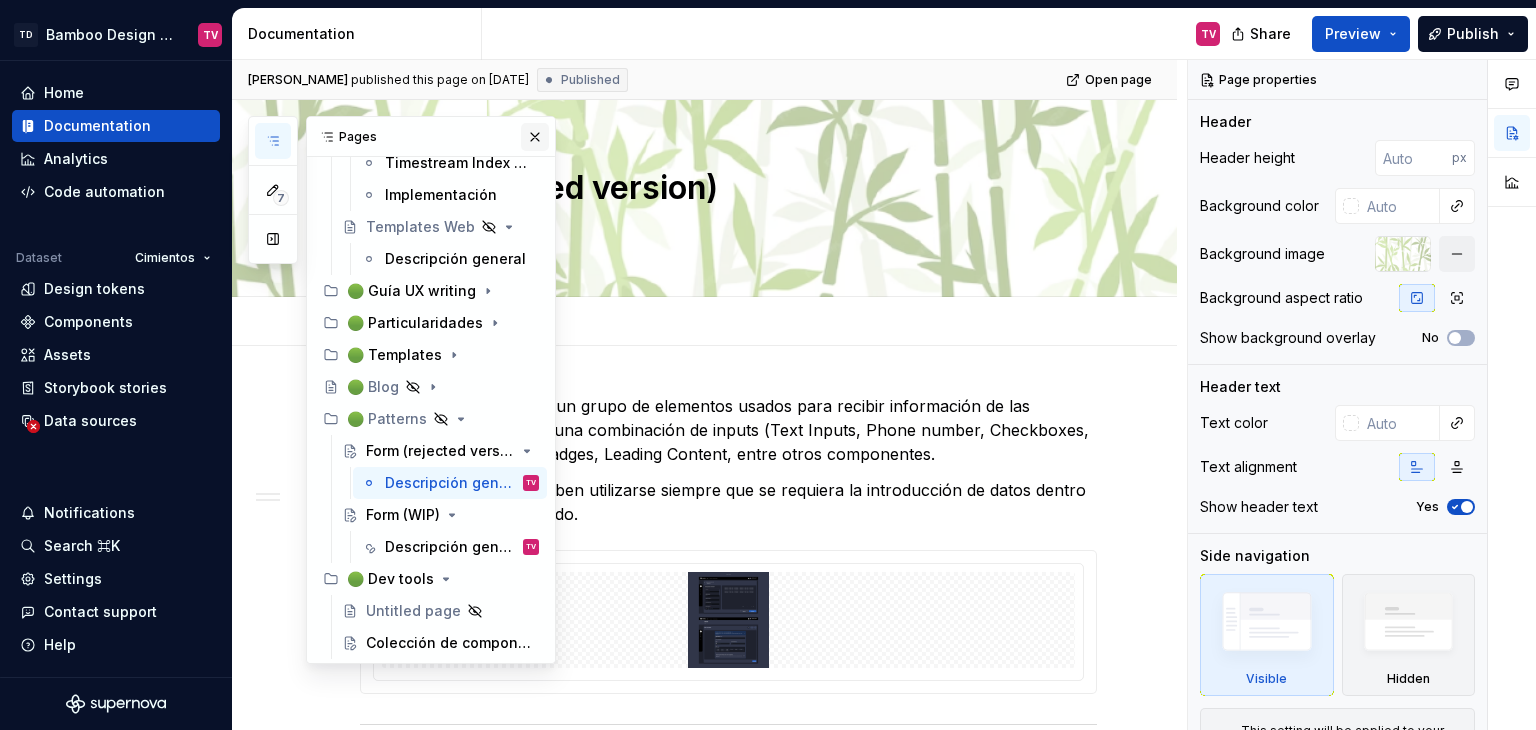 click at bounding box center (535, 137) 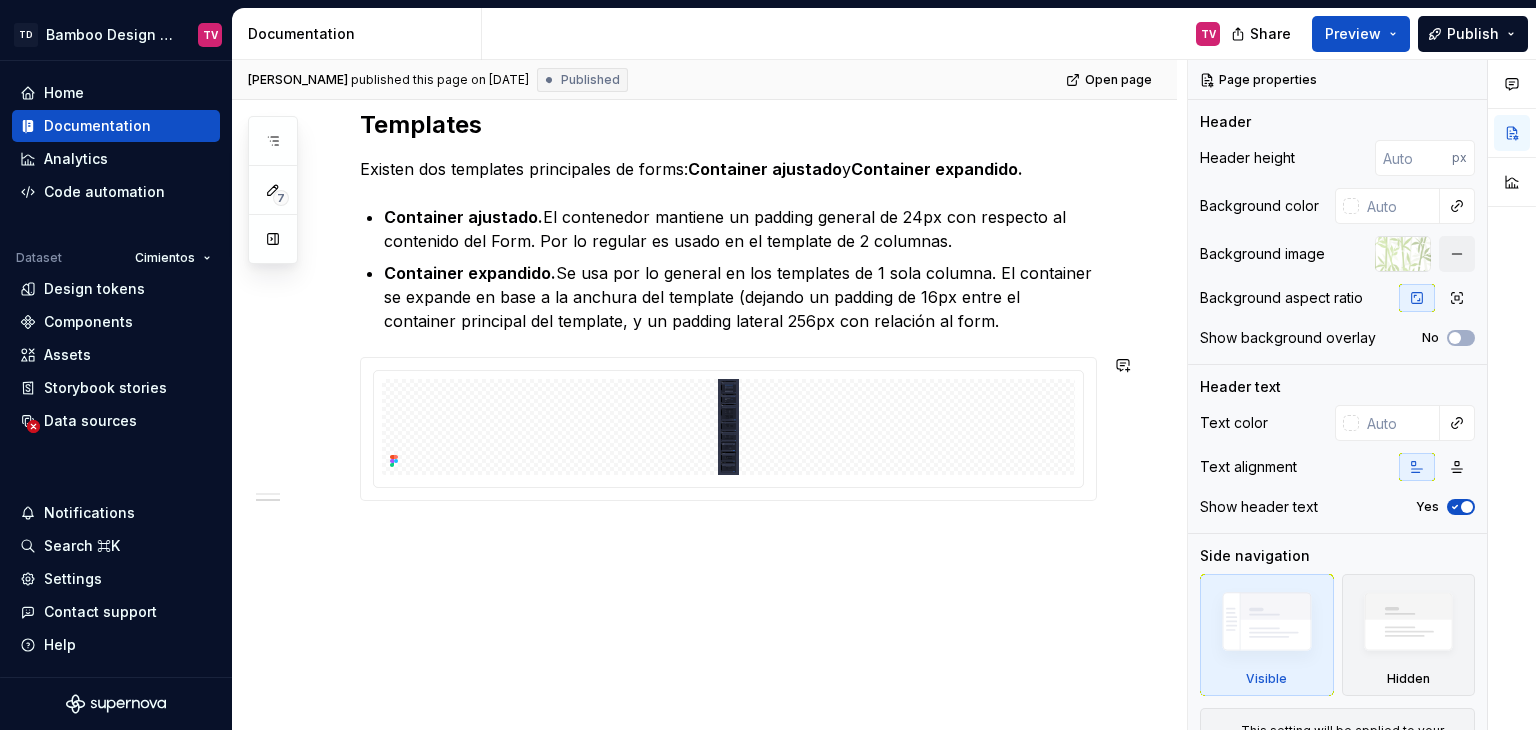 scroll, scrollTop: 1454, scrollLeft: 0, axis: vertical 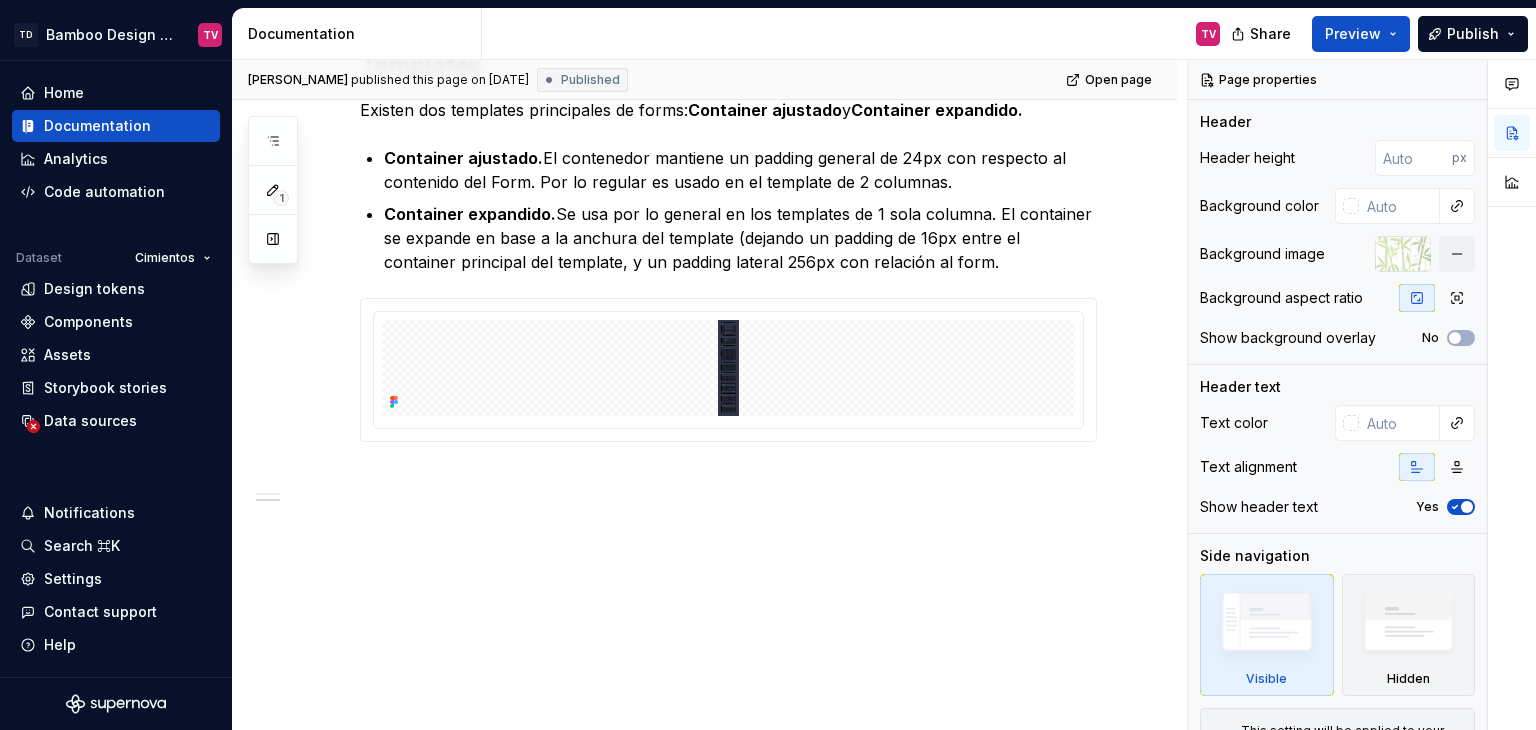 type on "*" 